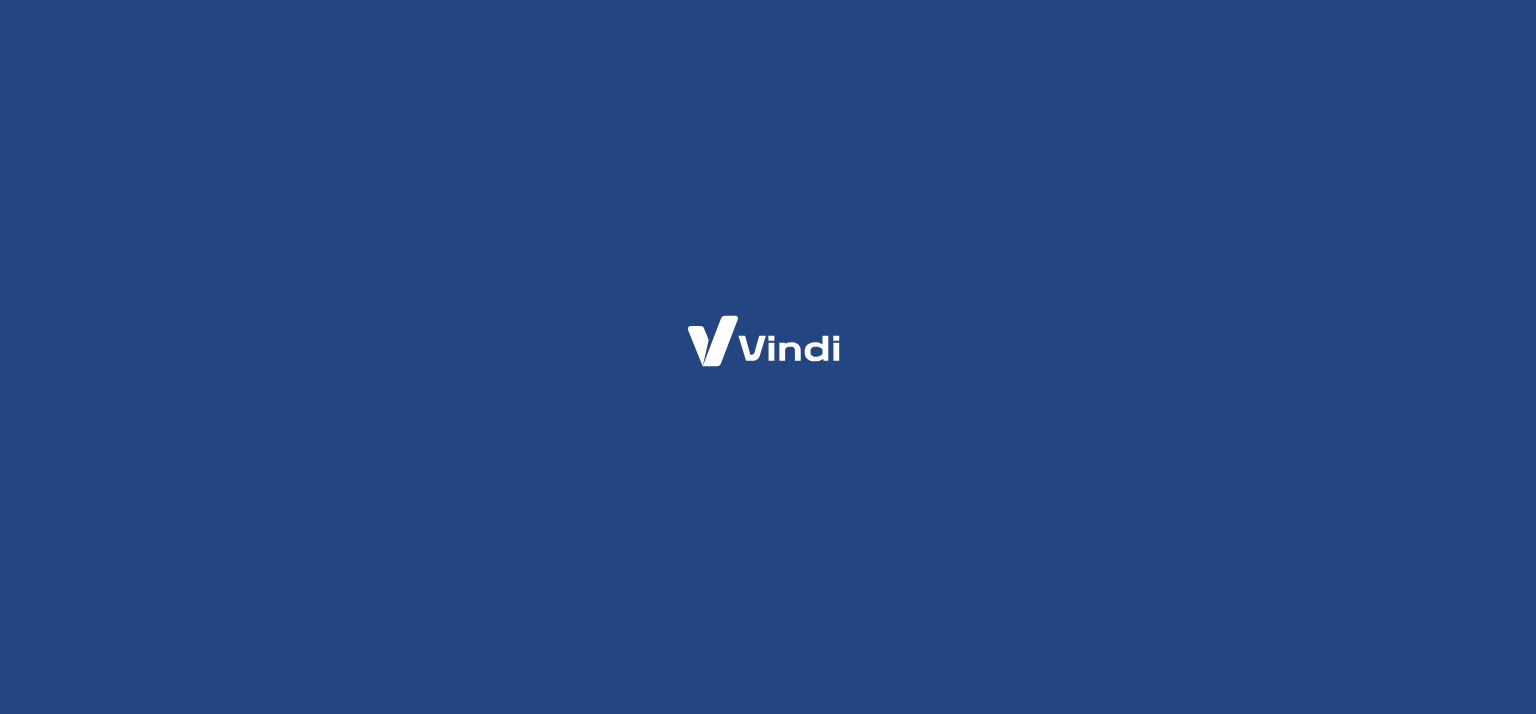scroll, scrollTop: 0, scrollLeft: 0, axis: both 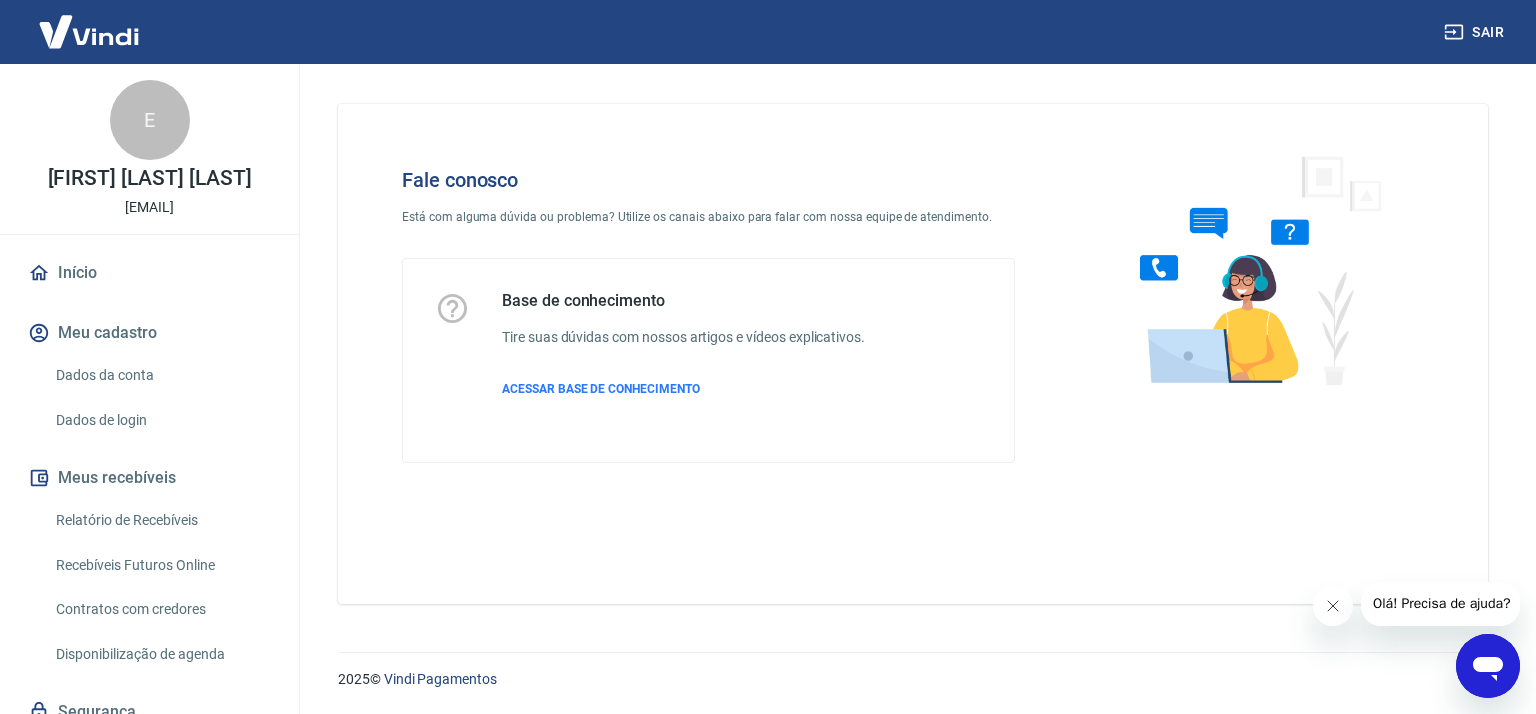 click 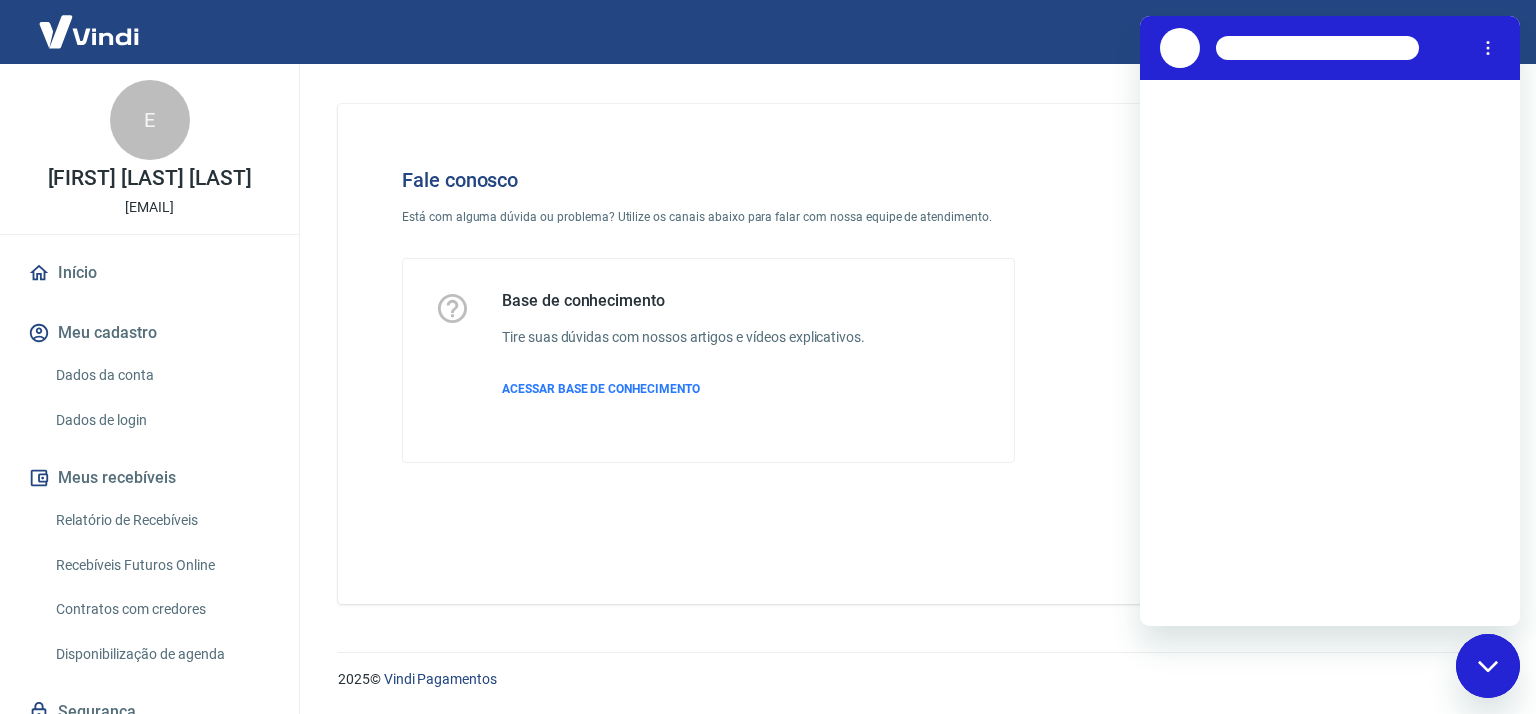 scroll, scrollTop: 0, scrollLeft: 0, axis: both 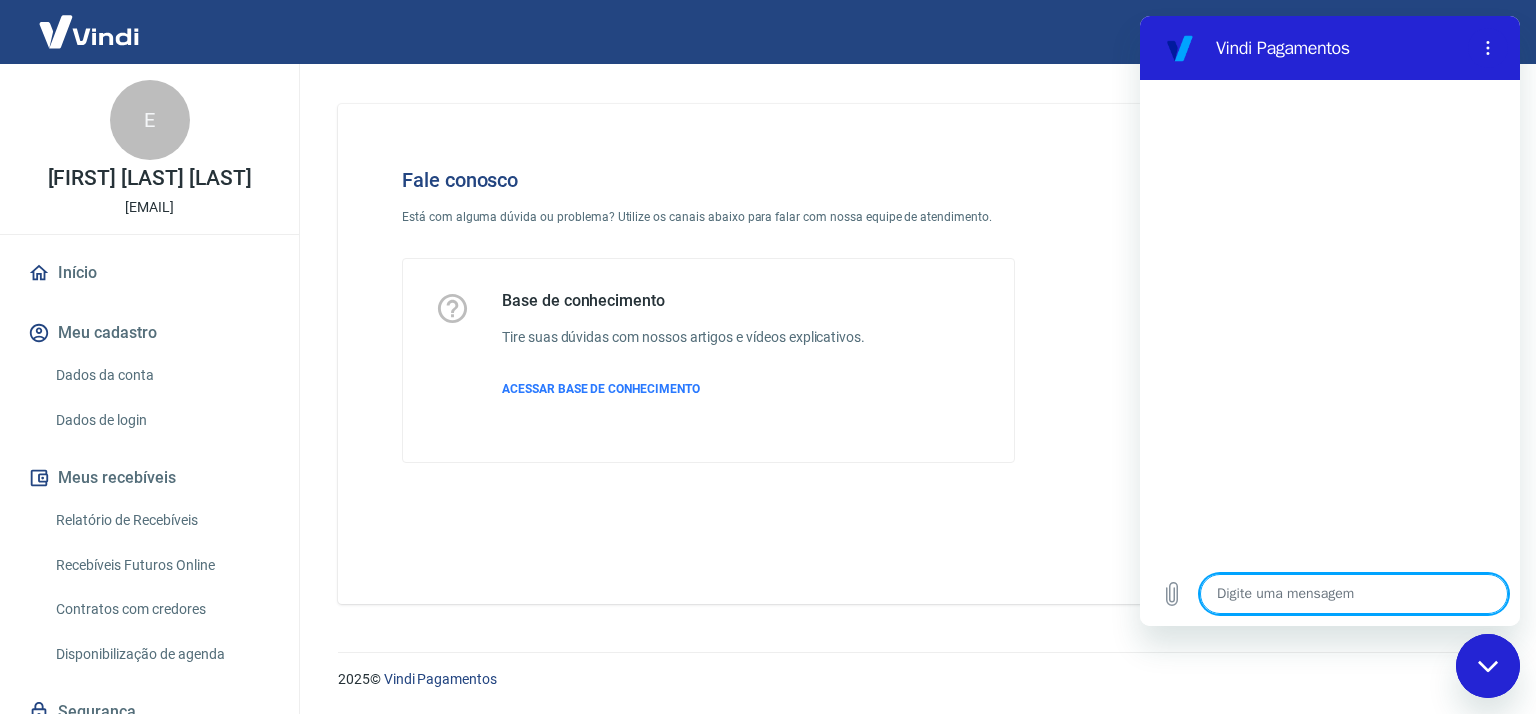 type on "n" 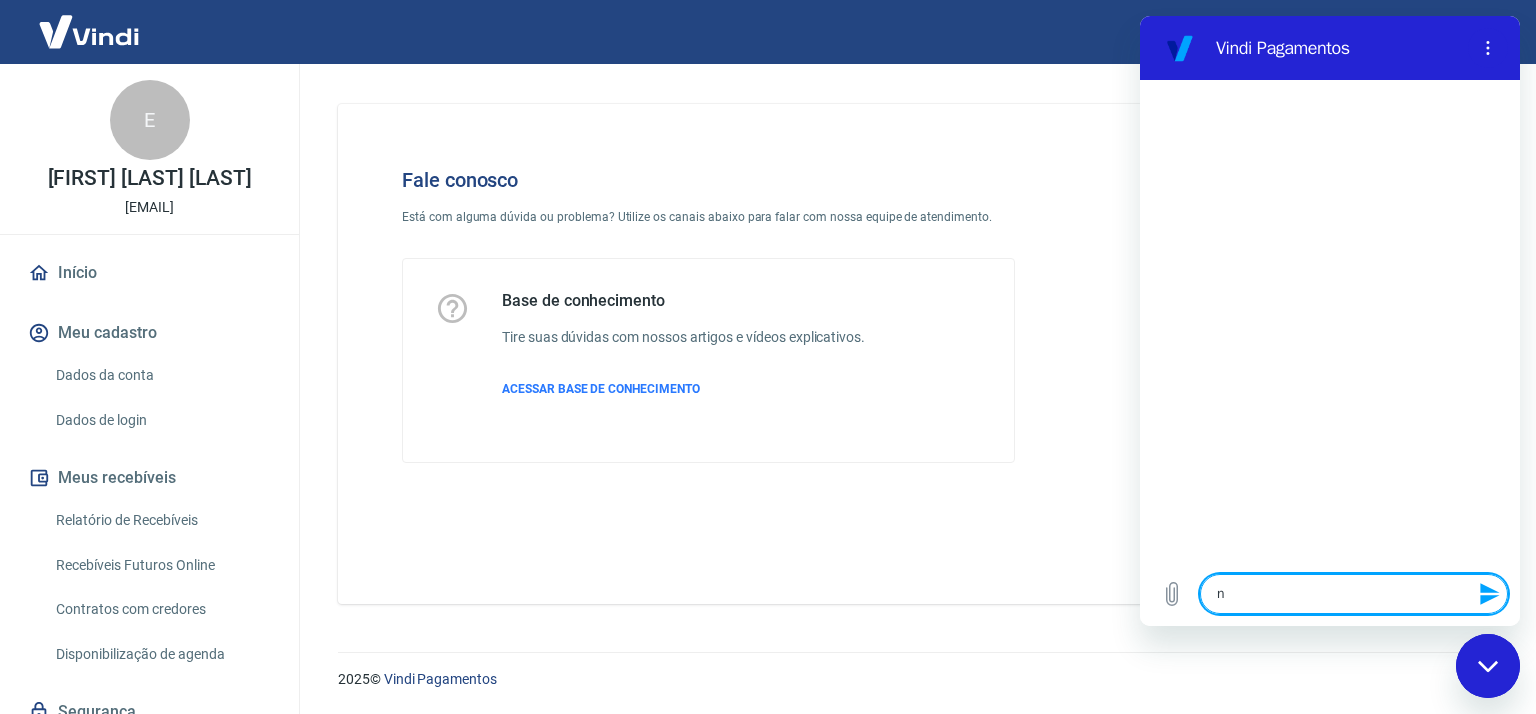 type on "nã" 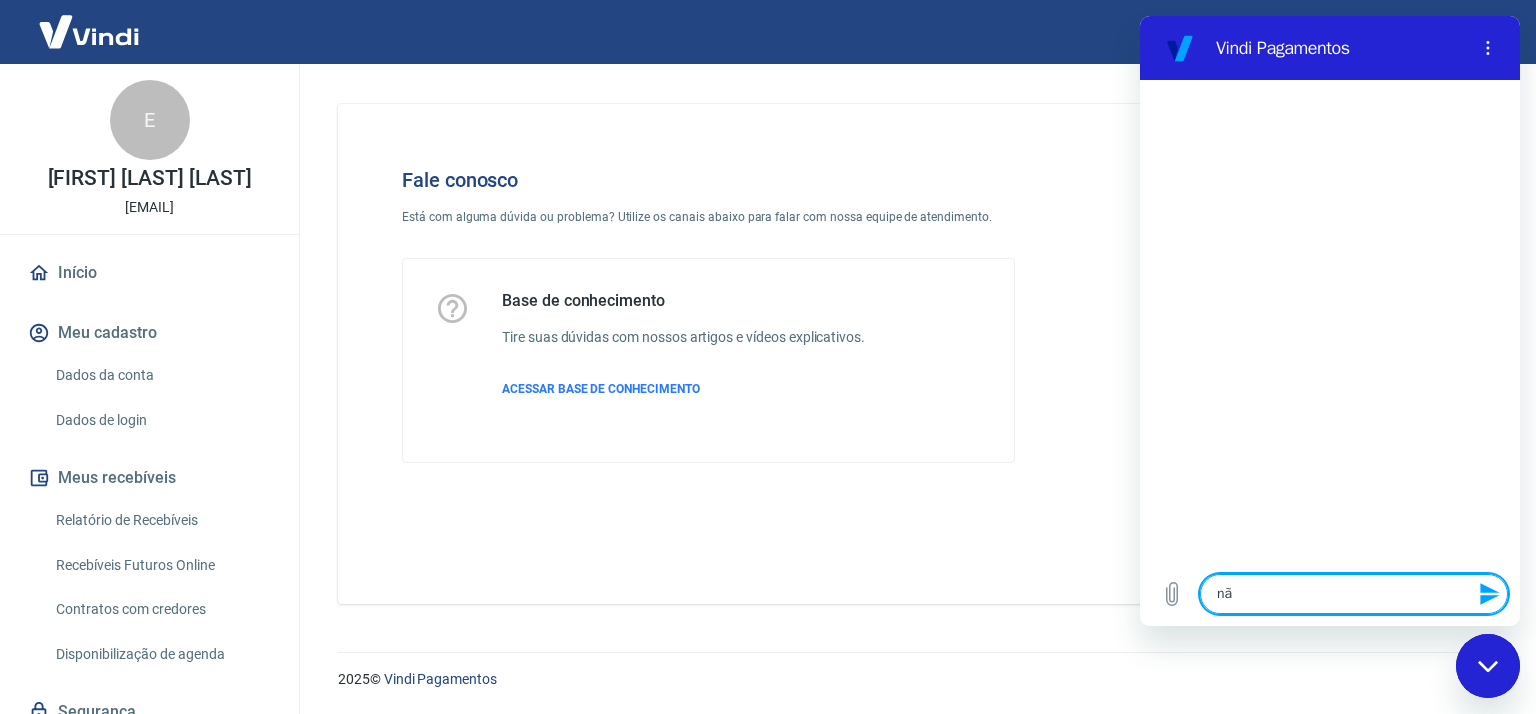 type on "não" 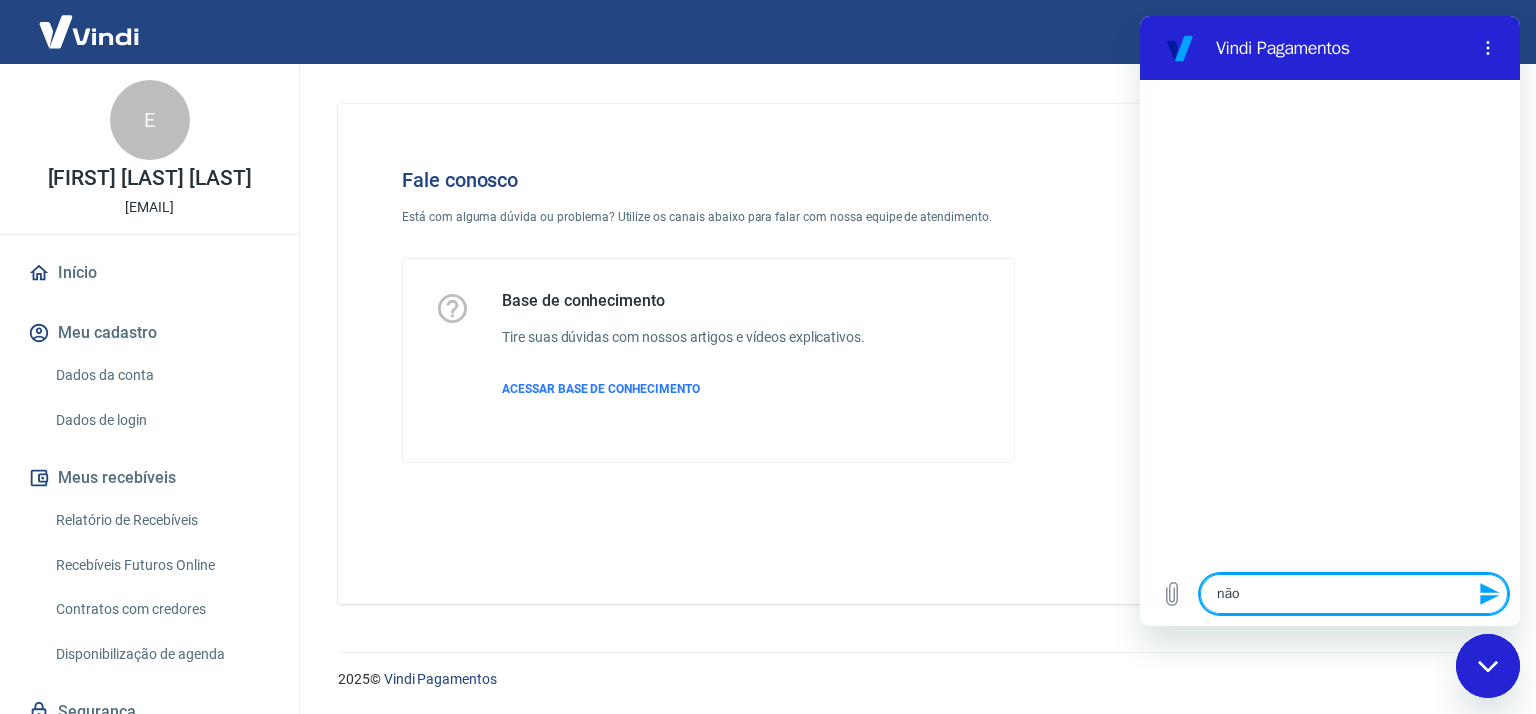 type on "não" 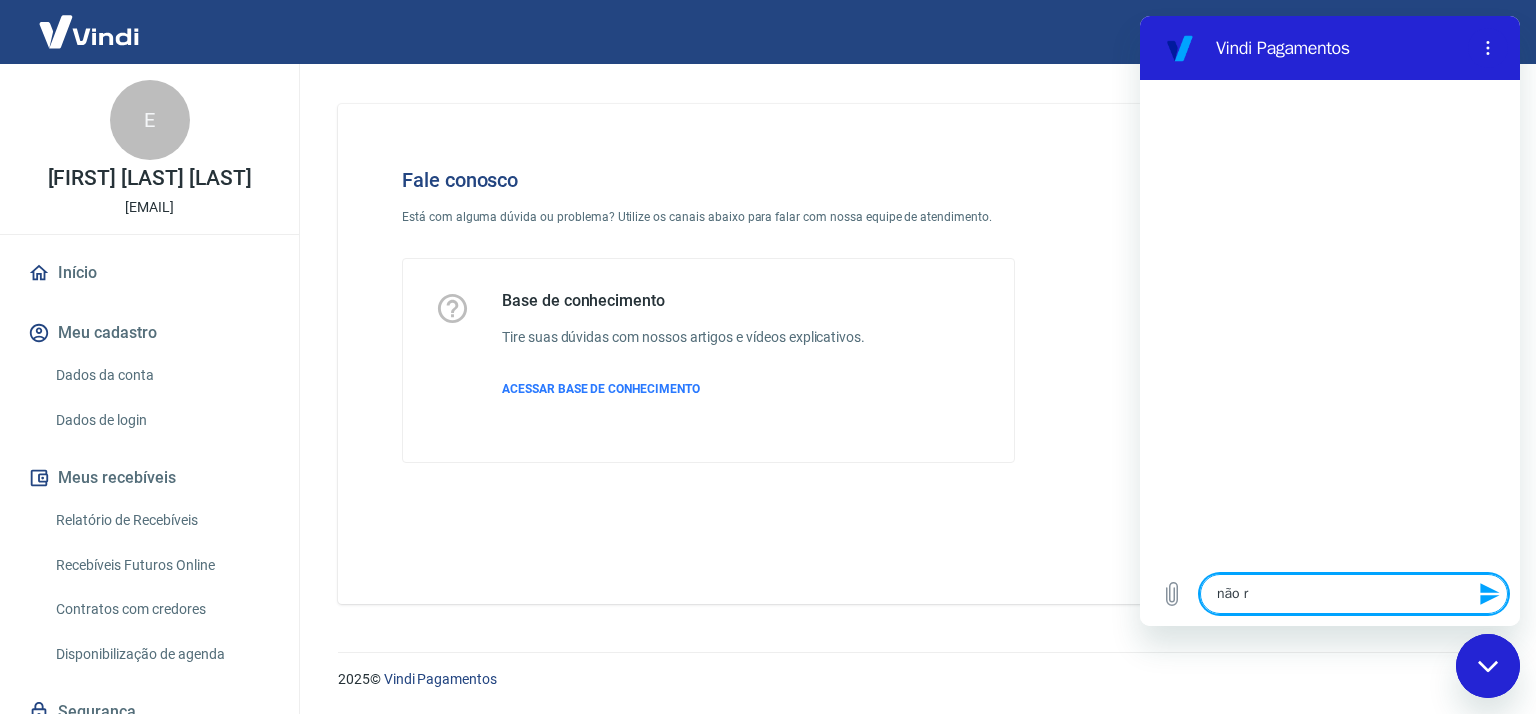 type on "não re" 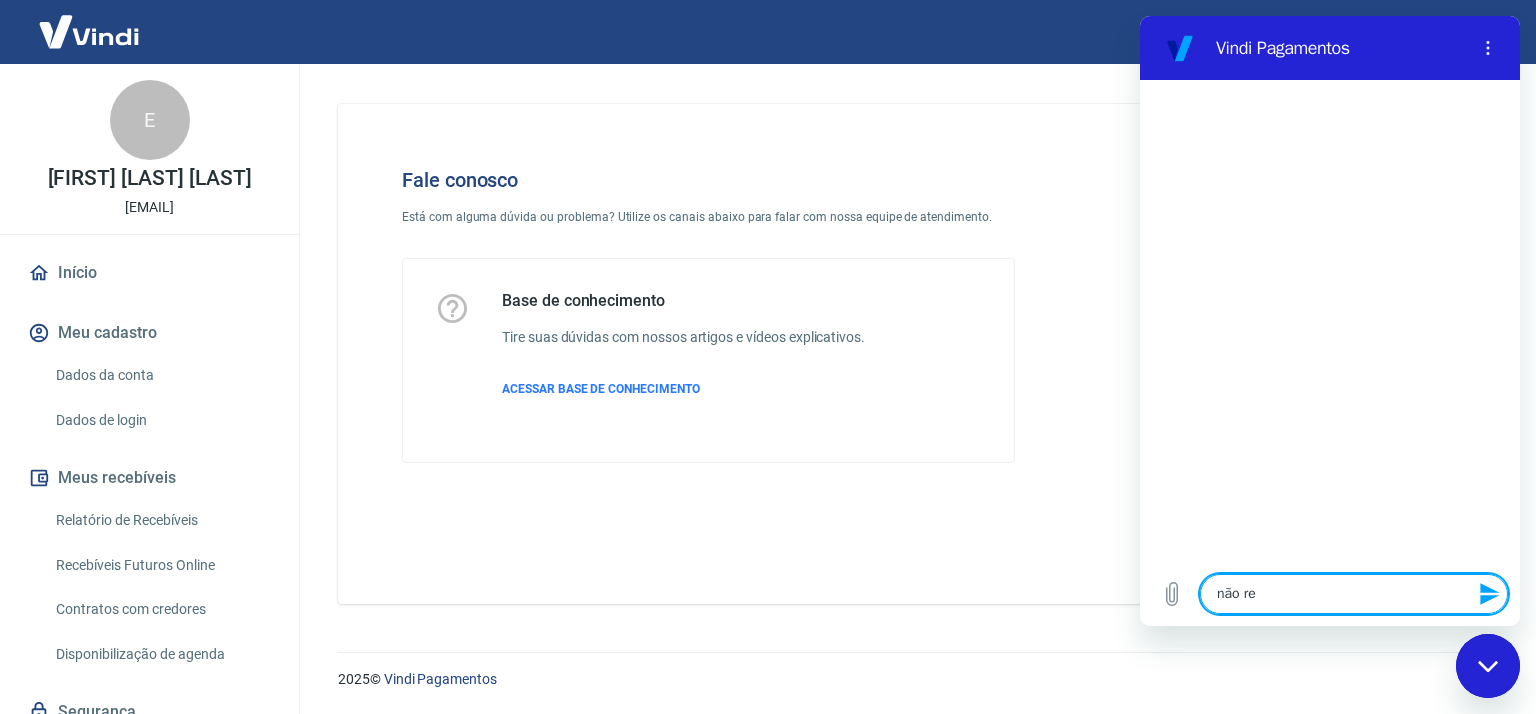 type on "não rec" 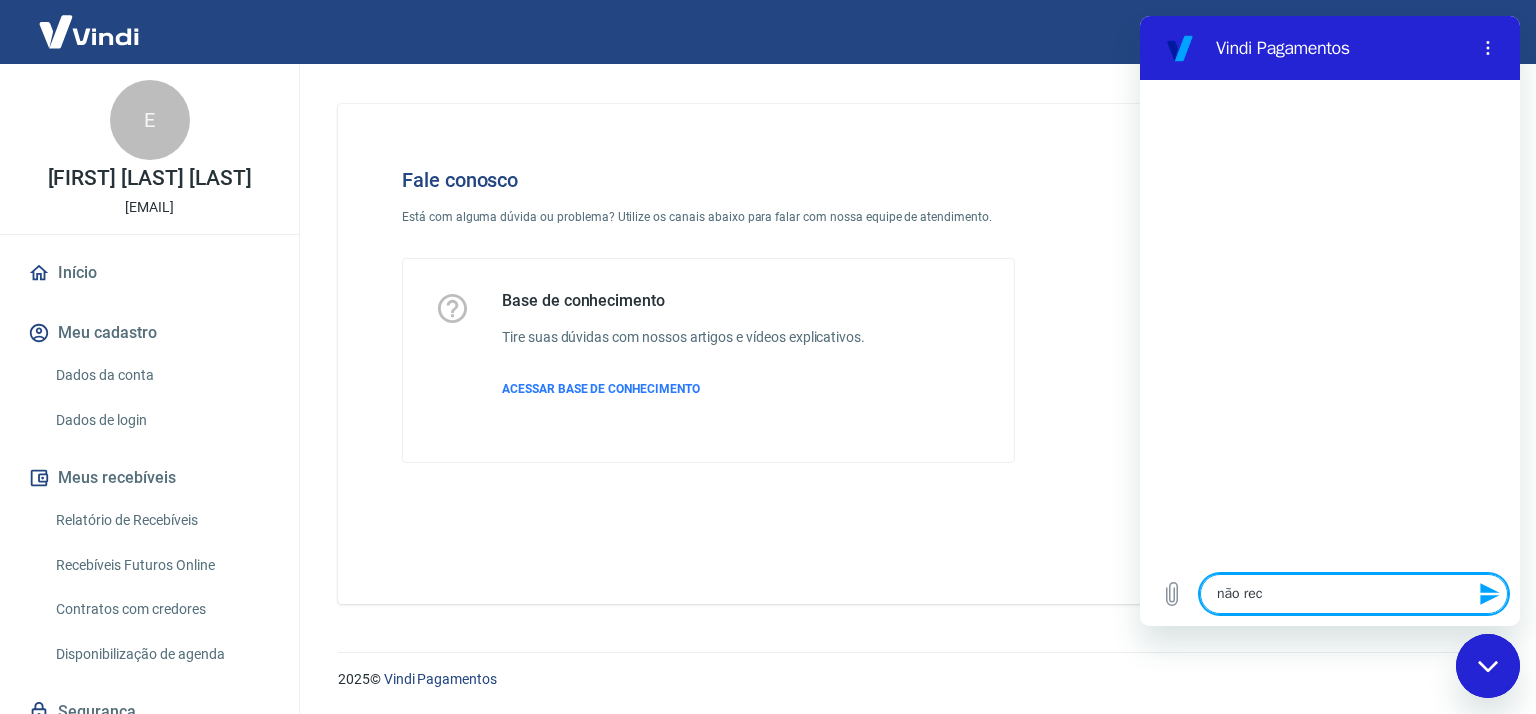 type on "não rece" 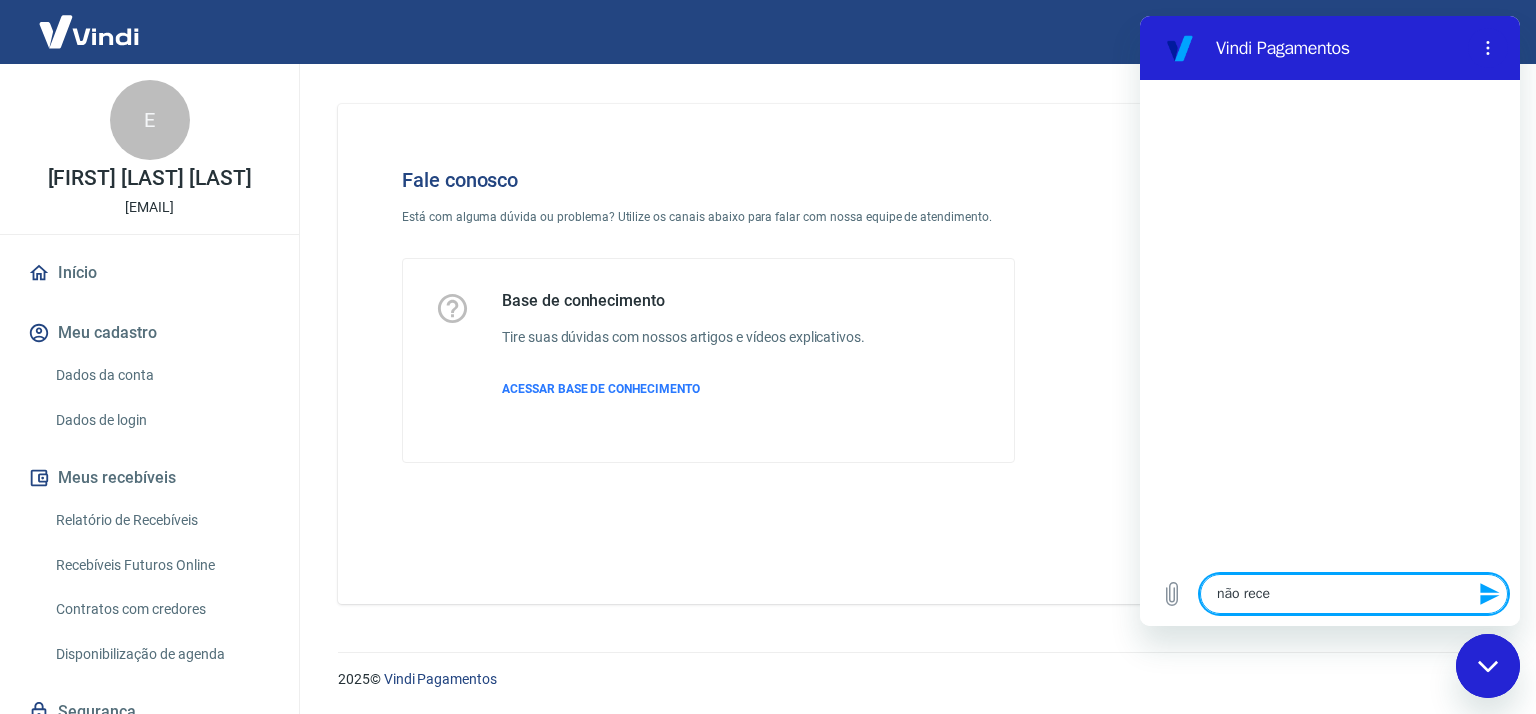 type on "não receb" 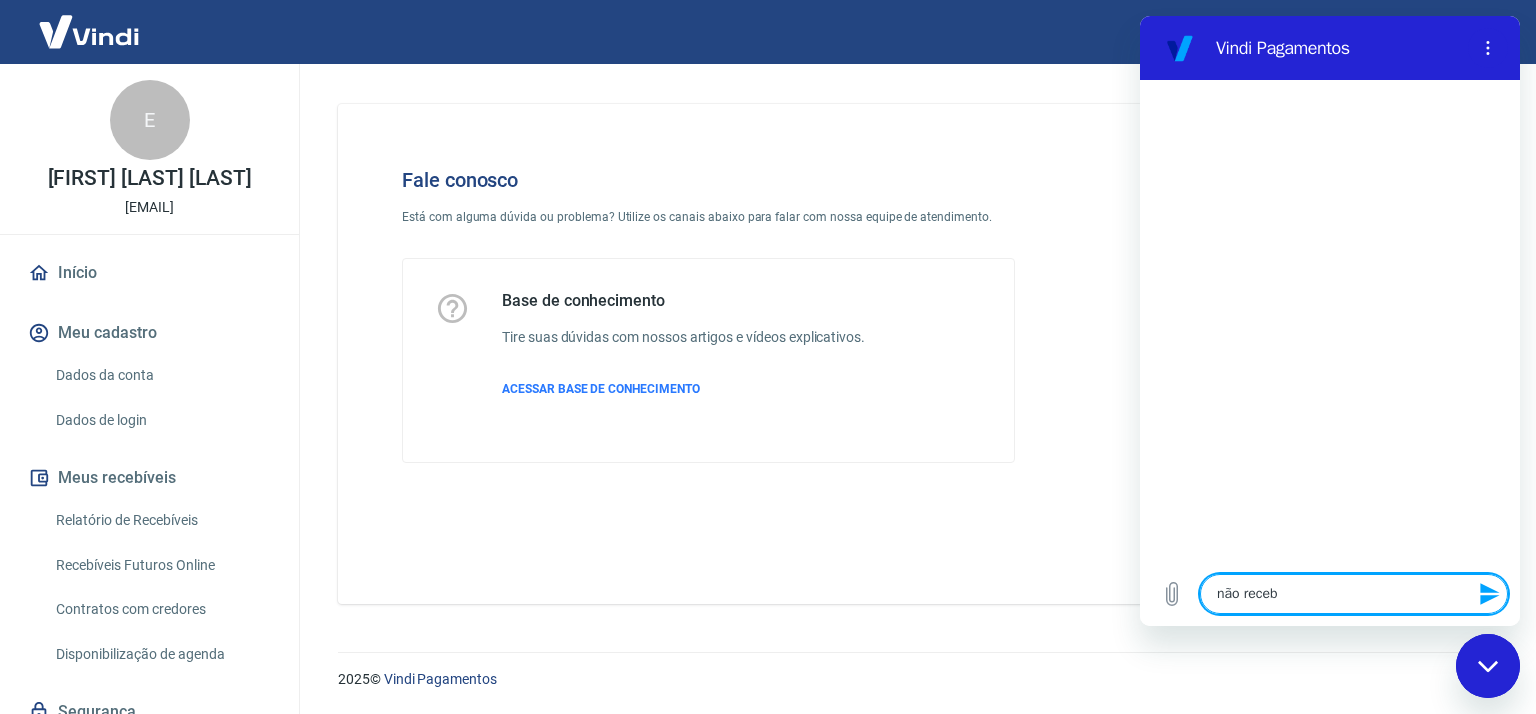 type on "não recebi" 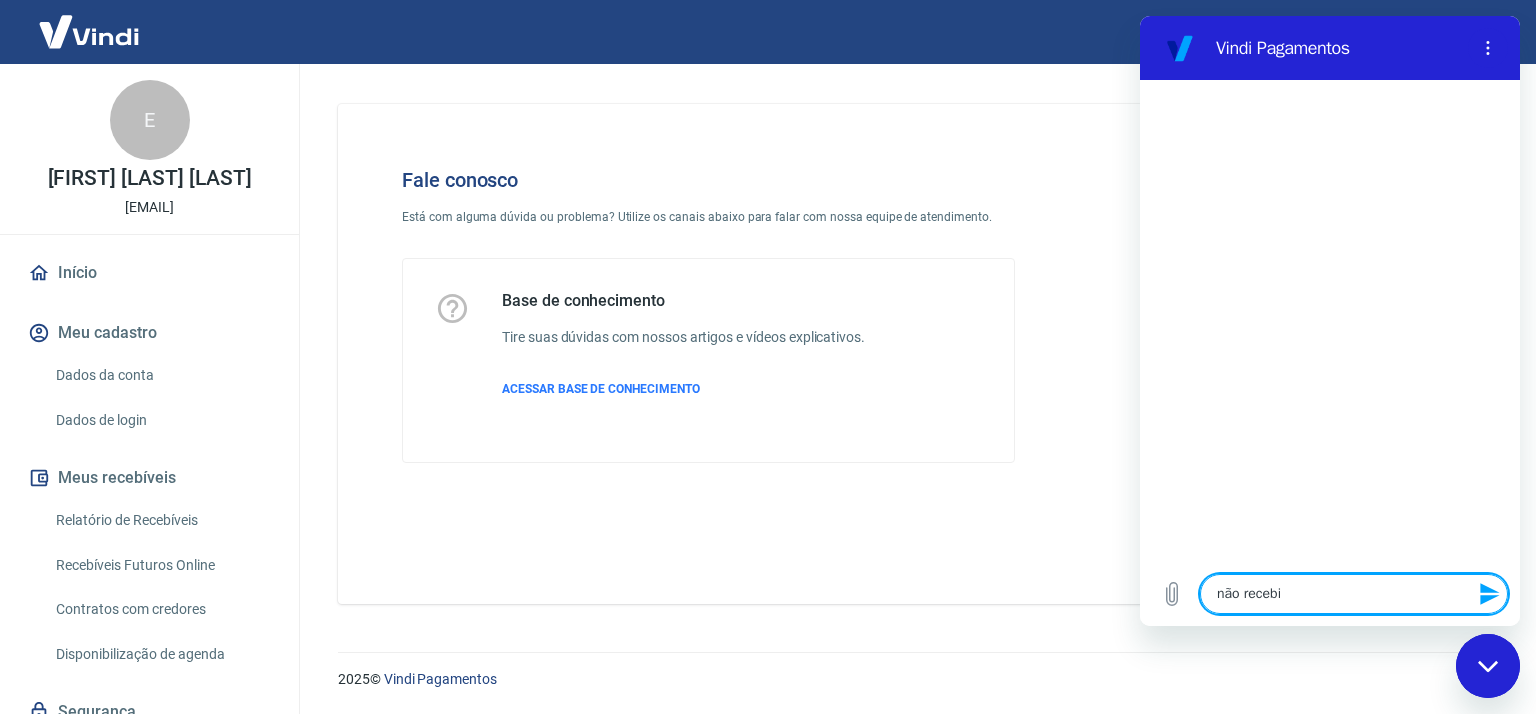 type on "não recebi" 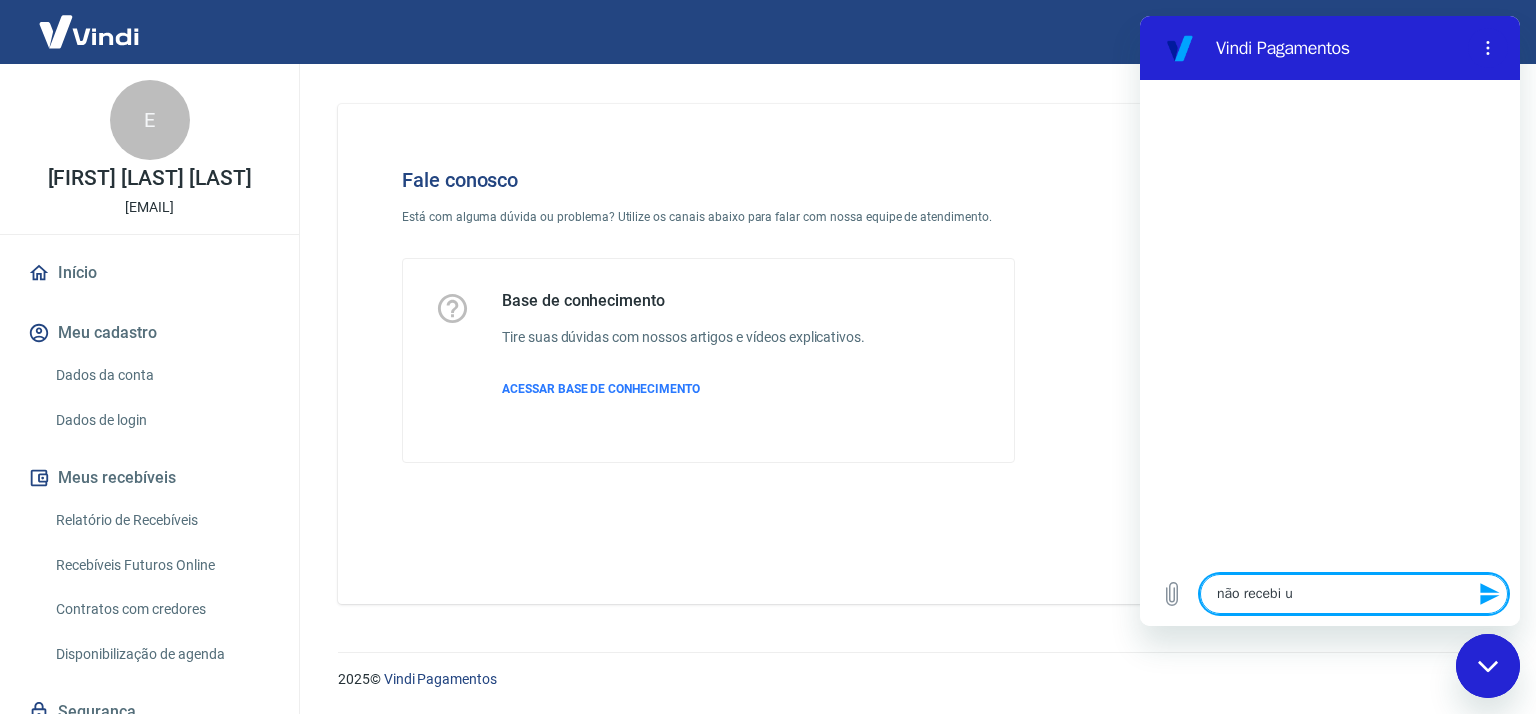 type on "não recebi um" 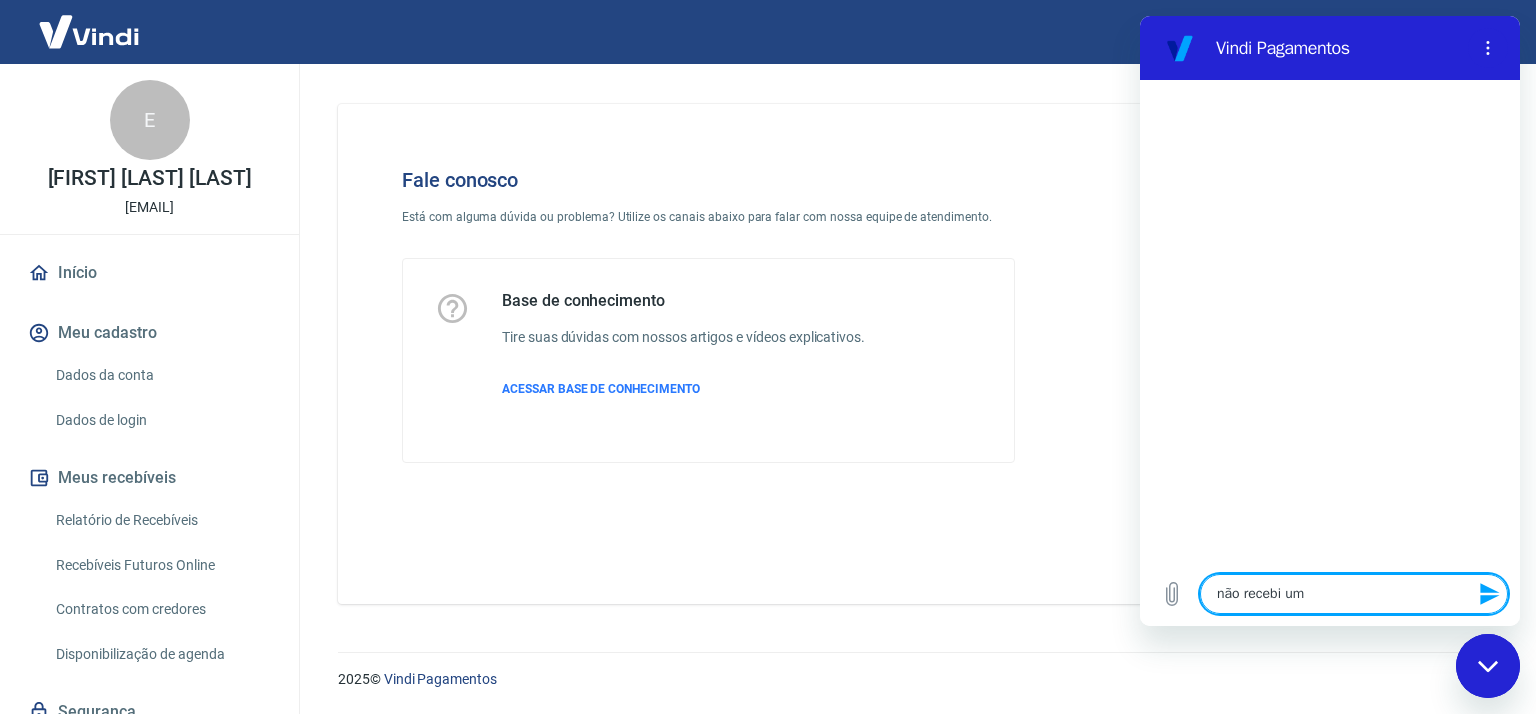 type on "não recebi u" 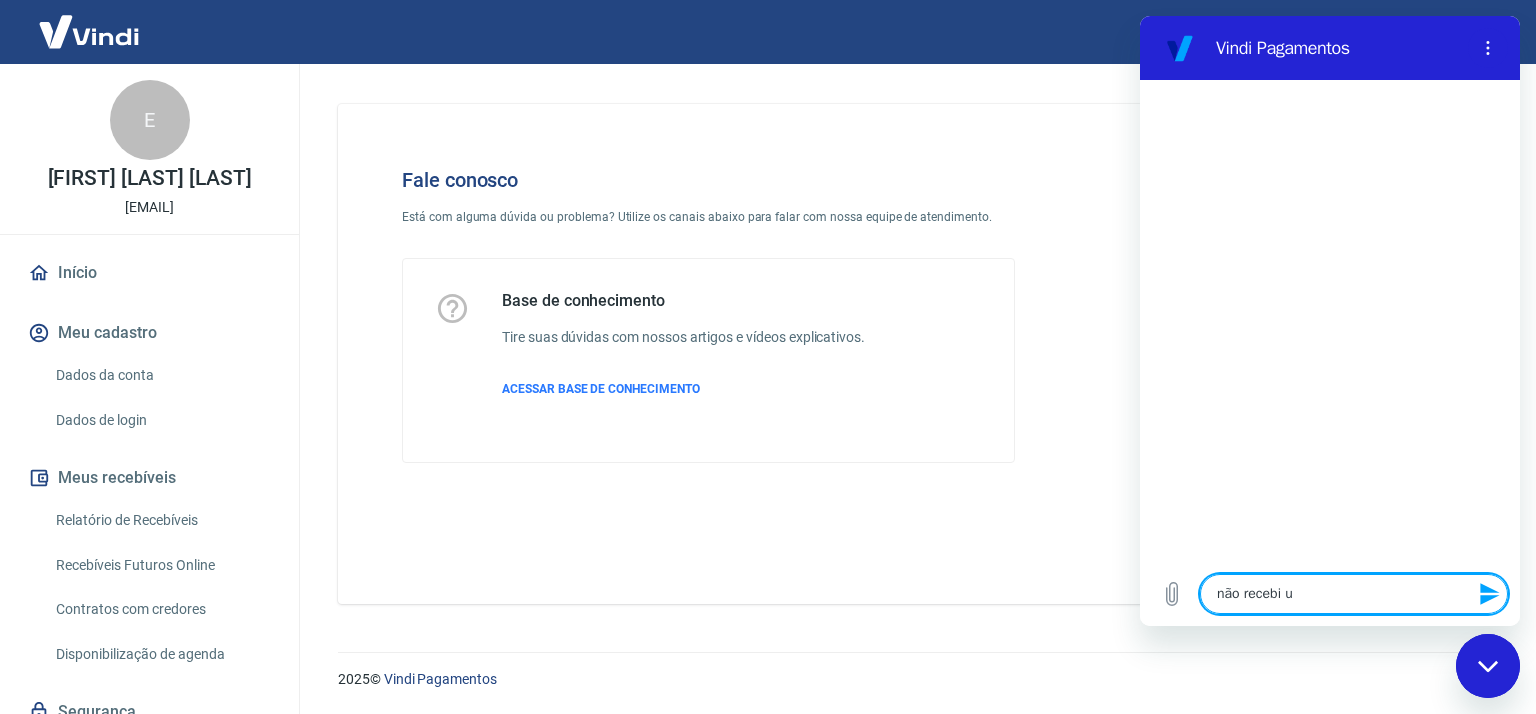 type on "não recebi" 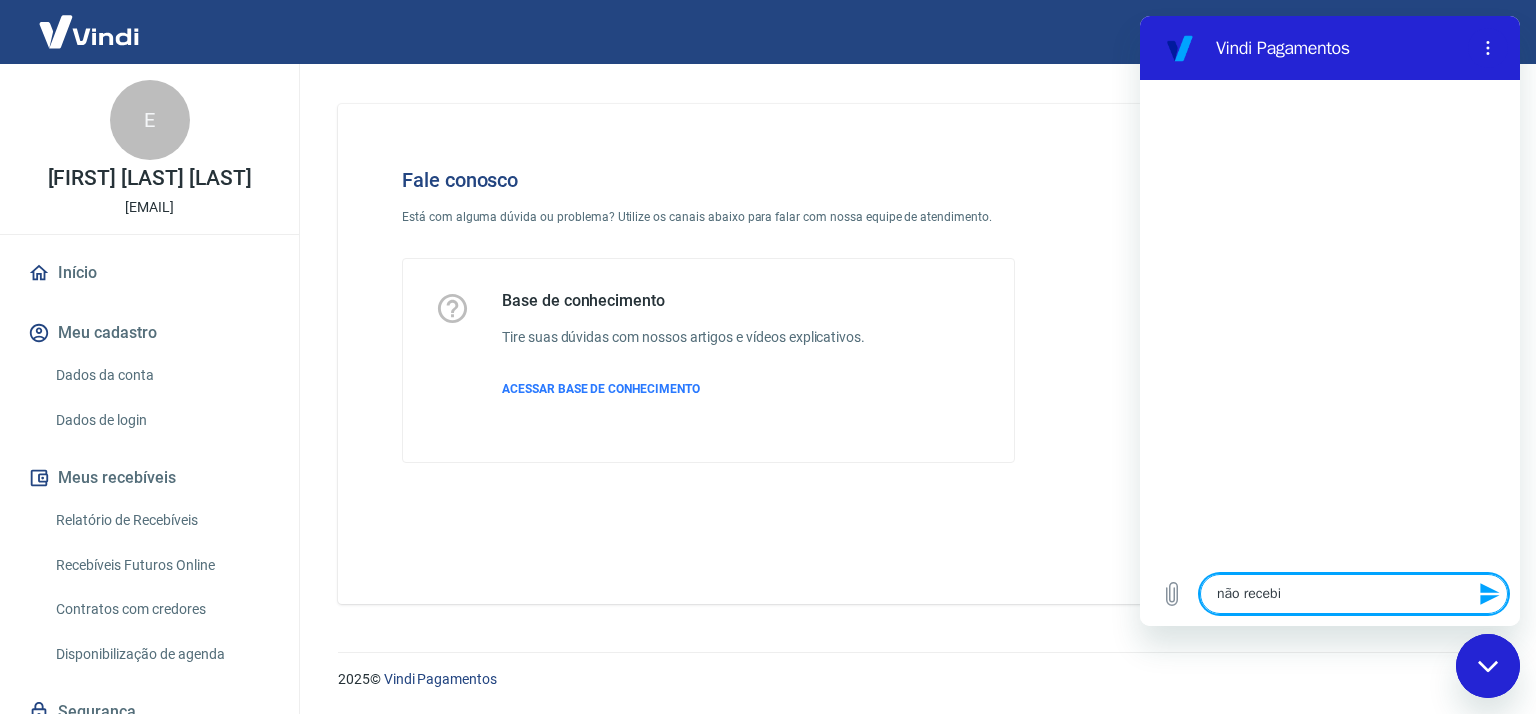 type on "não recebi o" 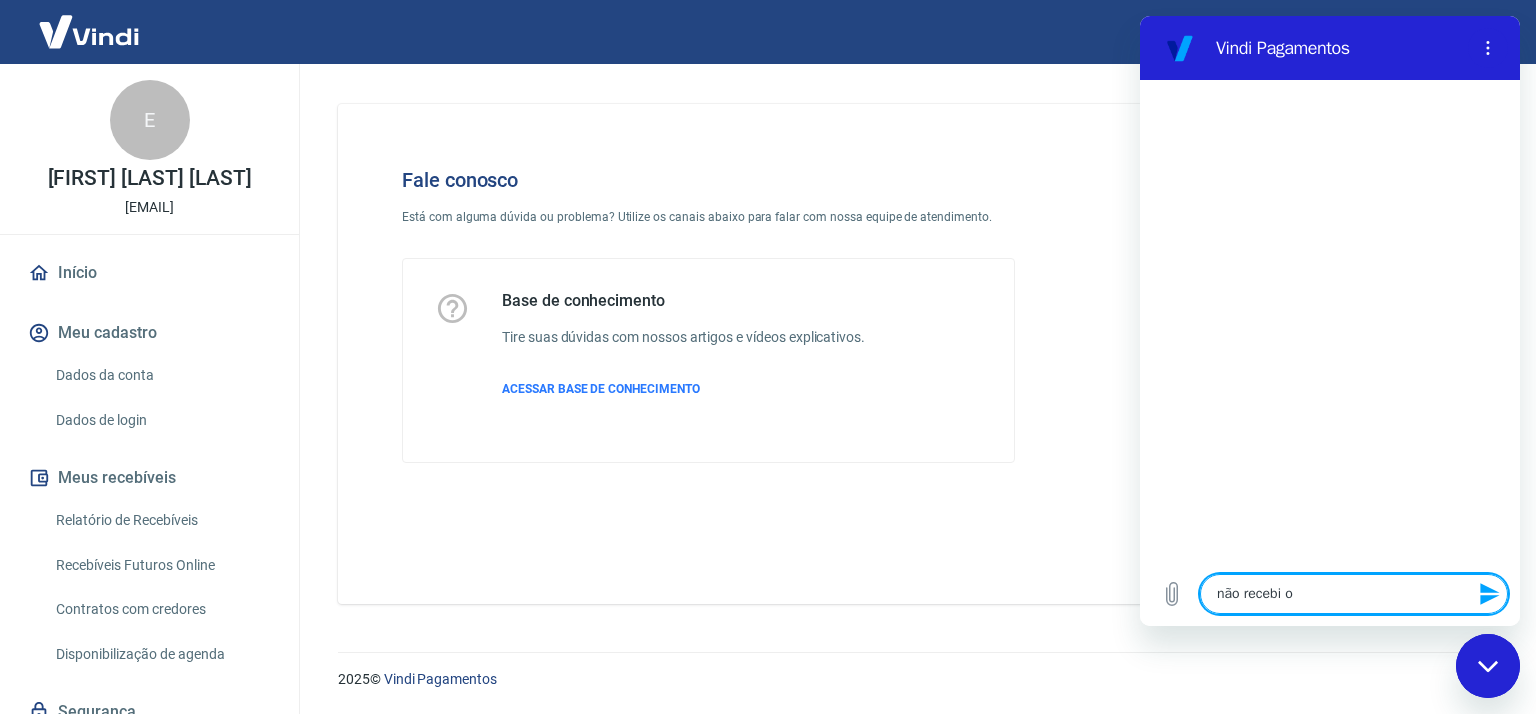 type on "não recebi o" 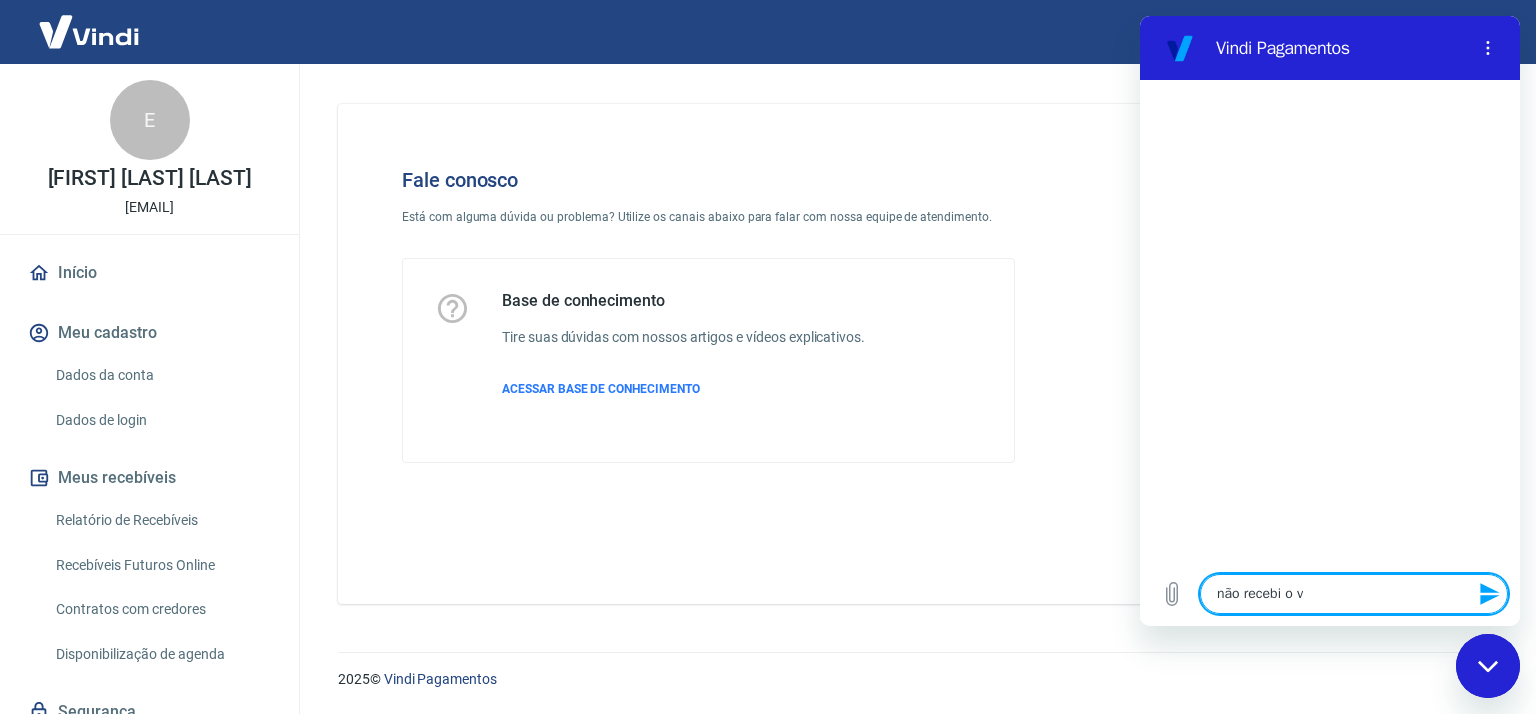 type on "não recebi o va" 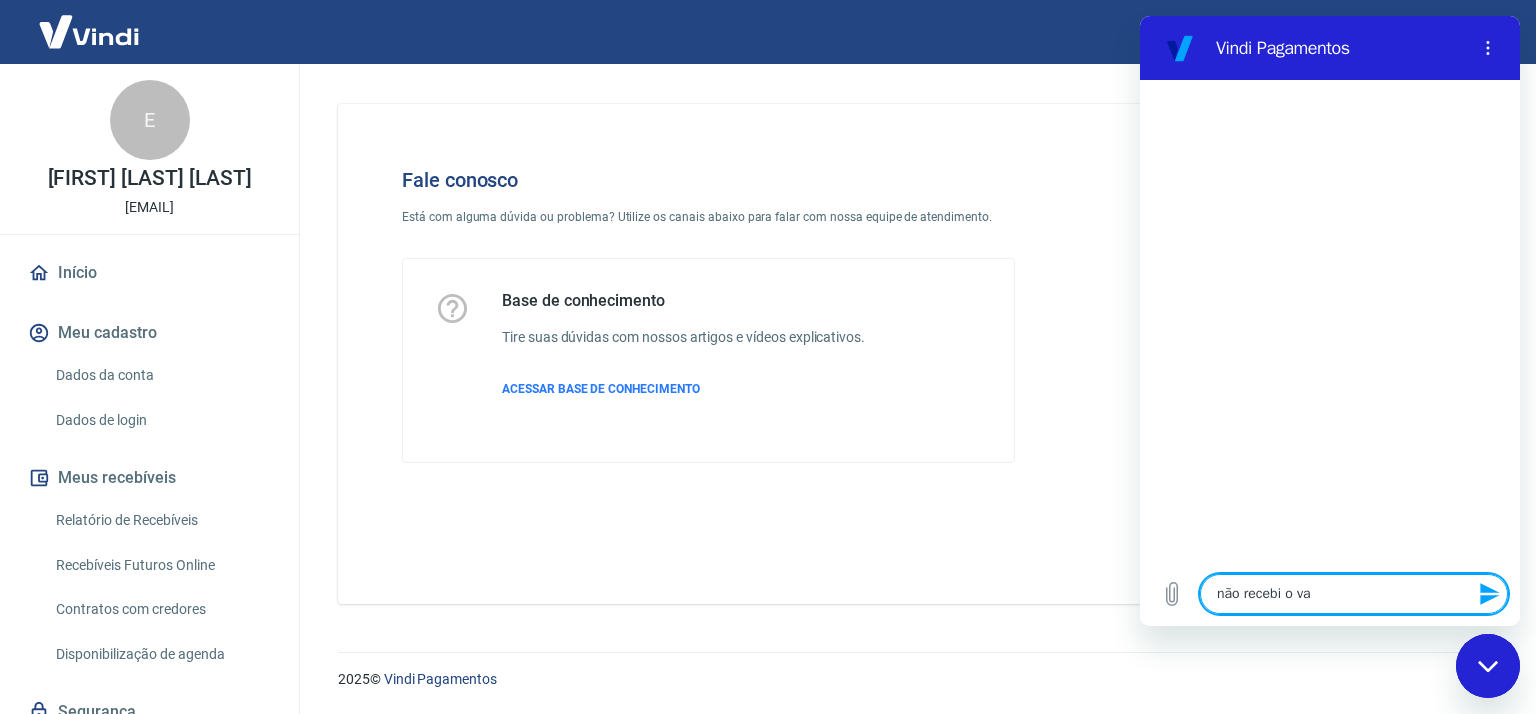 type on "não recebi o val" 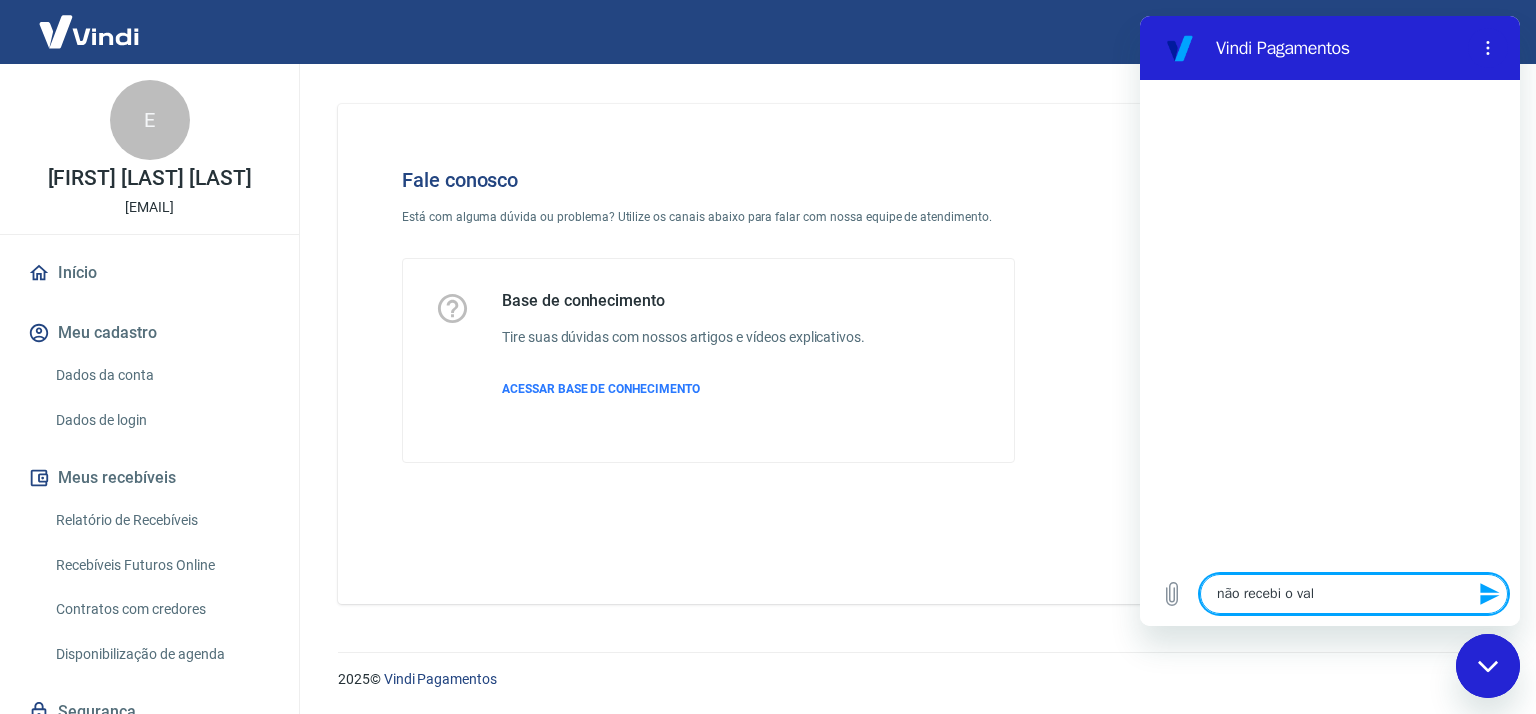 type on "não recebi o valo" 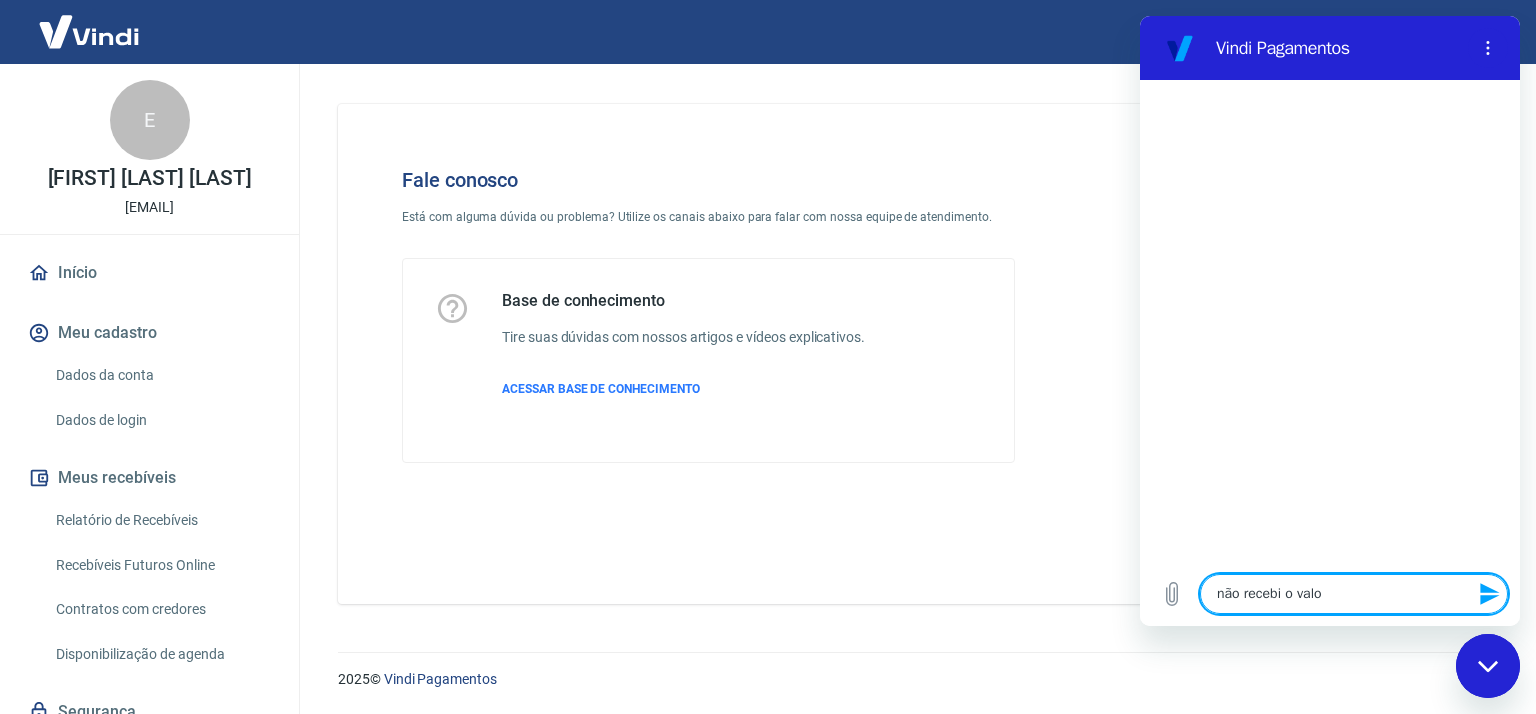 type on "não recebi o valor" 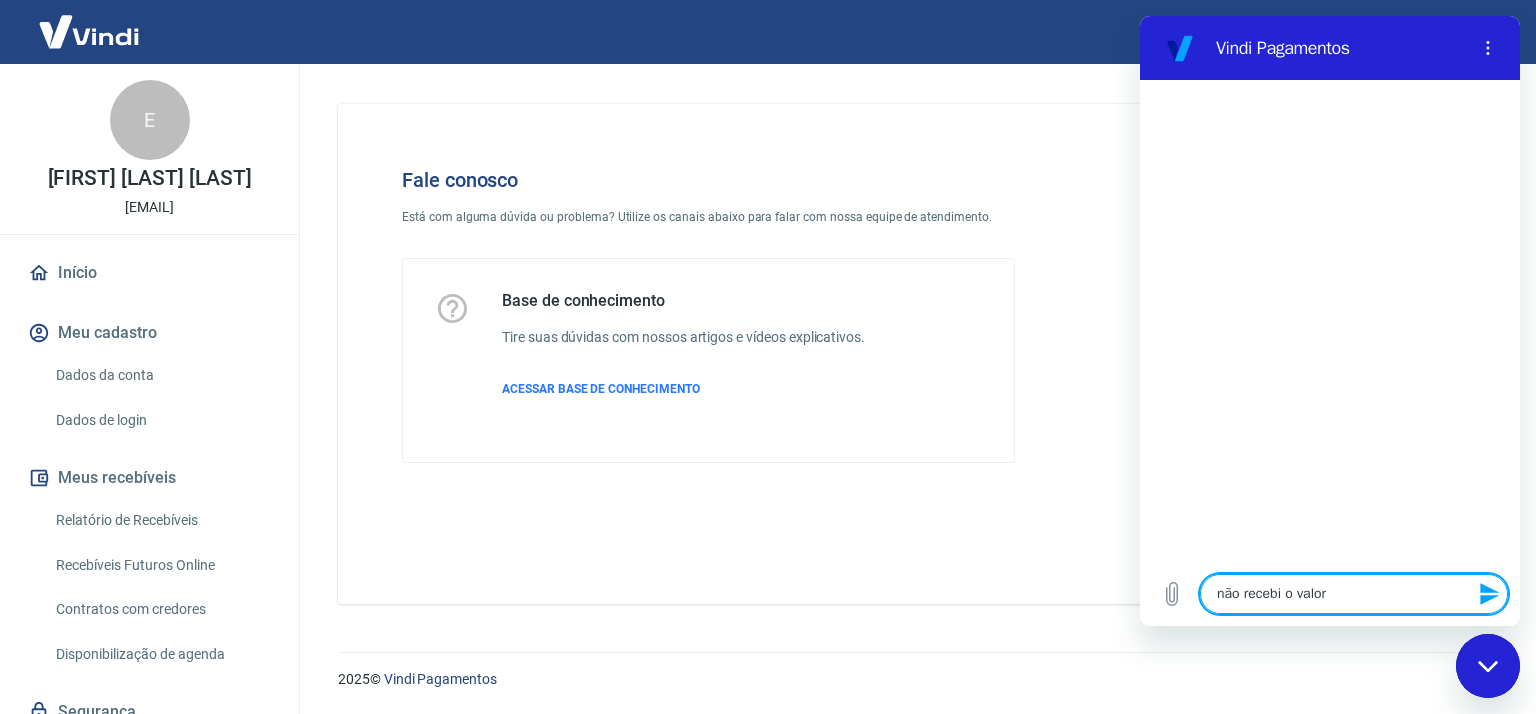 type on "não recebi o valor" 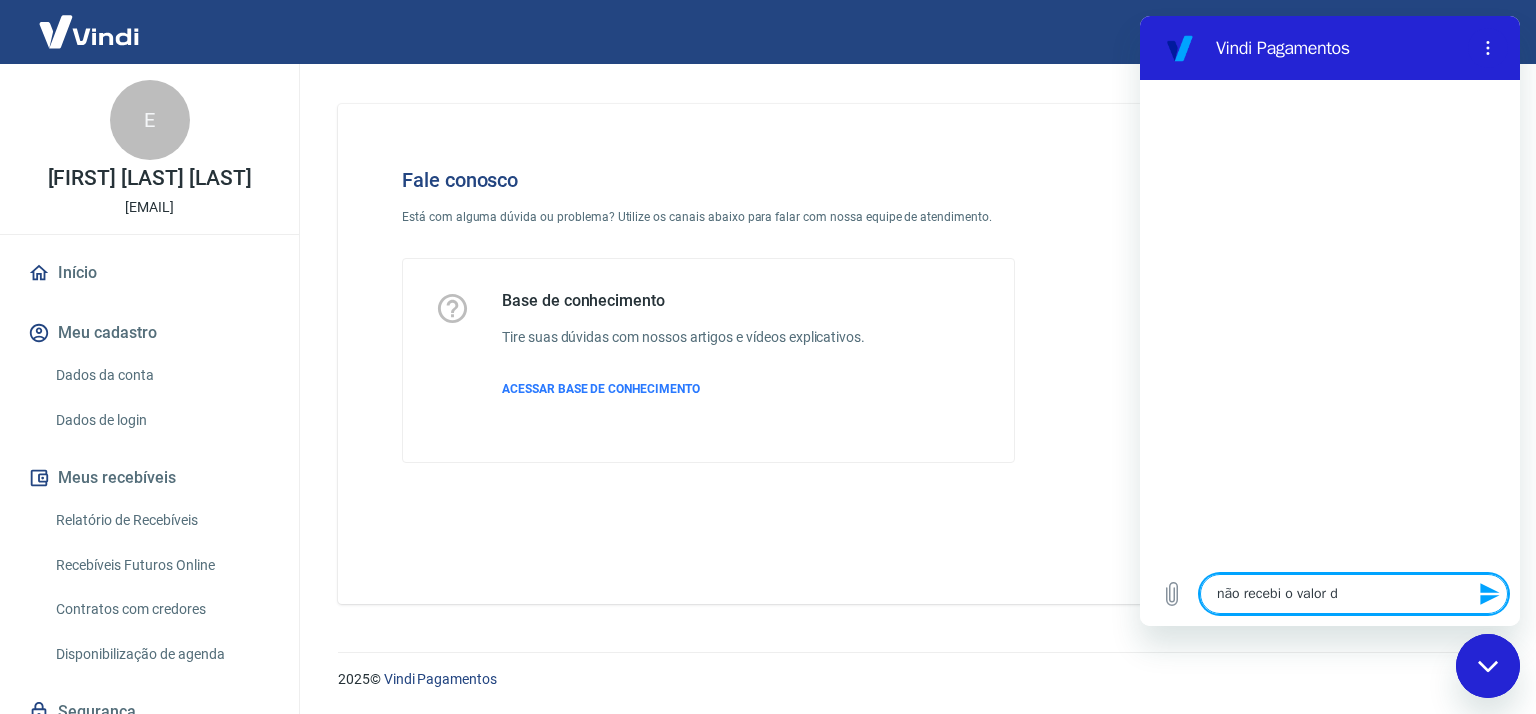 type on "x" 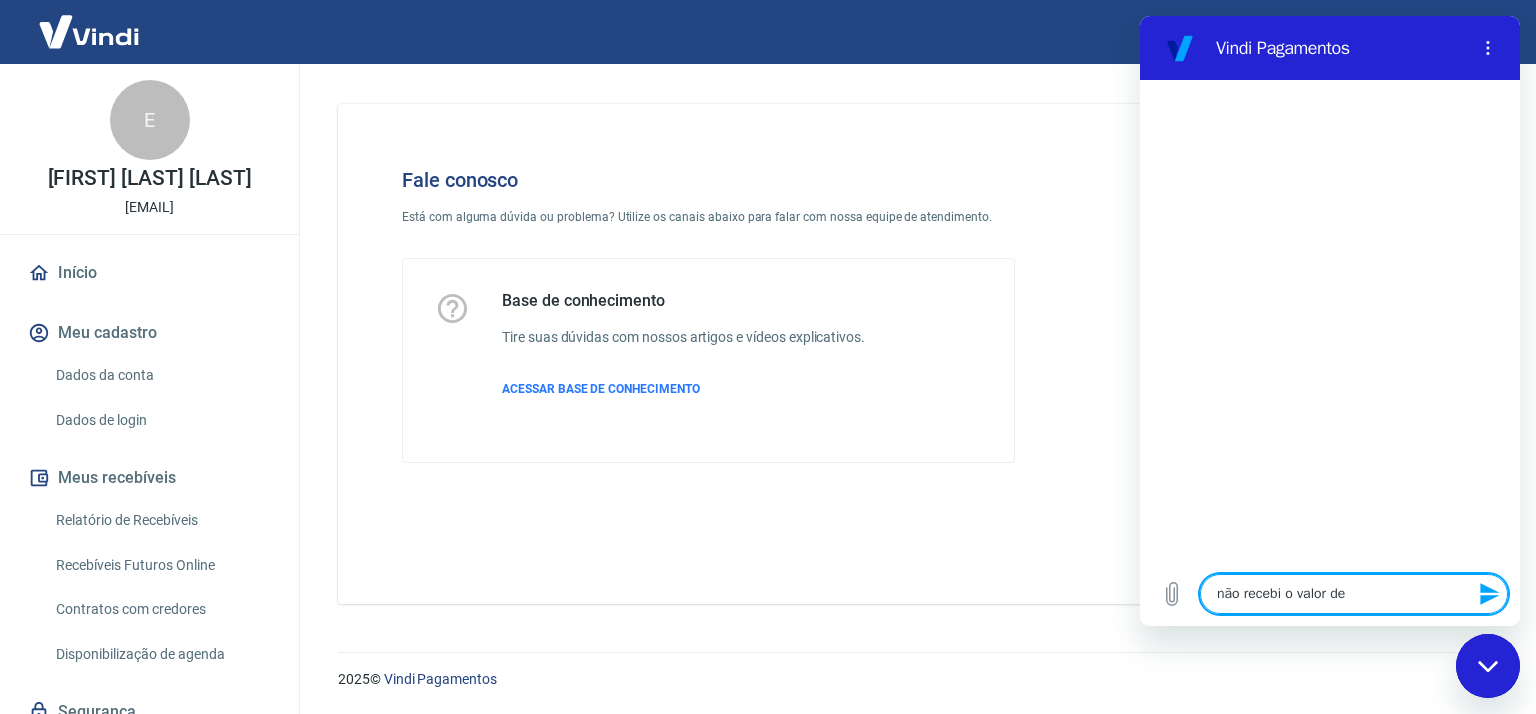 type on "não recebi o valor de" 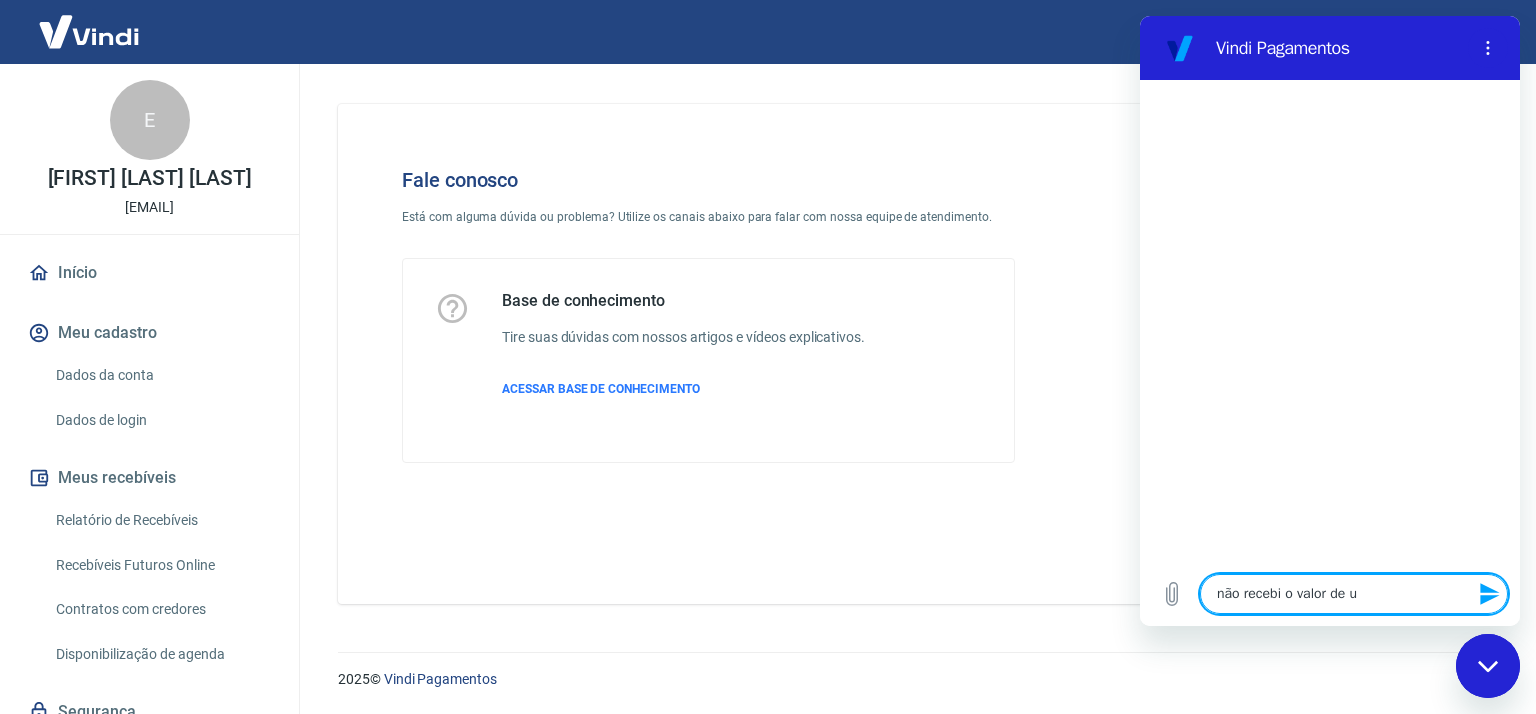 type on "não recebi o valor de um" 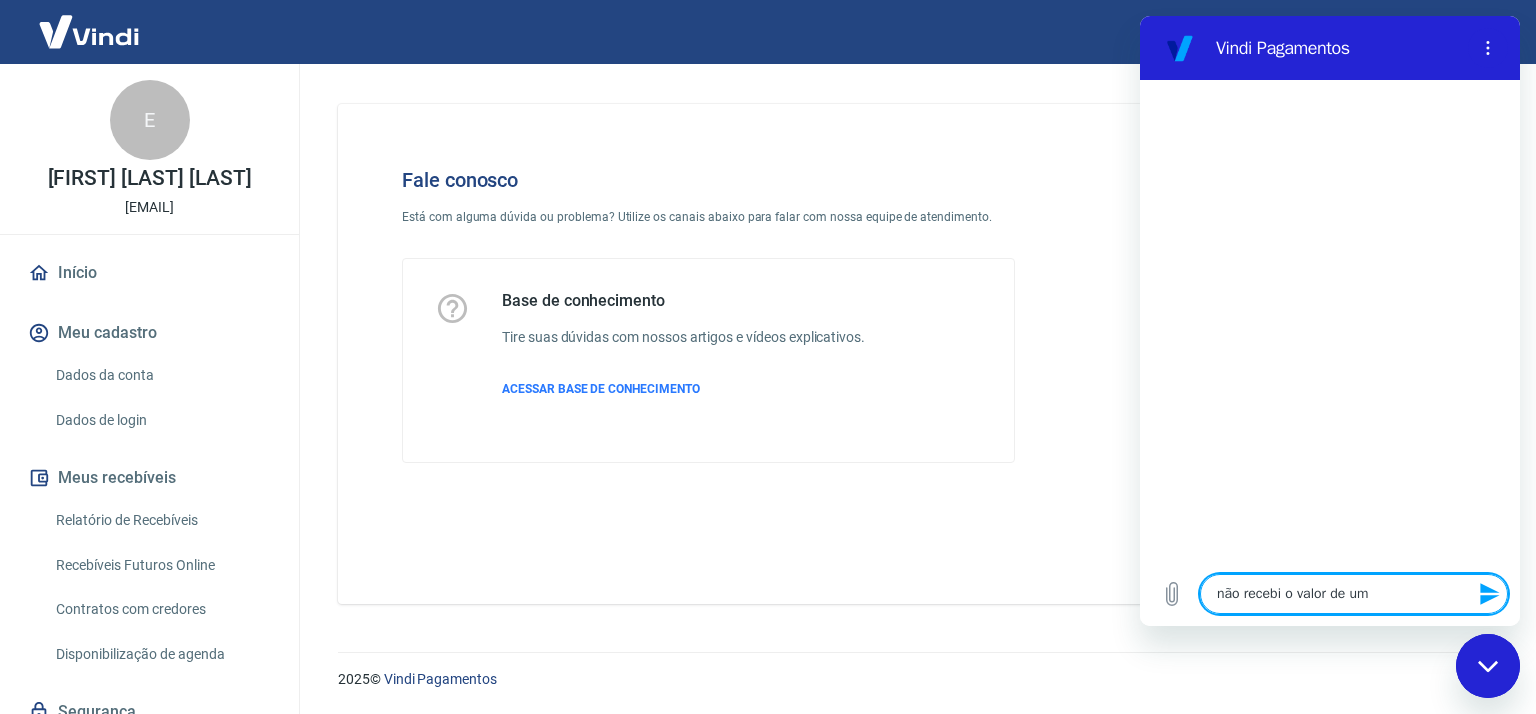 type on "não recebi o valor de um" 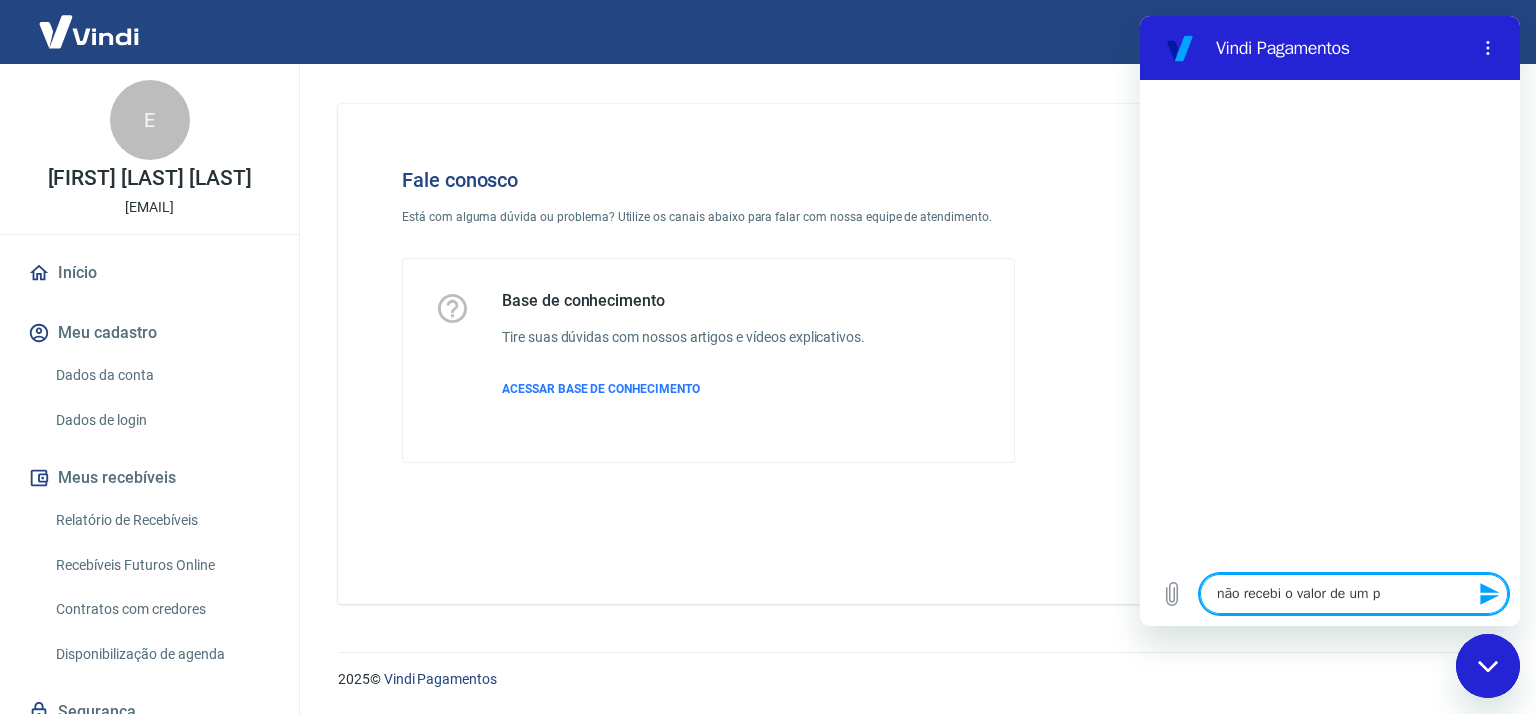 type on "não recebi o valor de um pe" 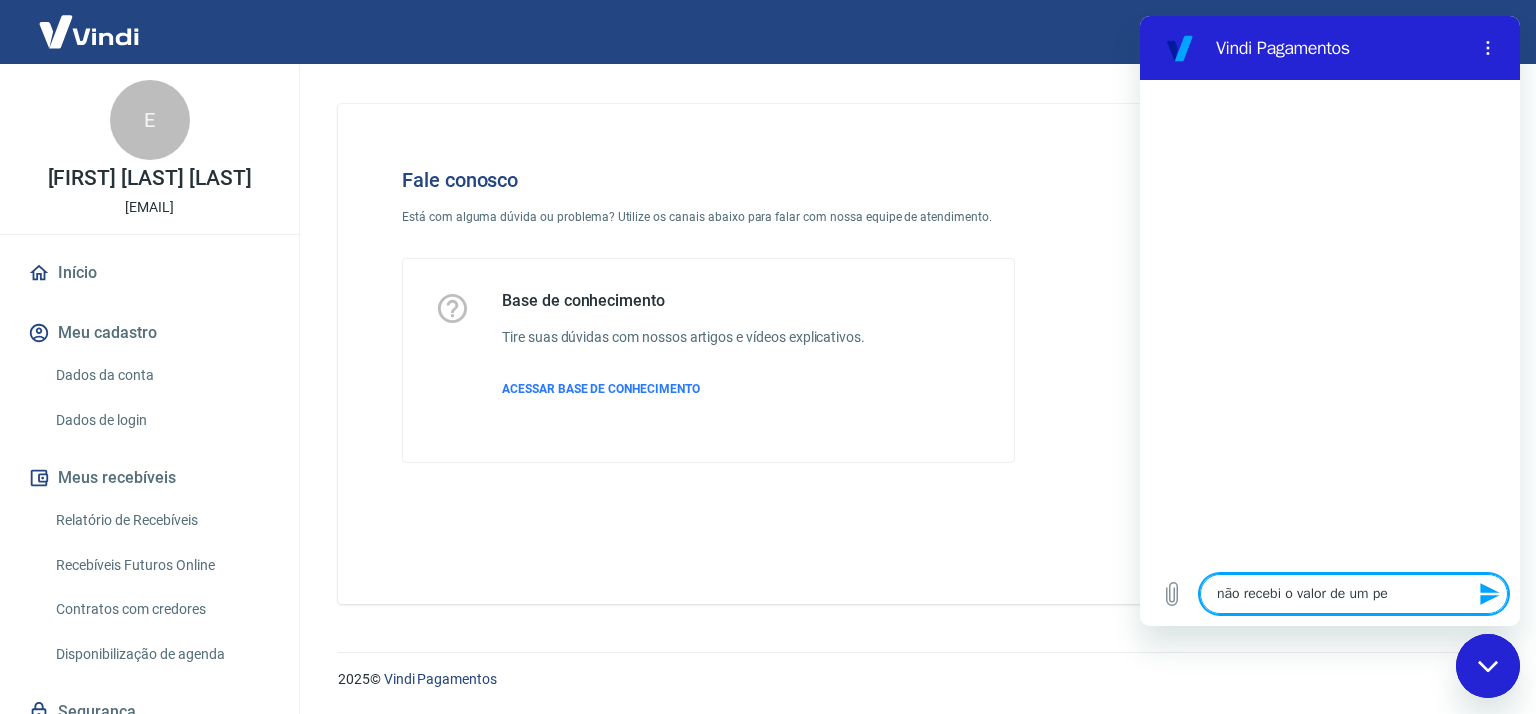 type on "não recebi o valor de um ped" 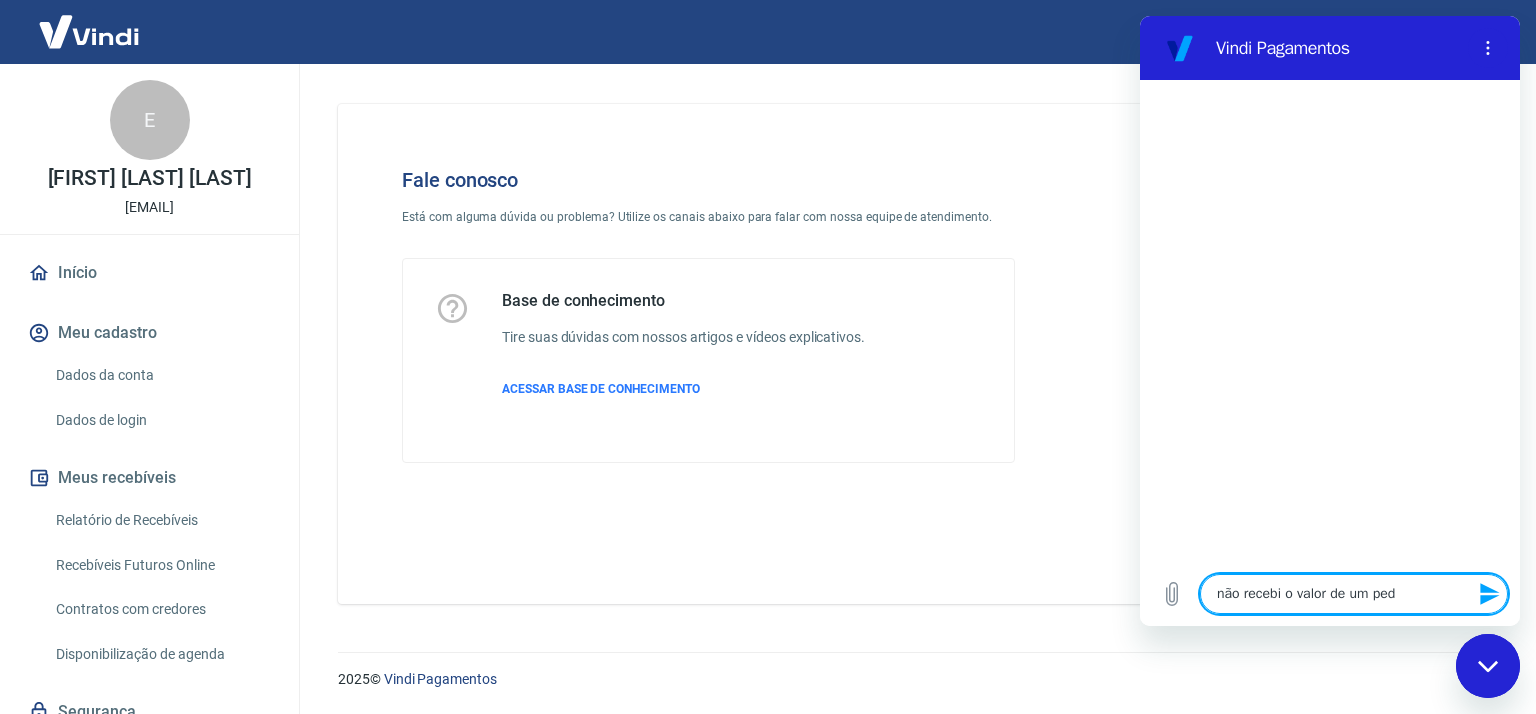 type on "não recebi o valor de um pedi" 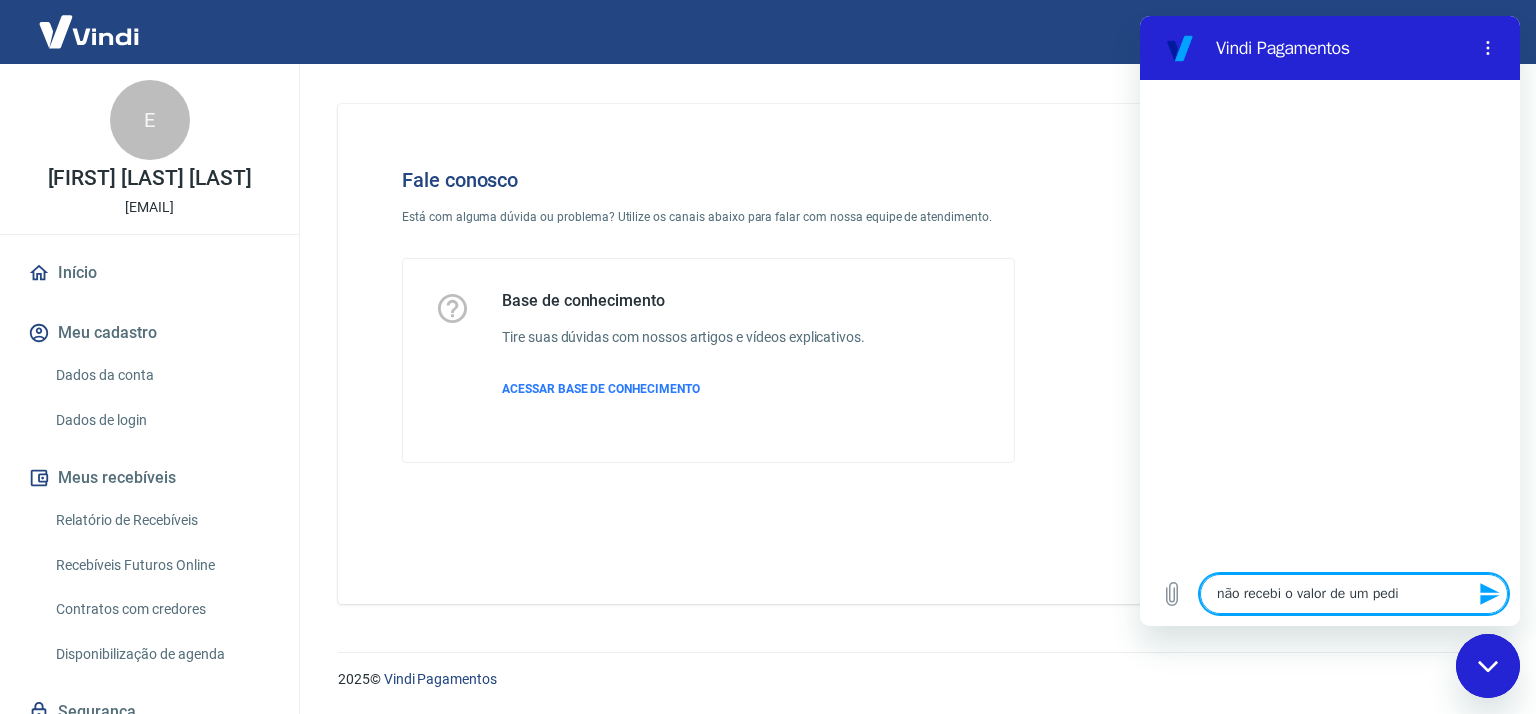 type on "não recebi o valor de um pedid" 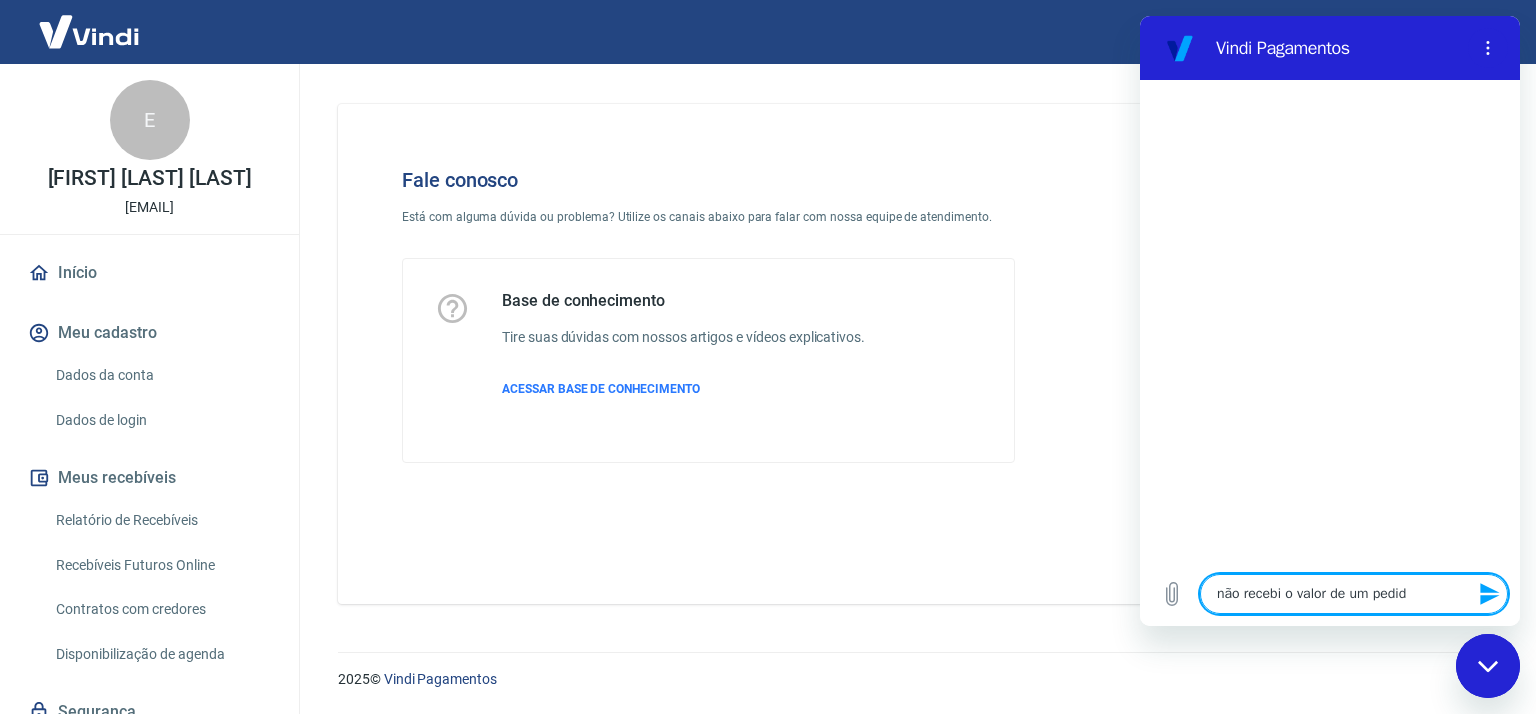 type on "não recebi o valor de um pedido" 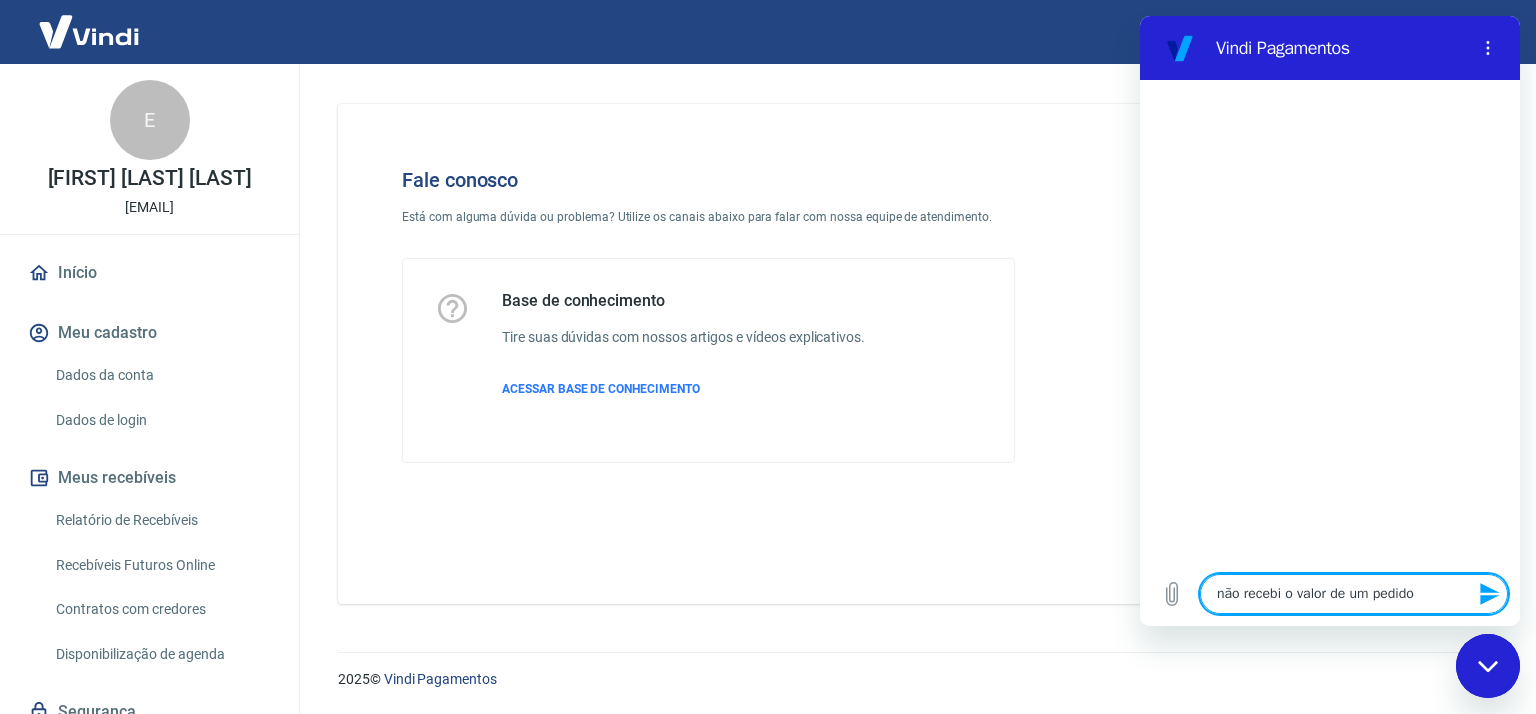type on "não recebi o valor de um pedido" 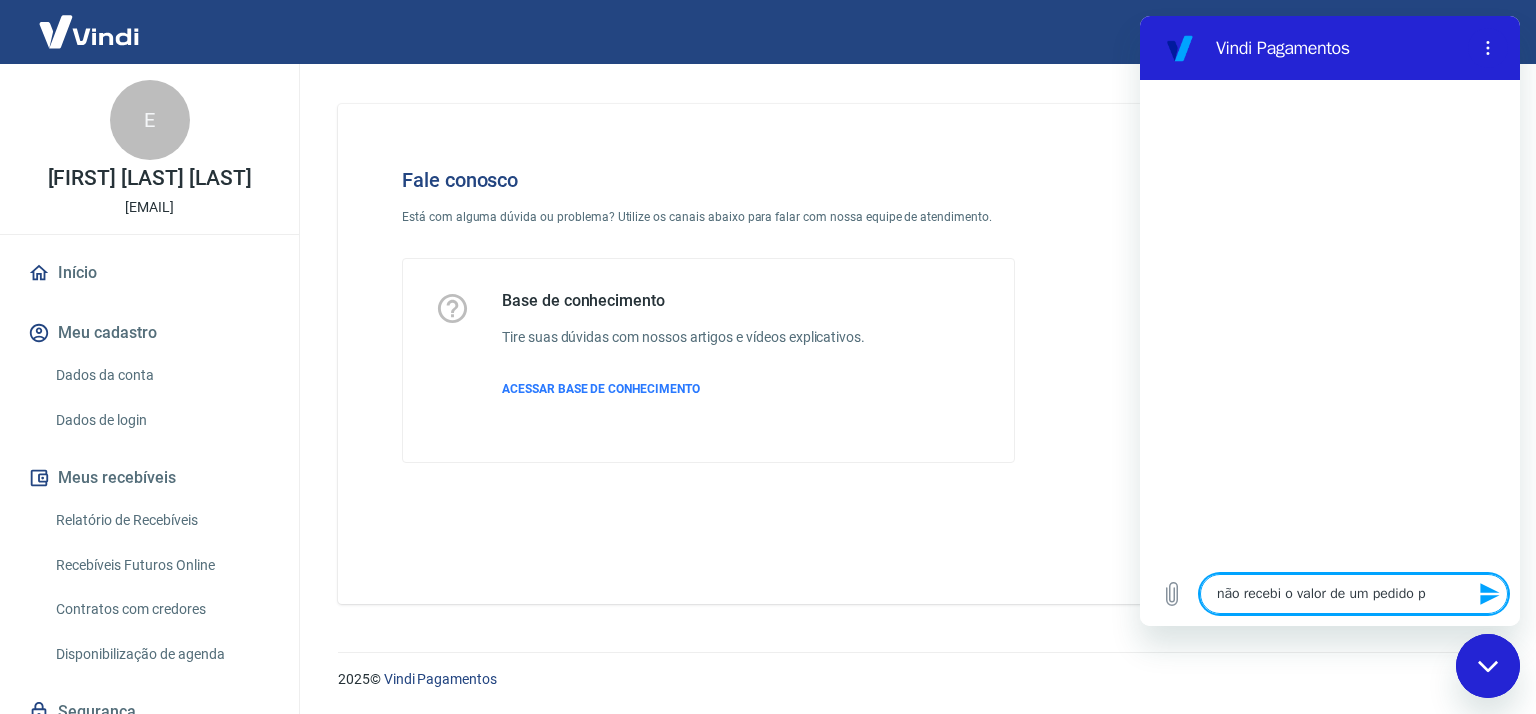 type on "não recebi o valor de um pedido pa" 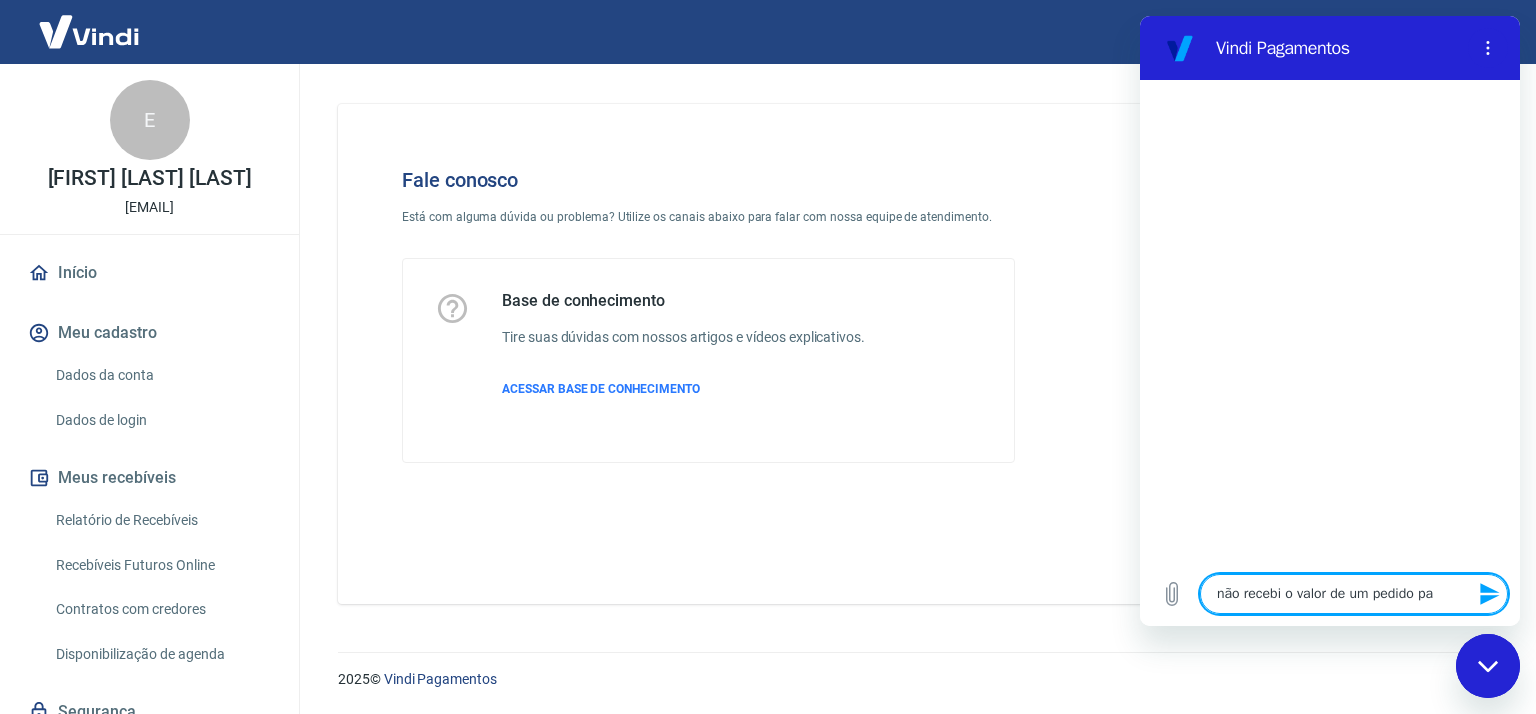 type on "não recebi o valor de um pedido pag" 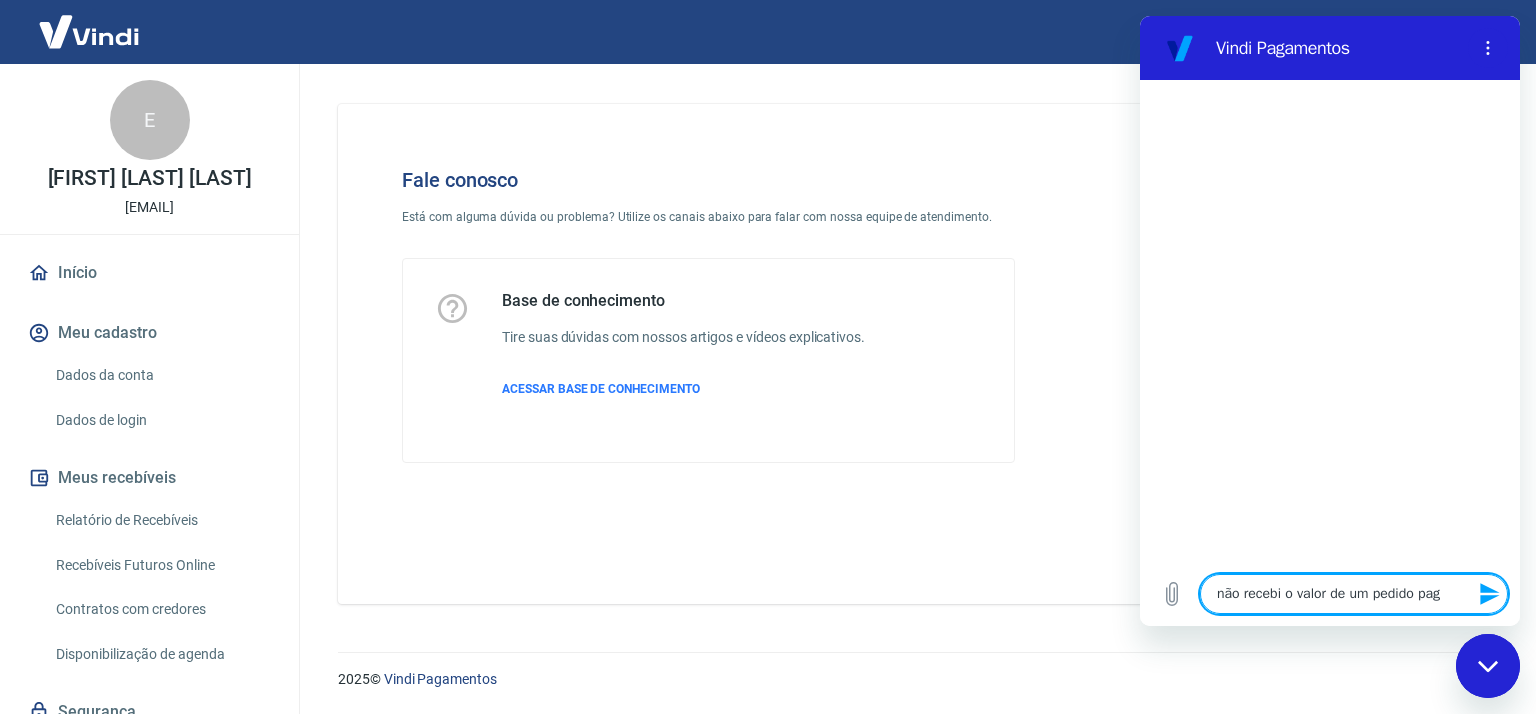 type on "não recebi o valor de um pedido pago" 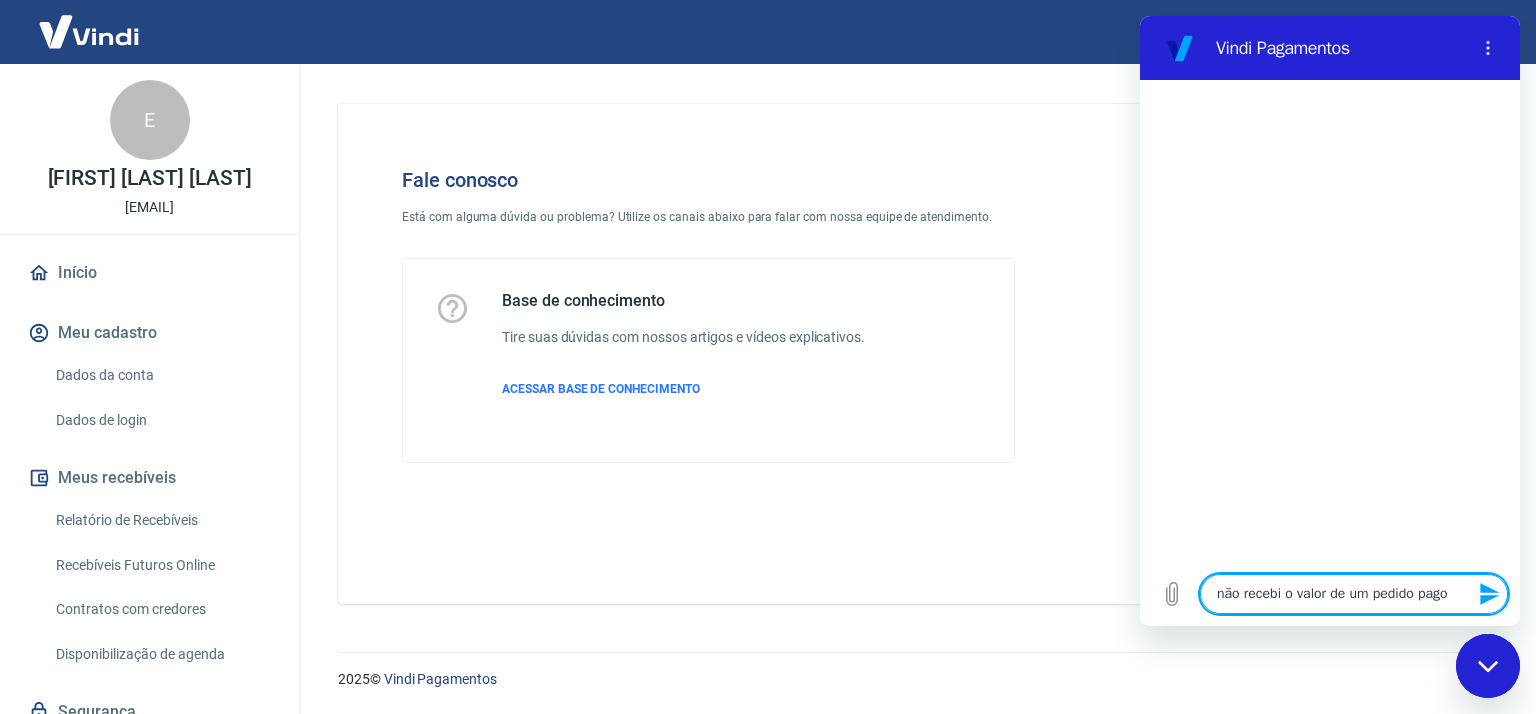type 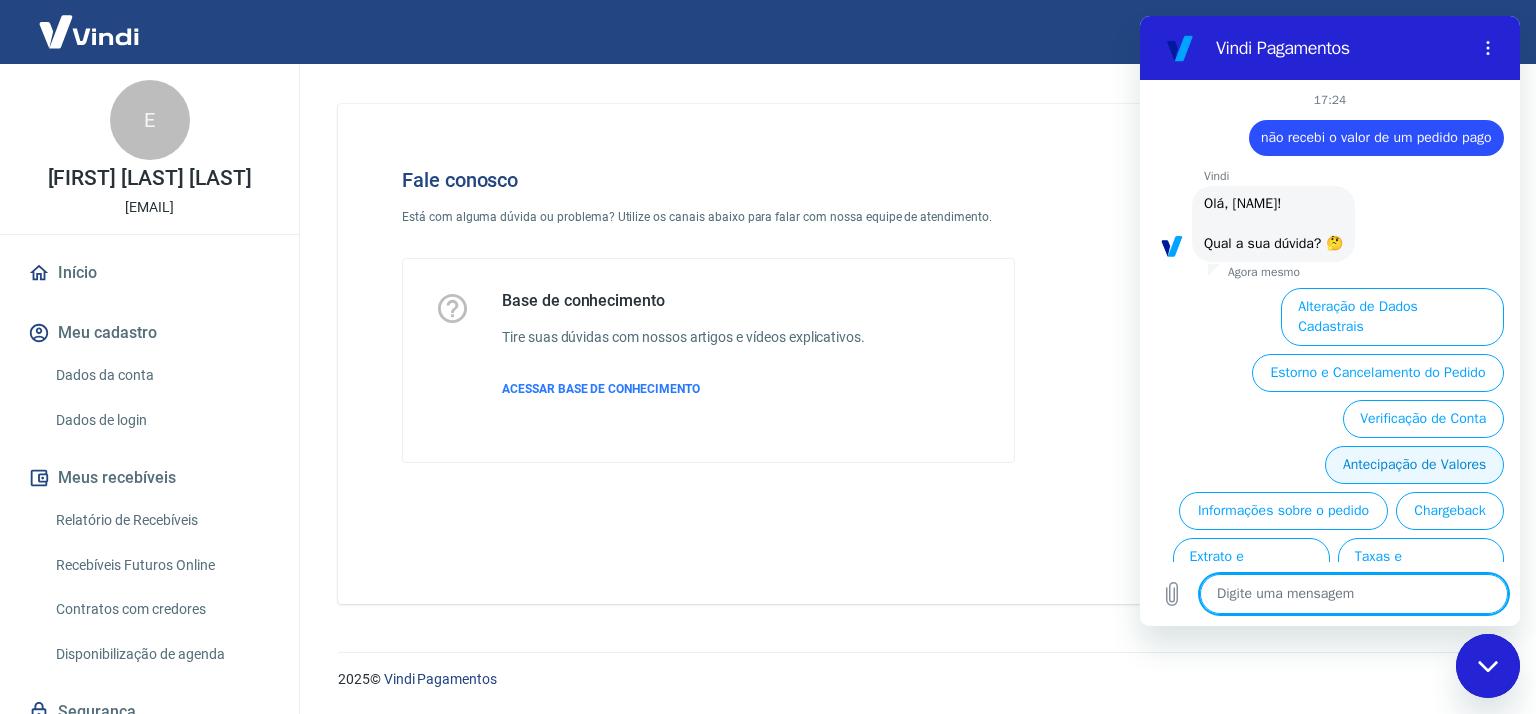scroll, scrollTop: 88, scrollLeft: 0, axis: vertical 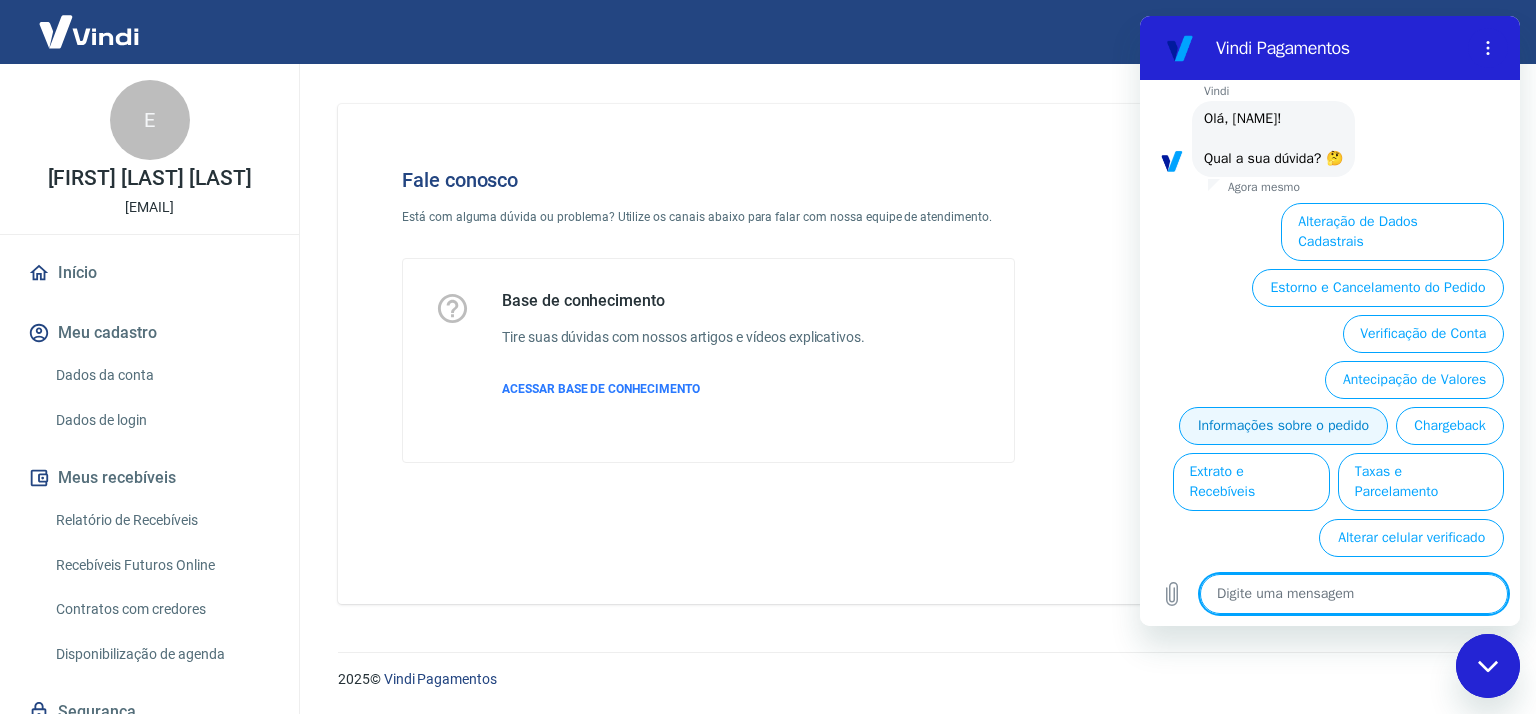 click on "Informações sobre o pedido" at bounding box center (1283, 426) 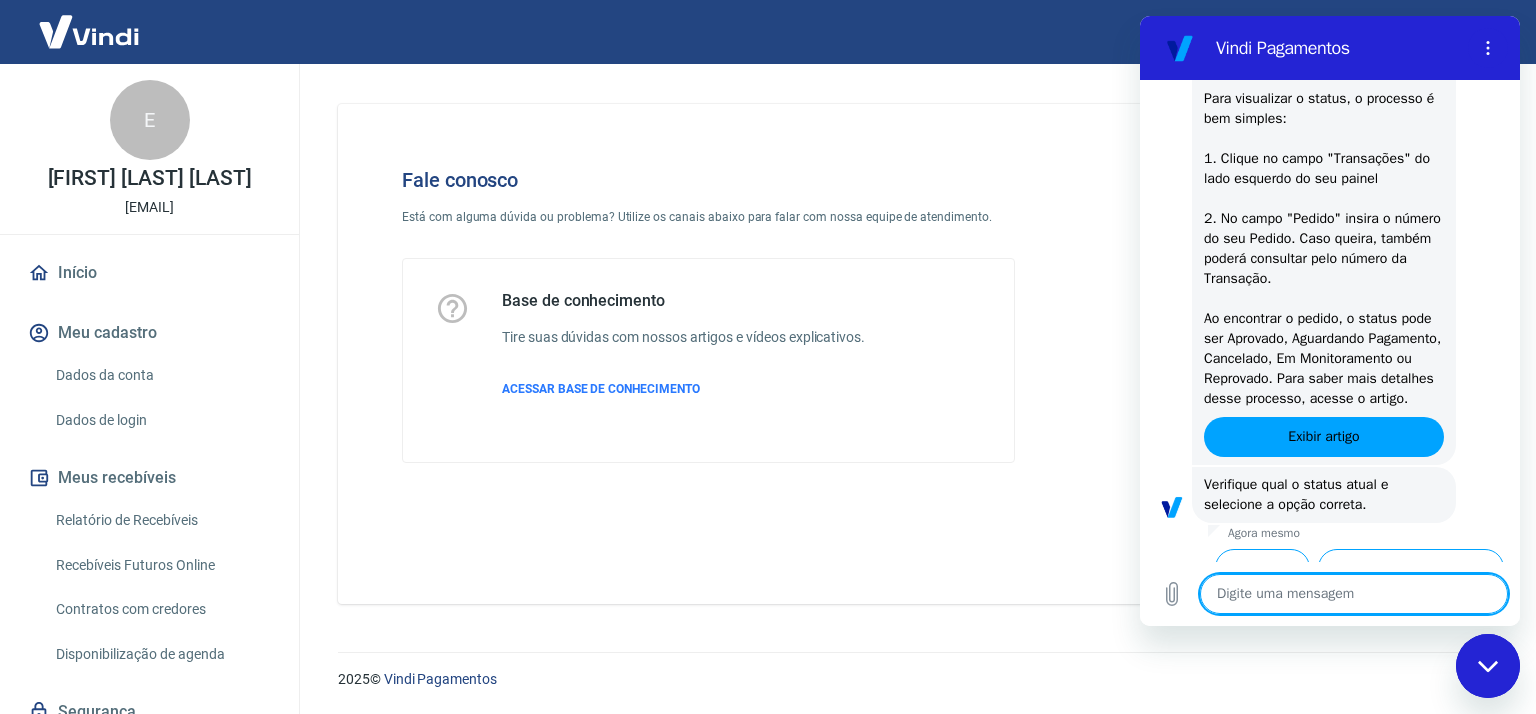 scroll, scrollTop: 480, scrollLeft: 0, axis: vertical 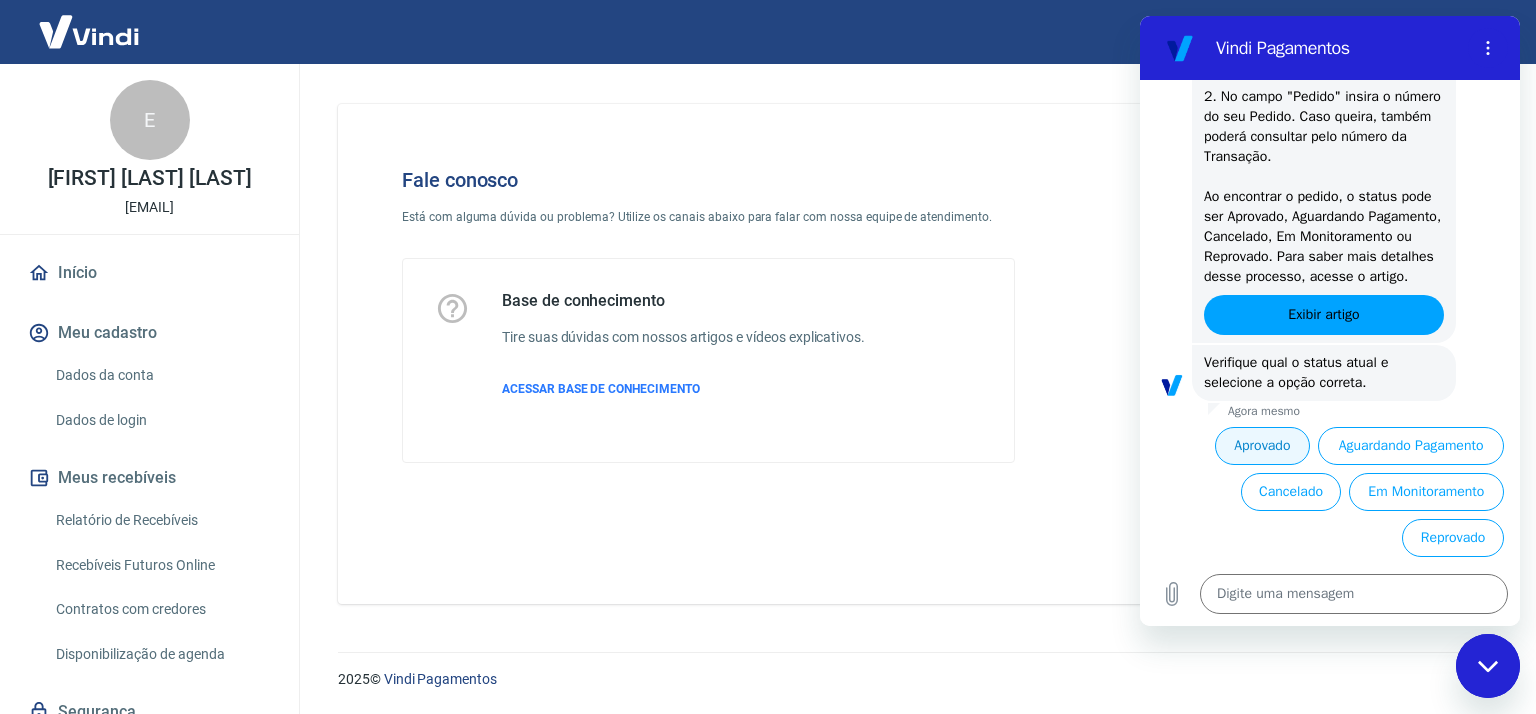 click on "Aprovado" at bounding box center (1263, 446) 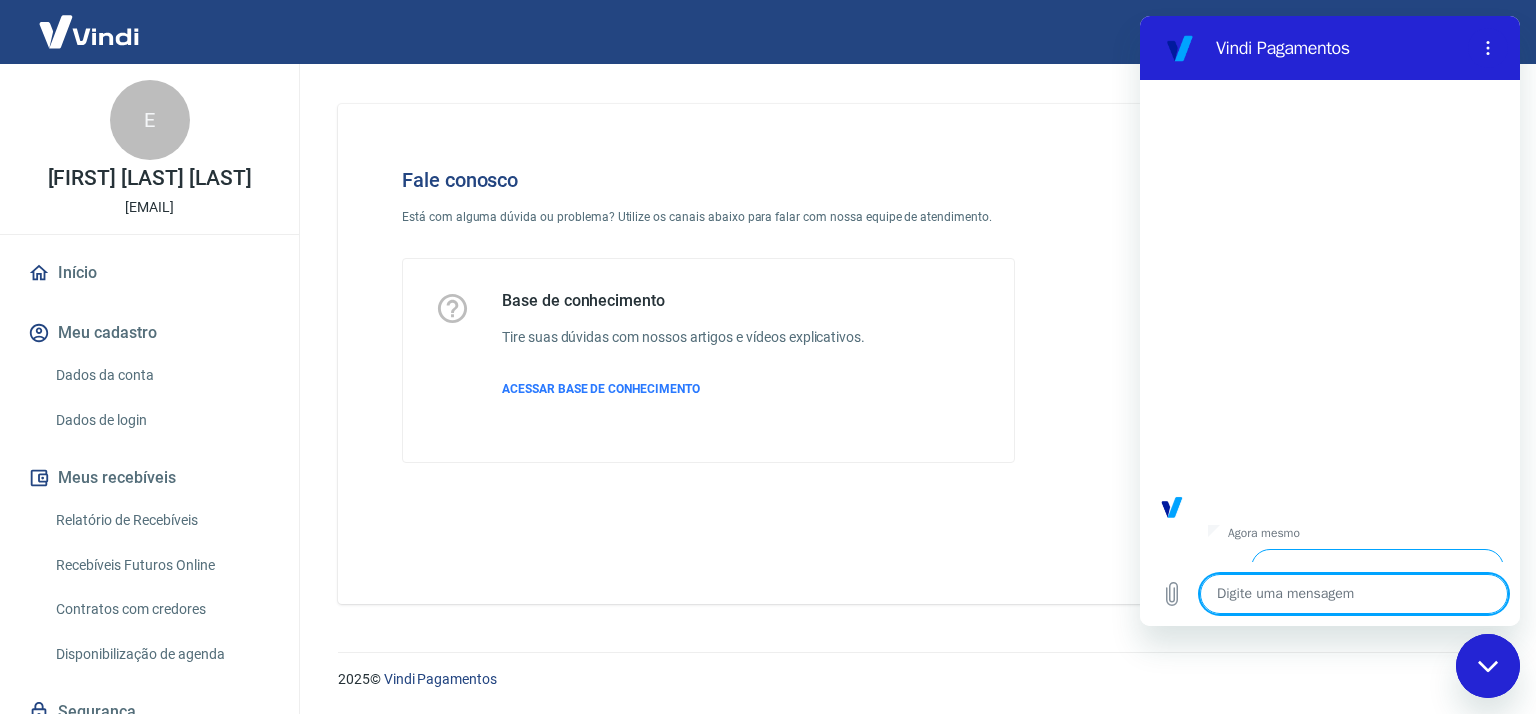scroll, scrollTop: 1085, scrollLeft: 0, axis: vertical 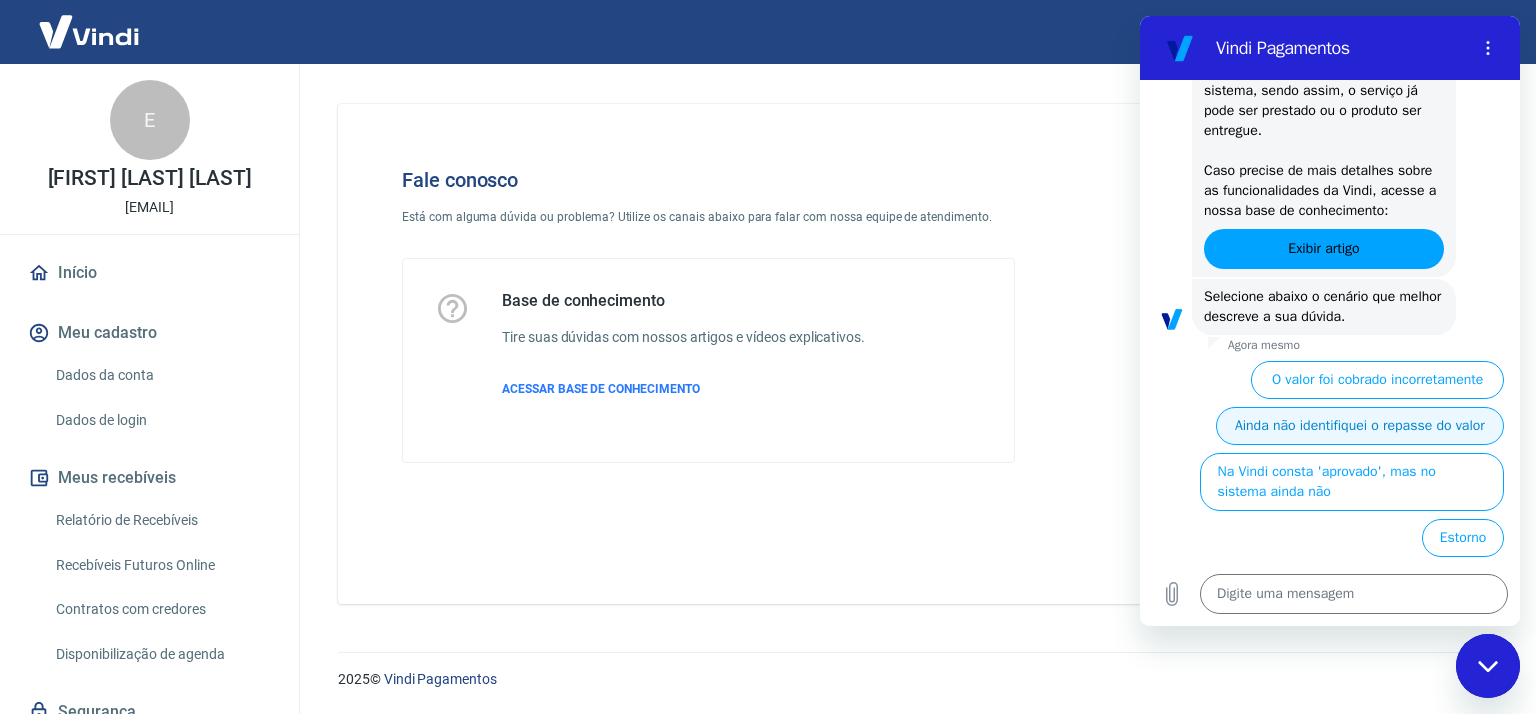 click on "Ainda não identifiquei o repasse do valor" at bounding box center (1360, 426) 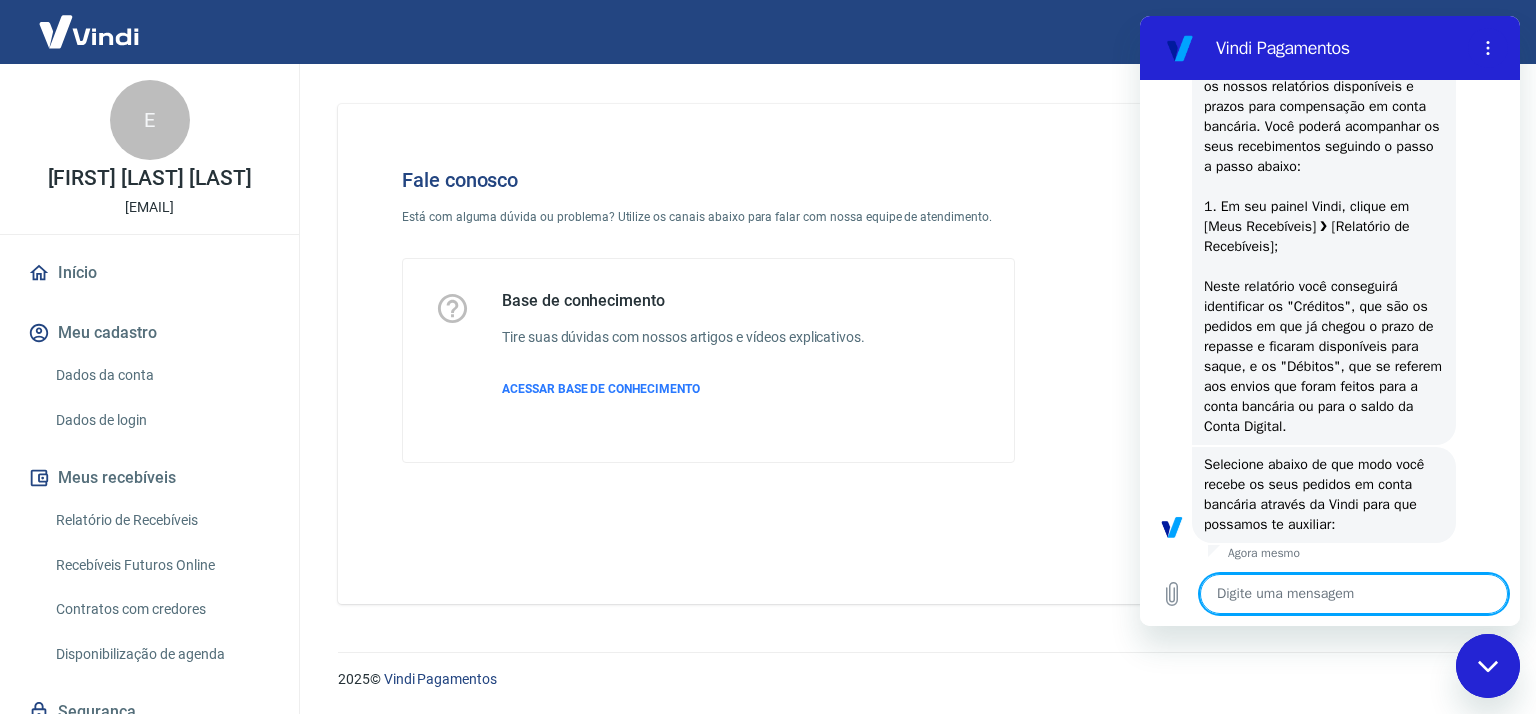 scroll, scrollTop: 1606, scrollLeft: 0, axis: vertical 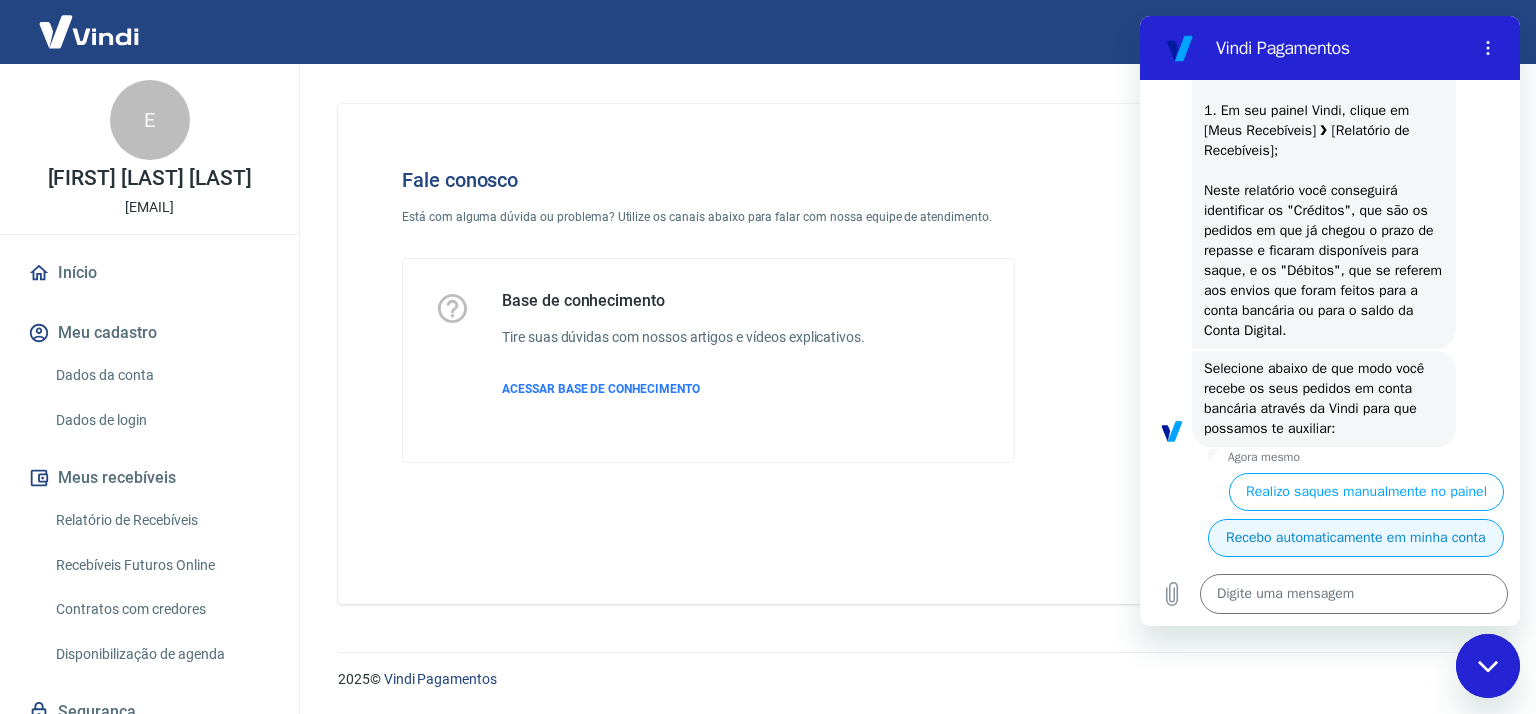click on "Recebo automaticamente em minha conta" at bounding box center [1356, 538] 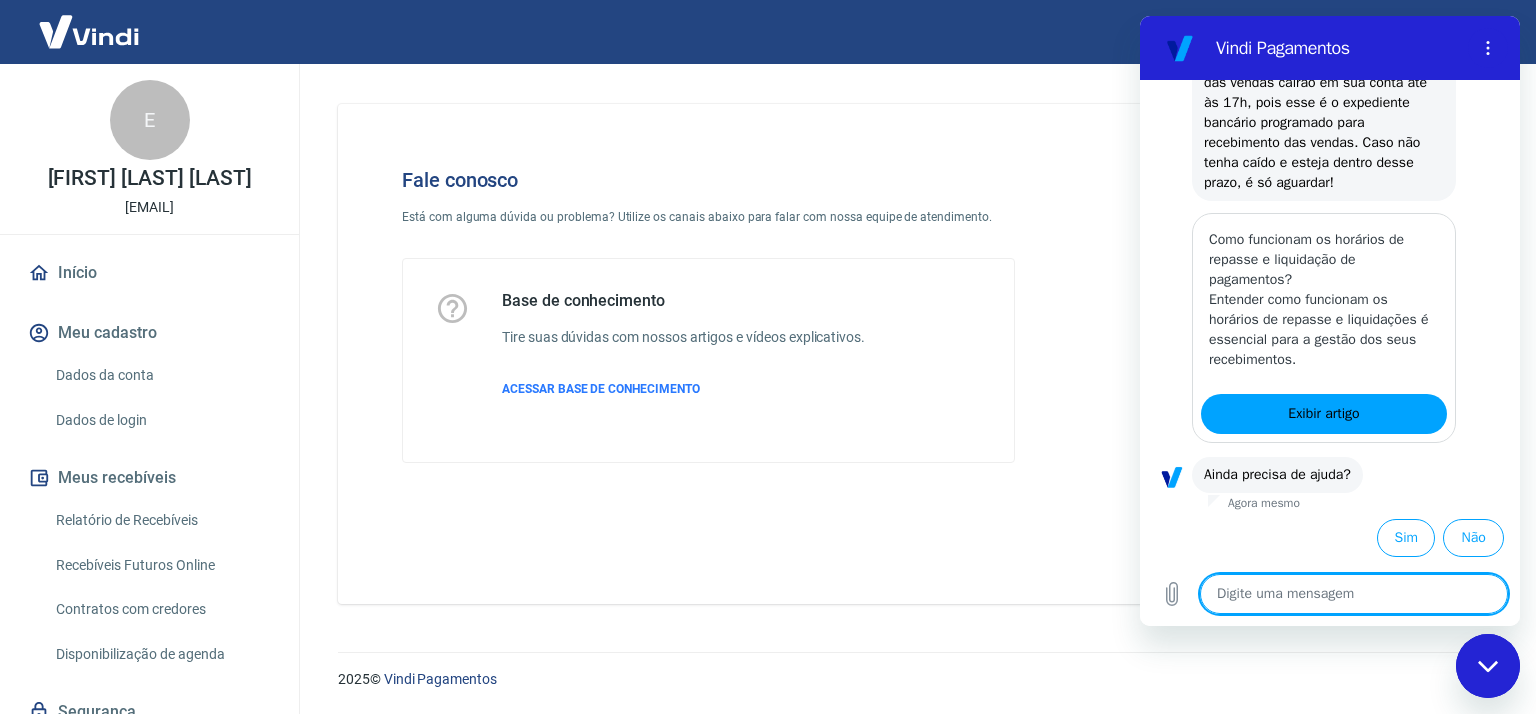 scroll, scrollTop: 2186, scrollLeft: 0, axis: vertical 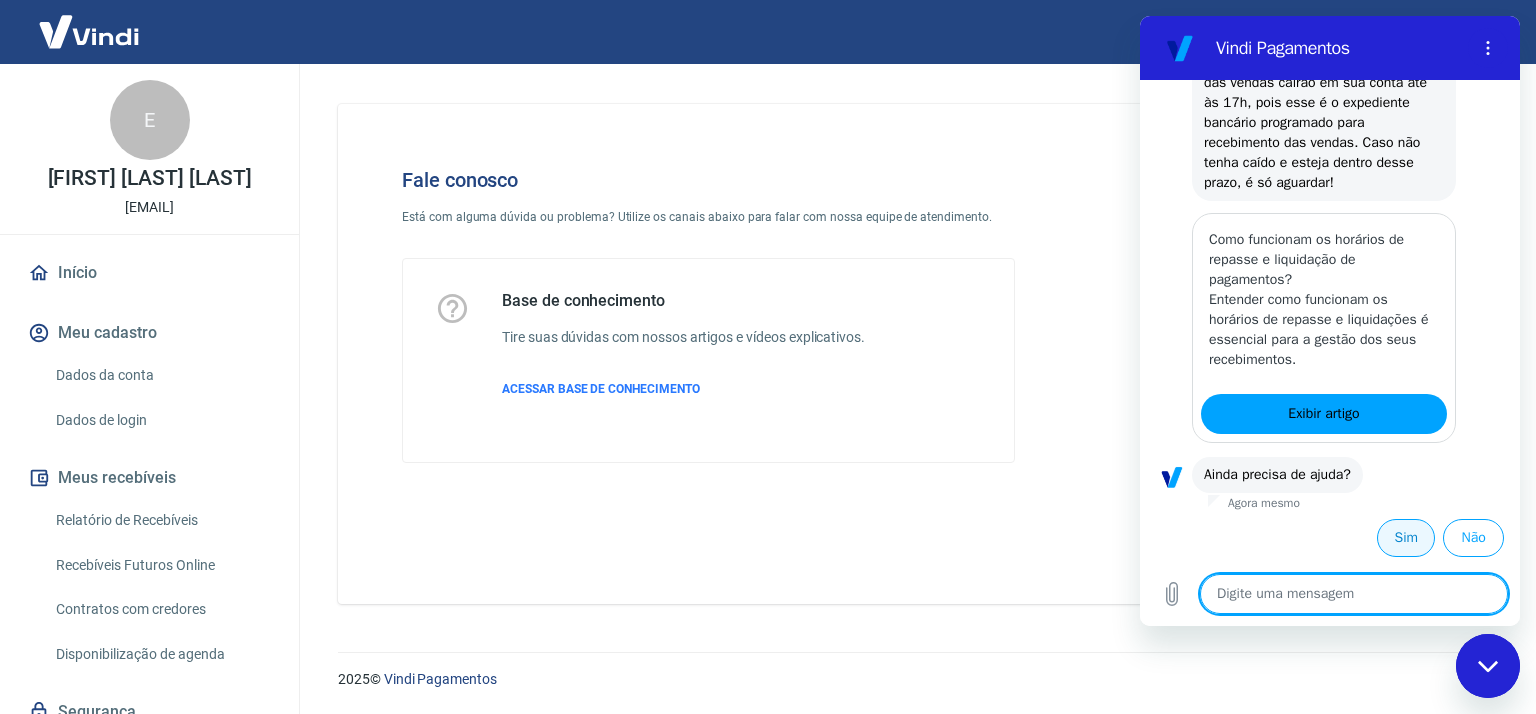 click on "Sim" at bounding box center [1406, 538] 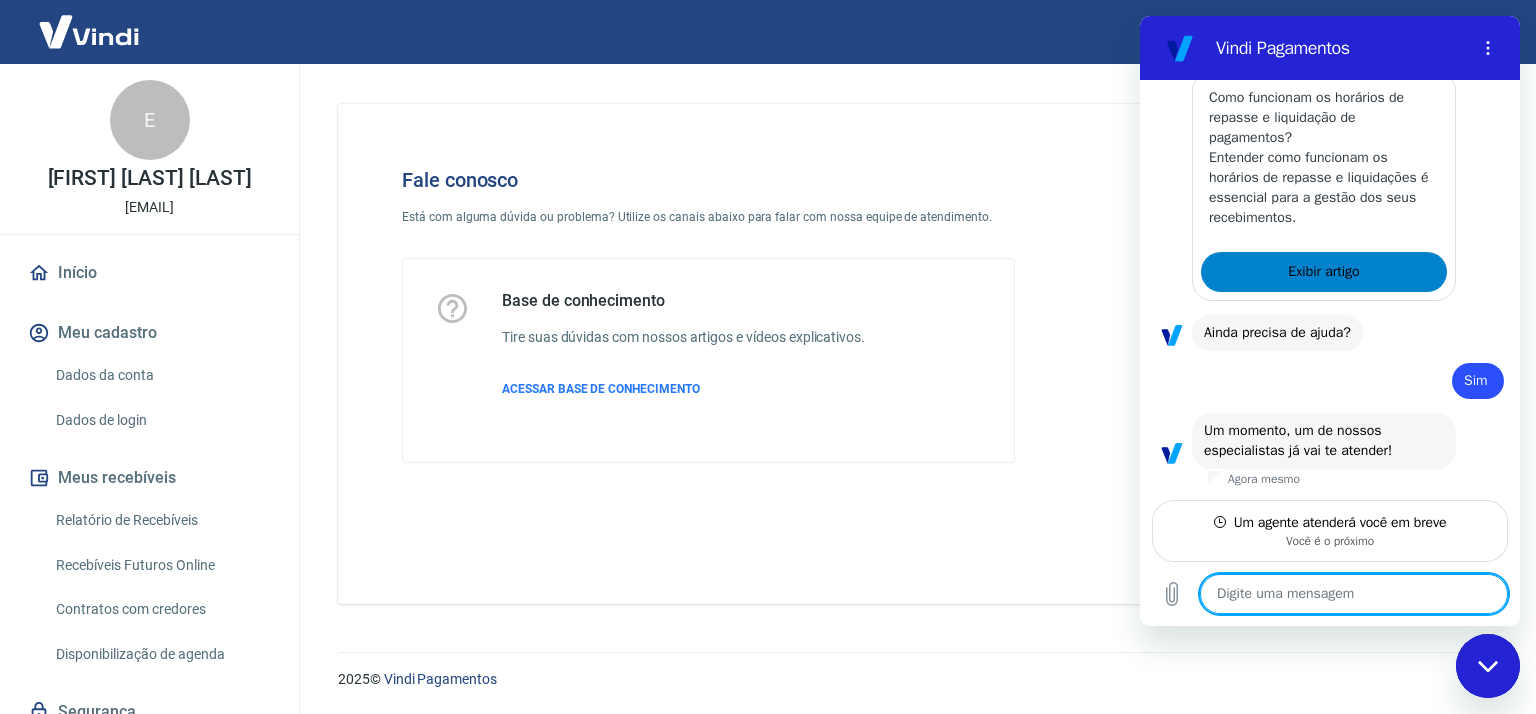 scroll, scrollTop: 2328, scrollLeft: 0, axis: vertical 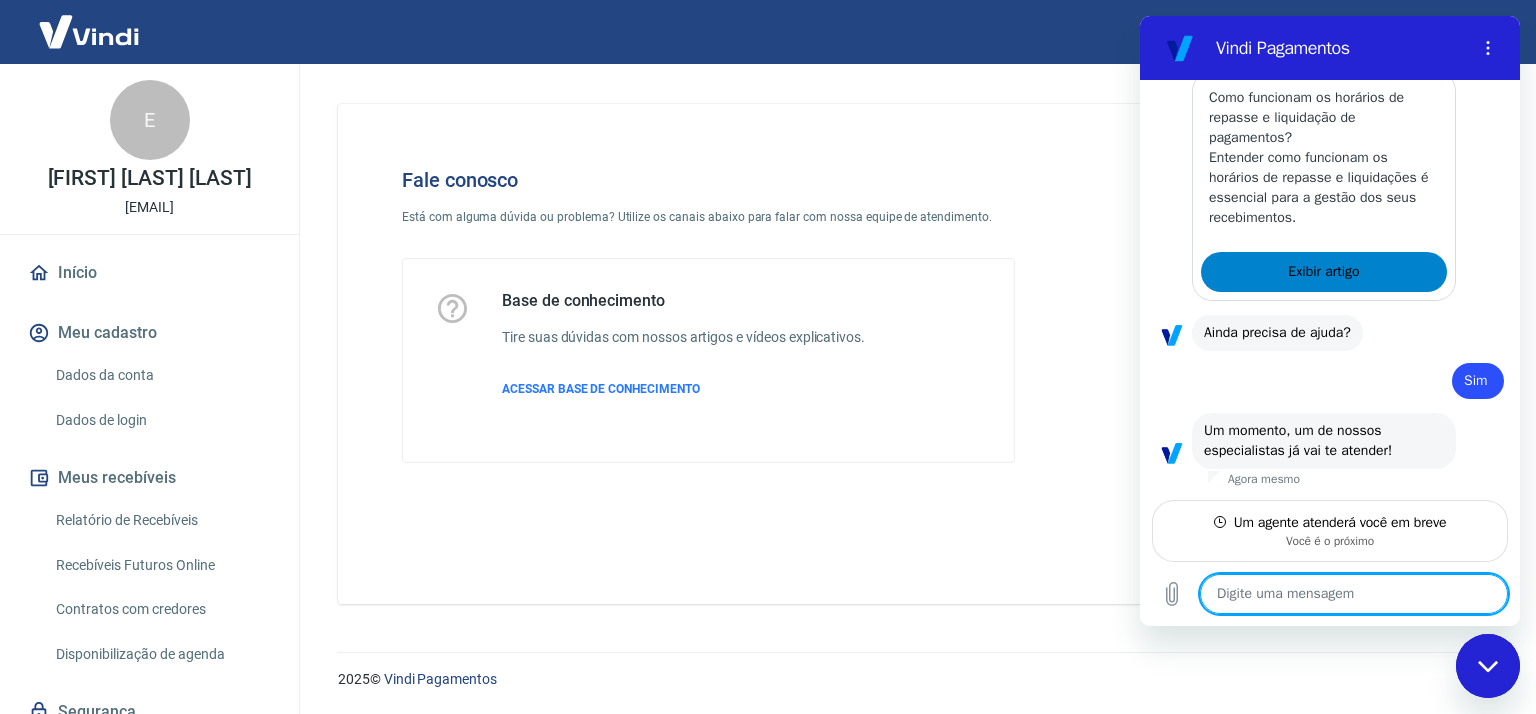 type on "x" 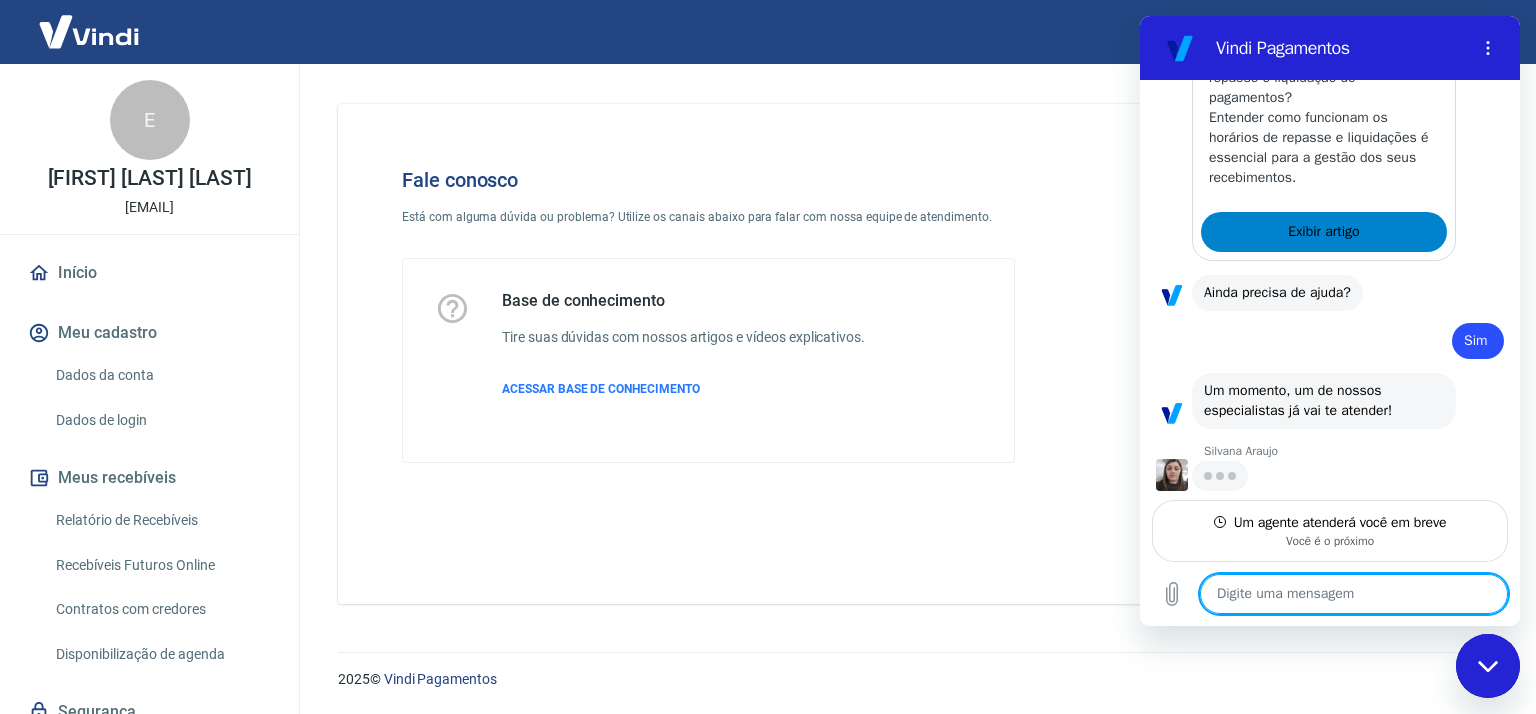 scroll, scrollTop: 2366, scrollLeft: 0, axis: vertical 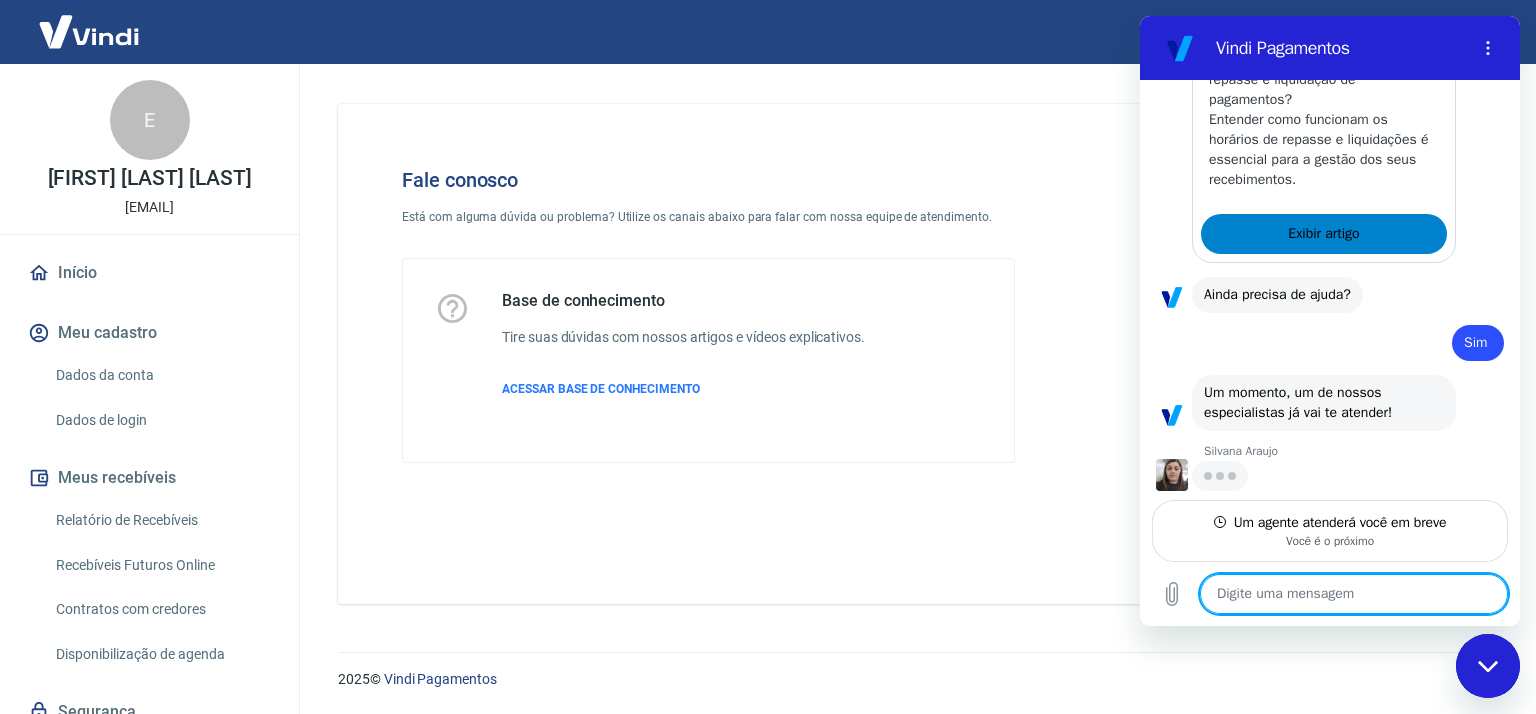 type on "O" 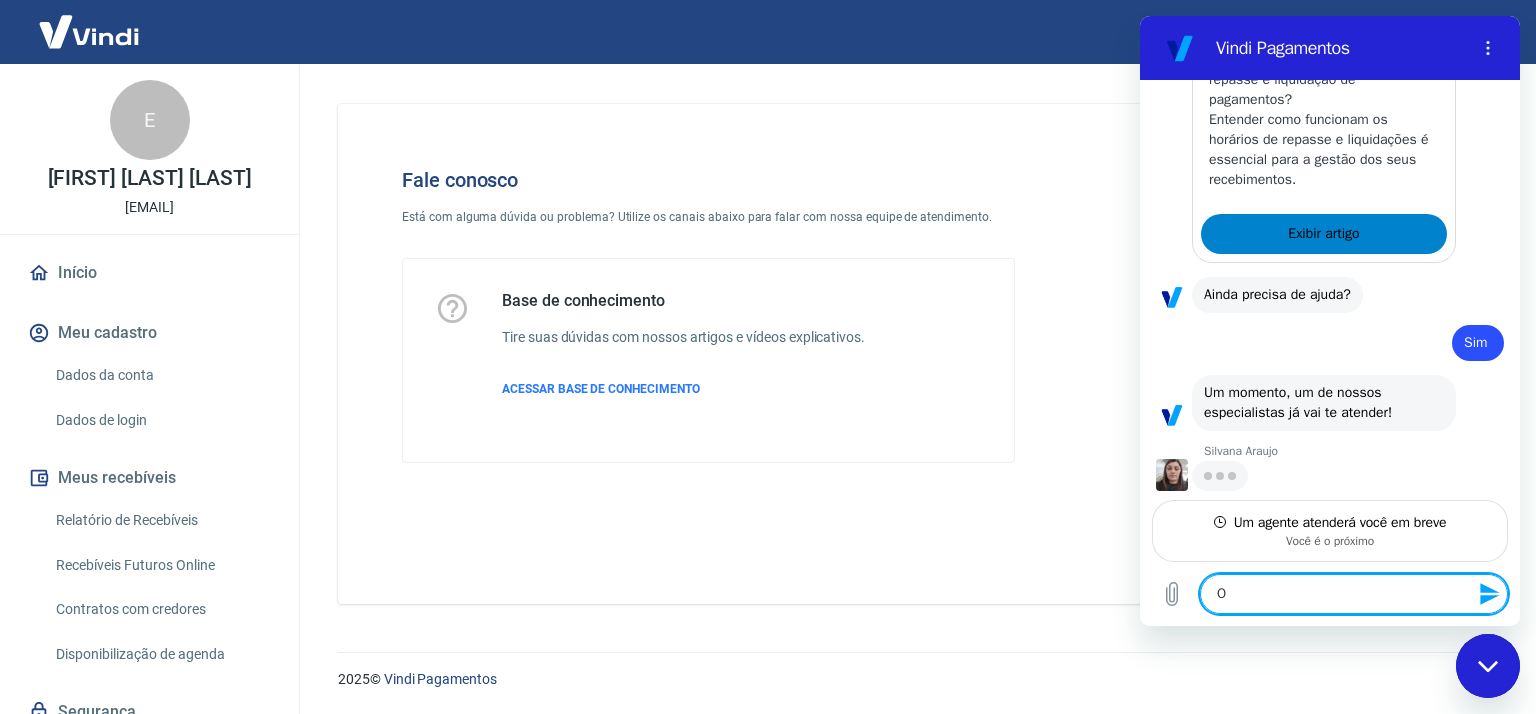 type on "Oi" 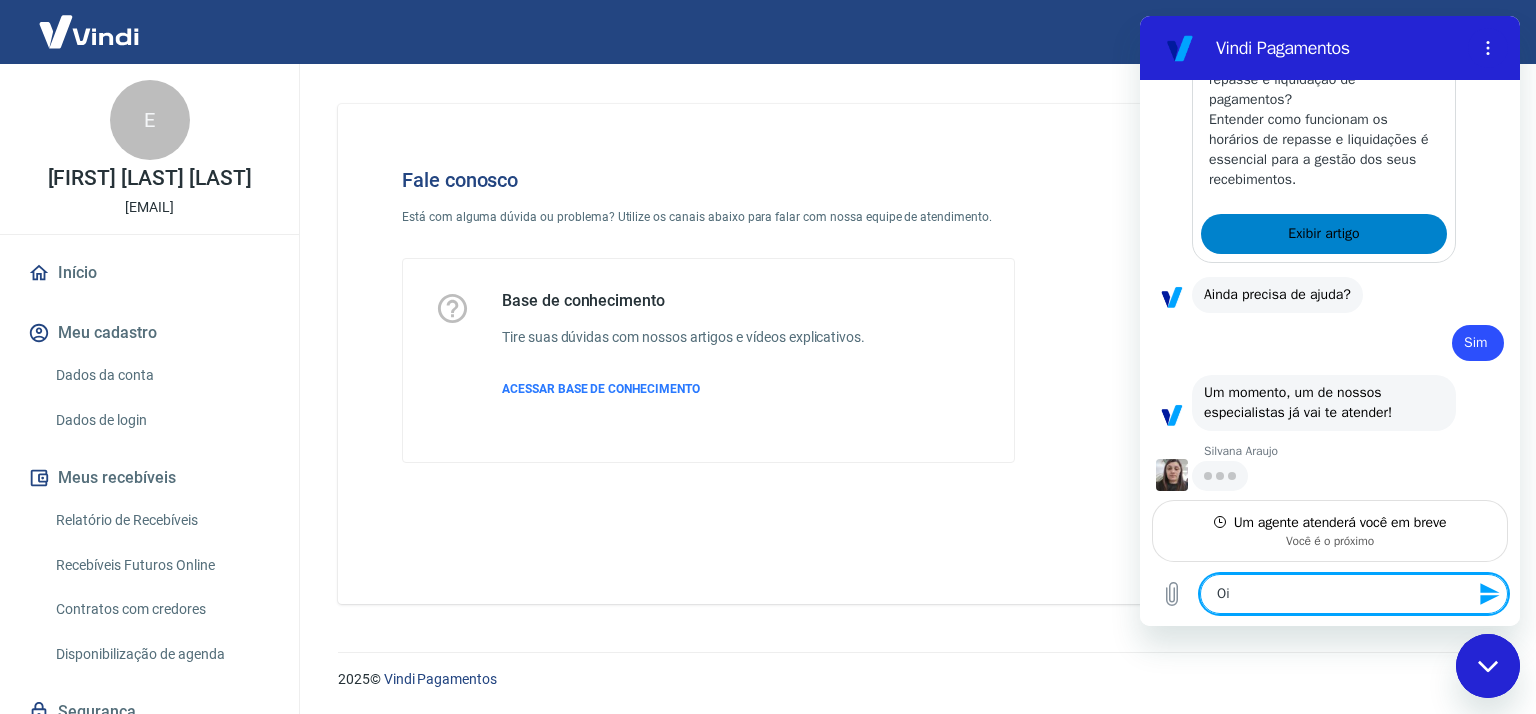 type on "Oi" 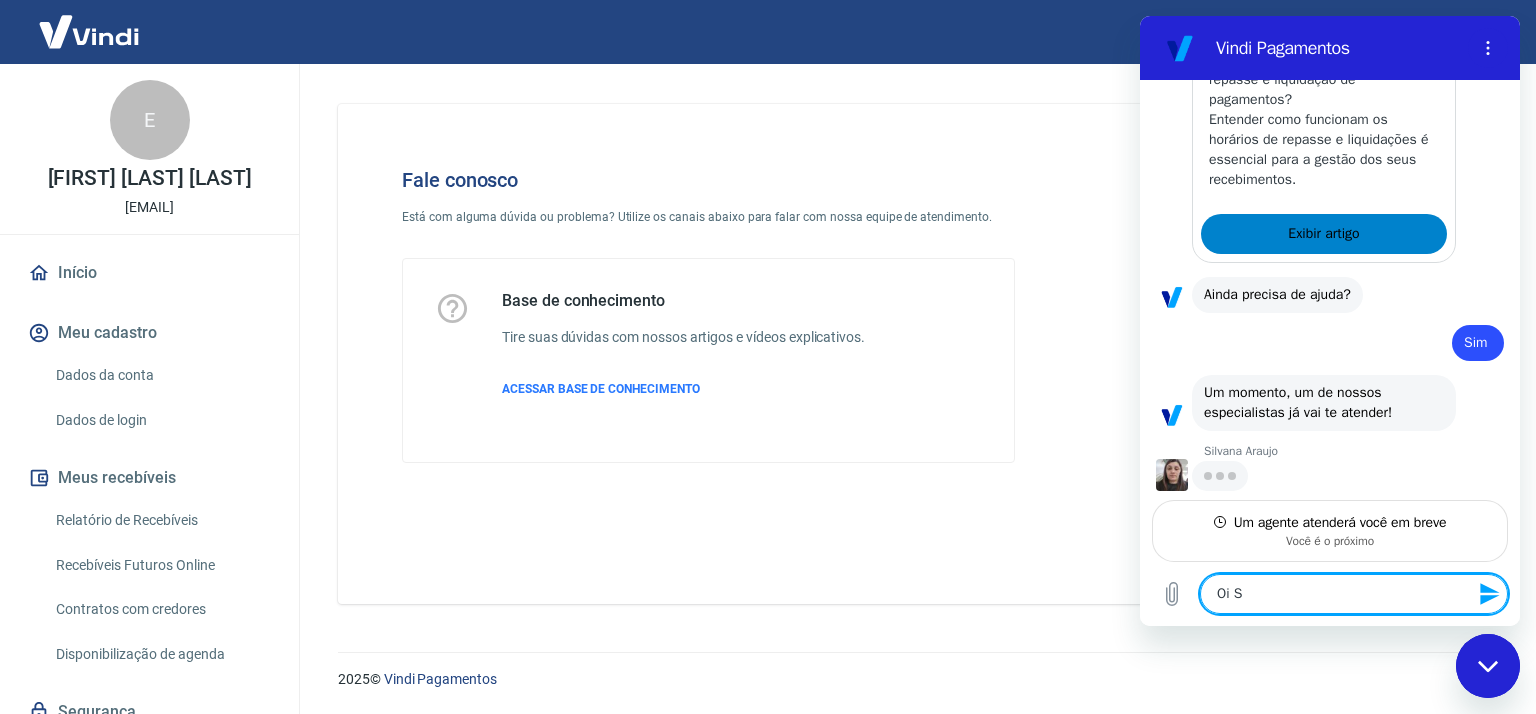 type on "Oi [NAME]" 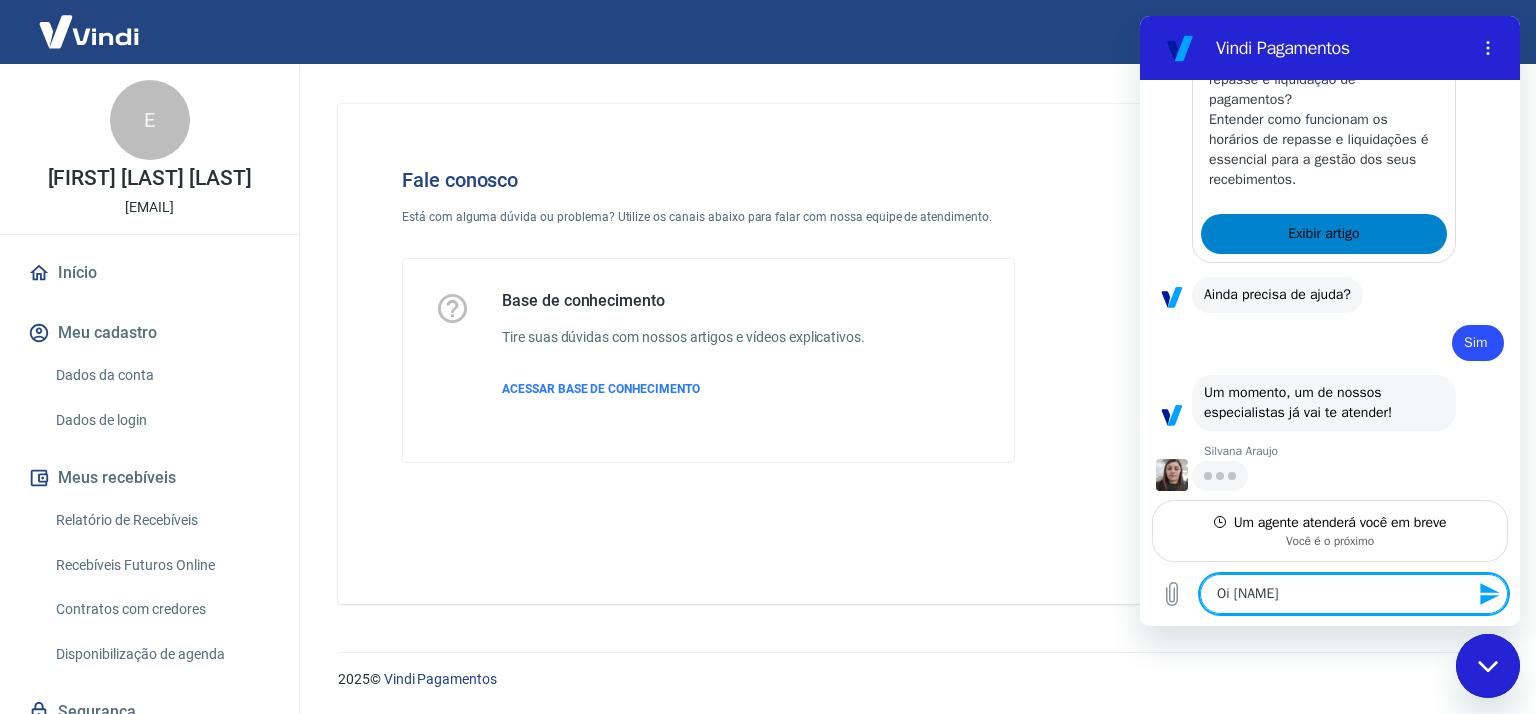 type on "x" 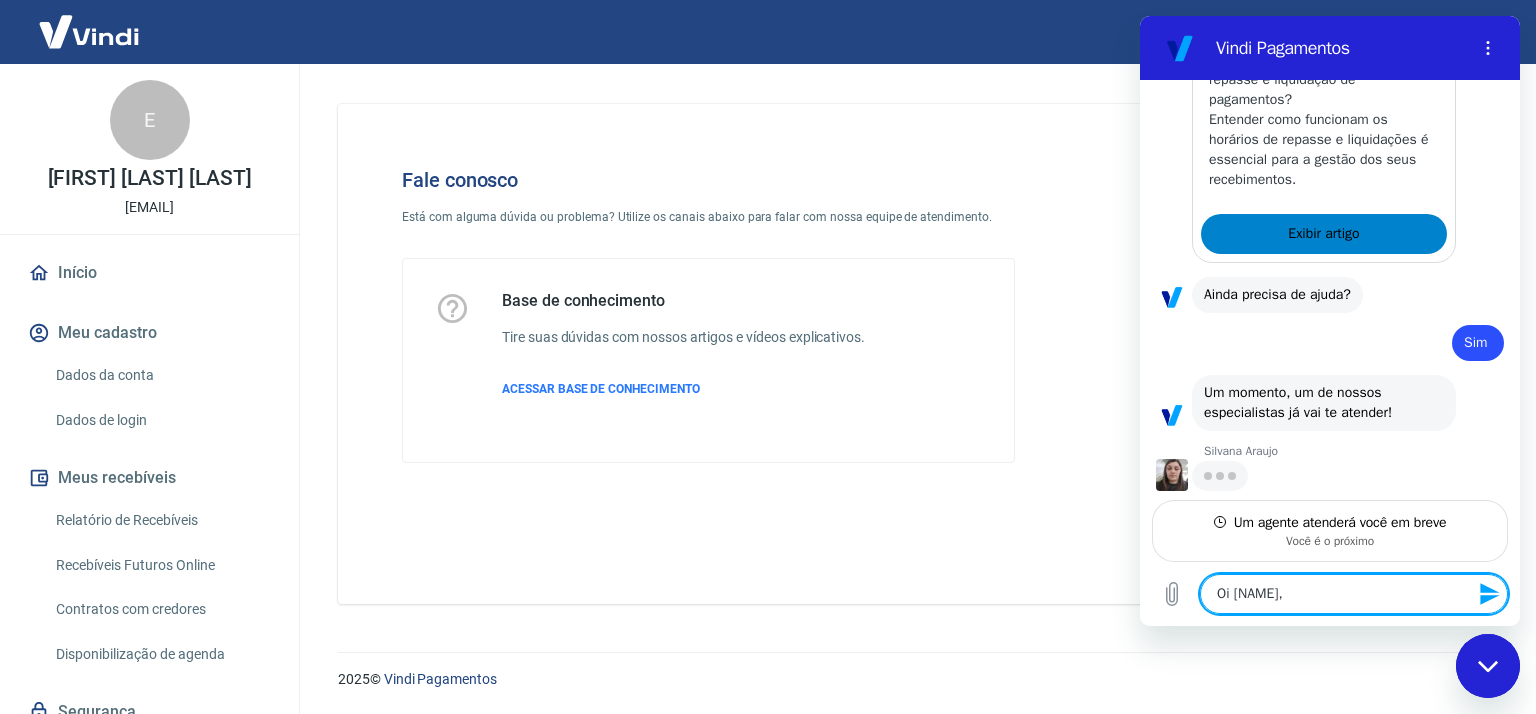 type on "Oi [NAME]," 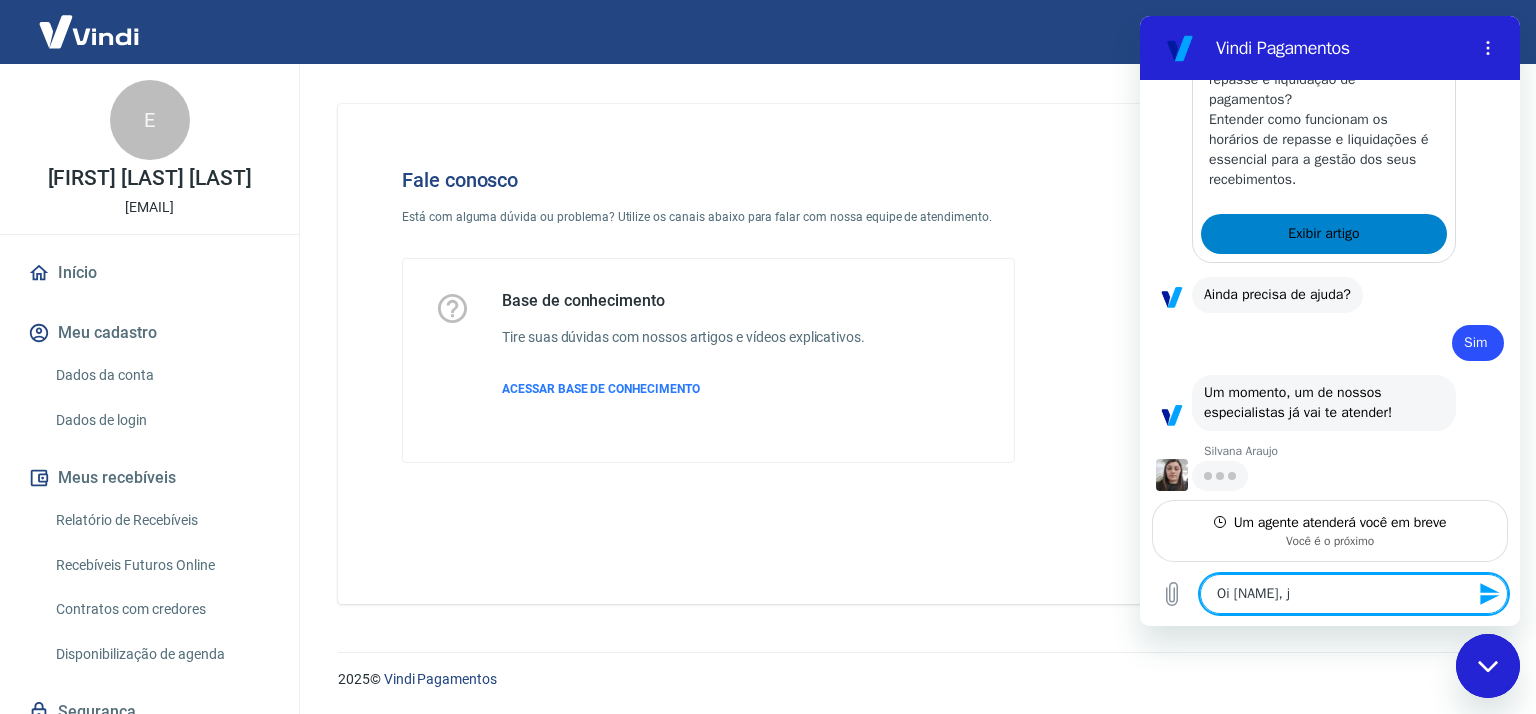 type on "Oi [NAME], já" 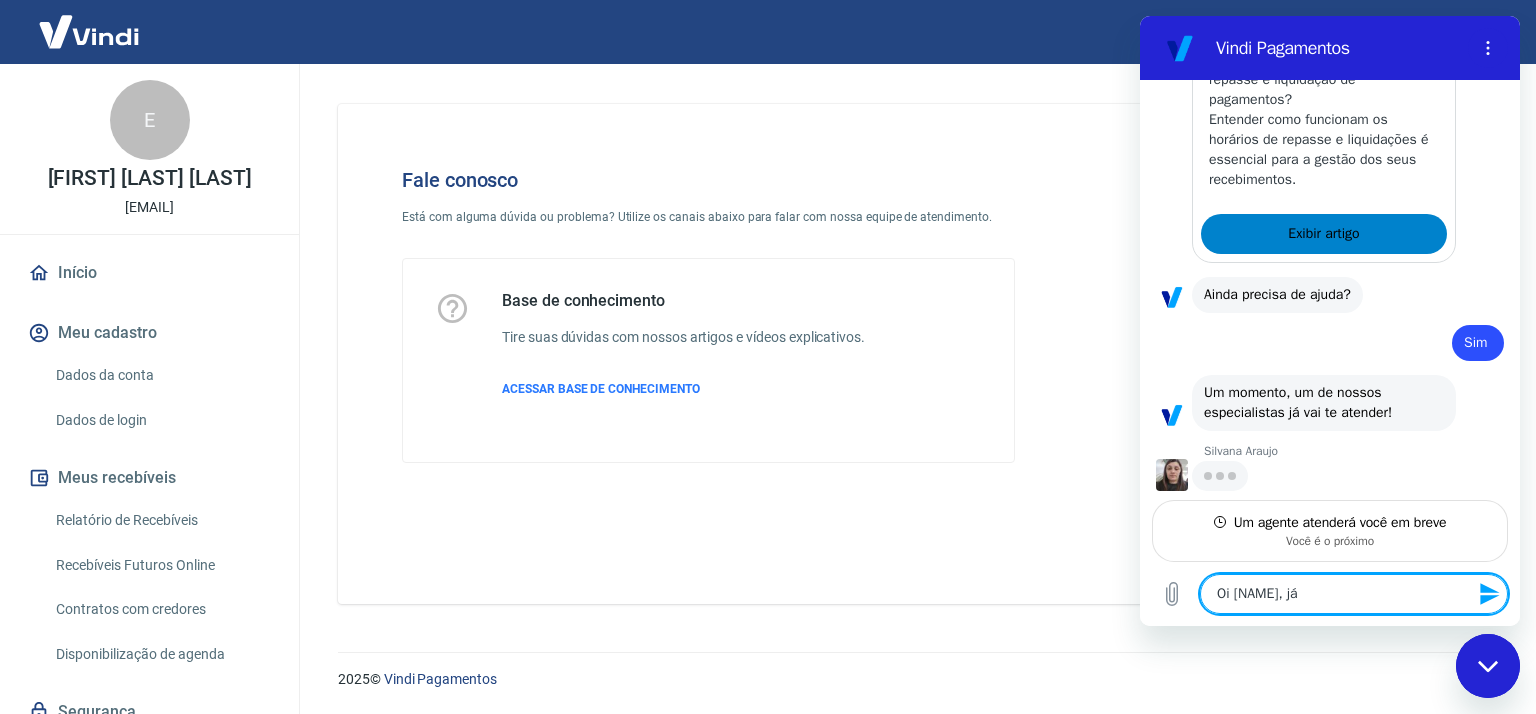 type on "x" 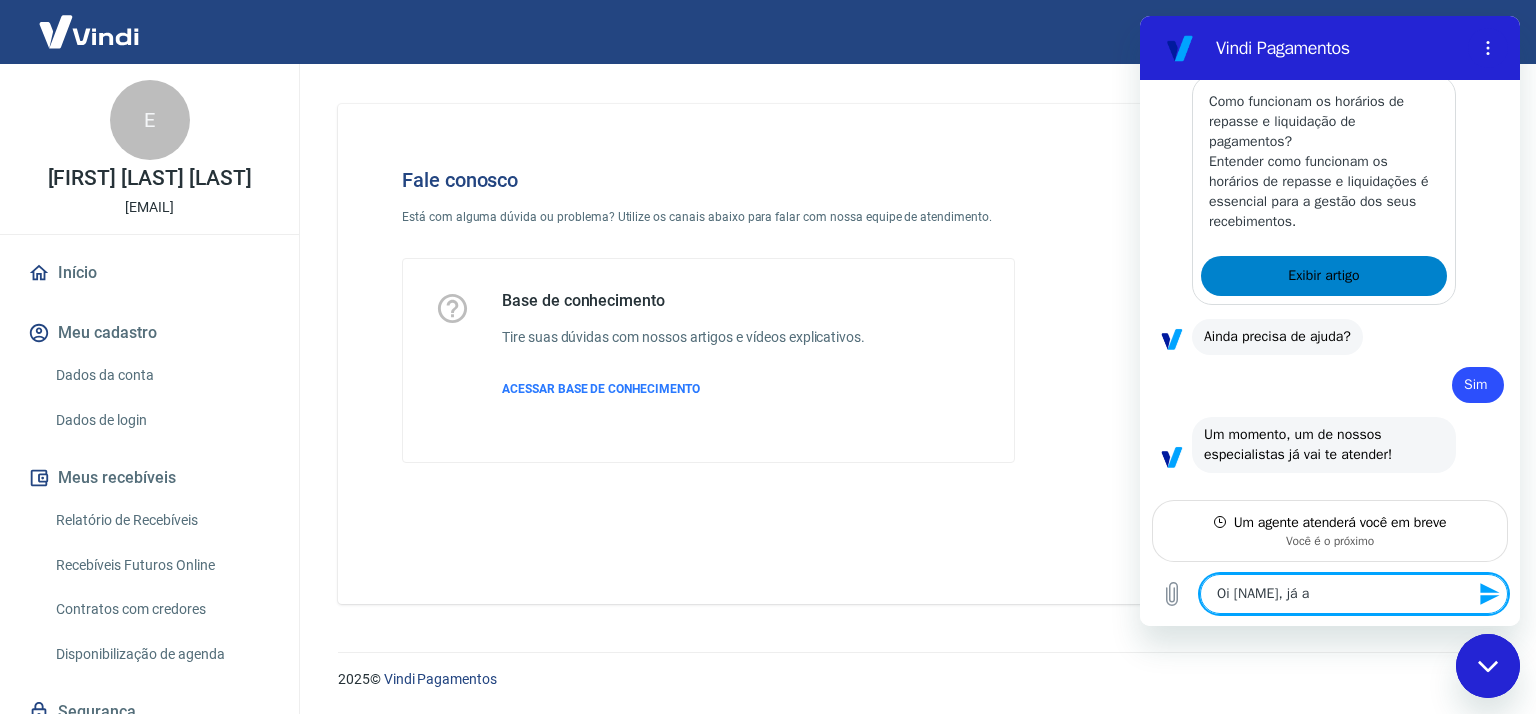 type on "Oi [NAME], já ab" 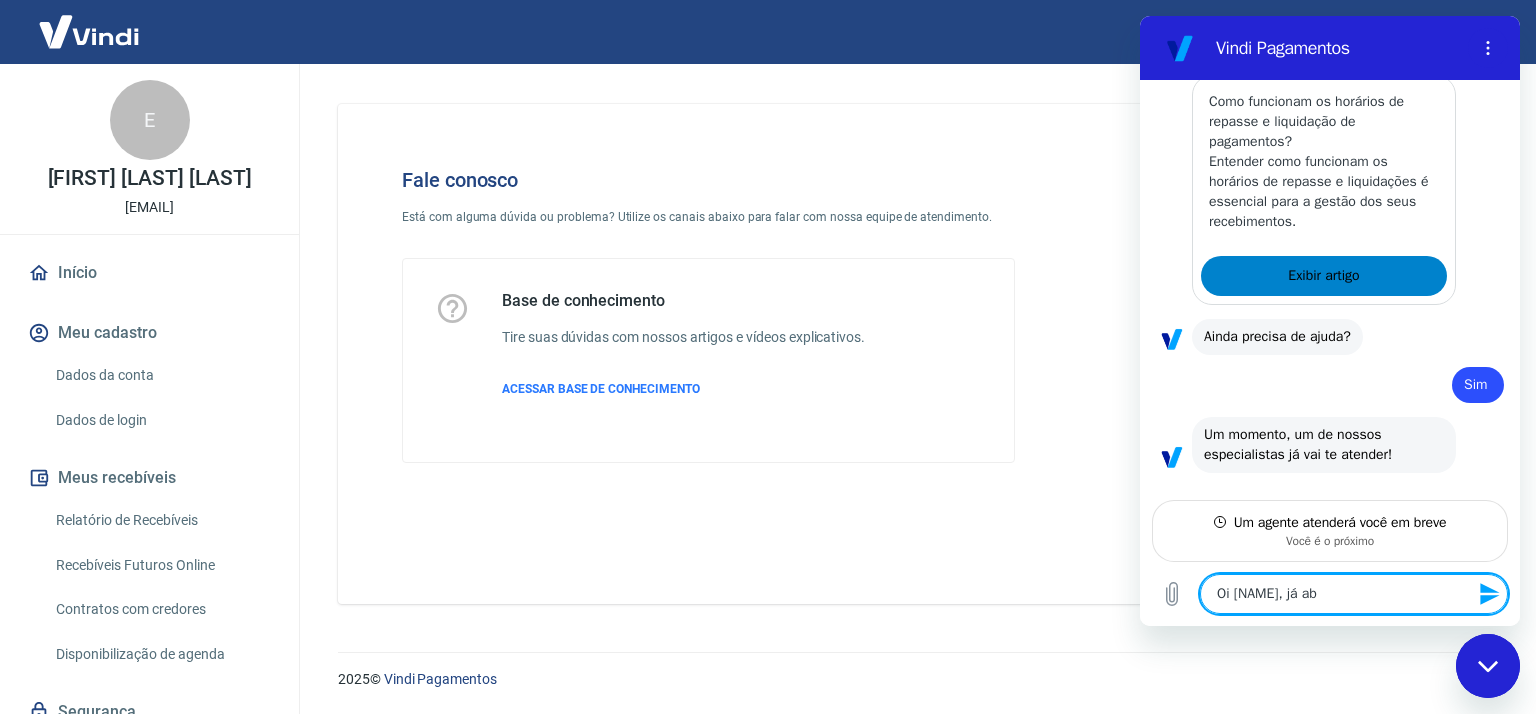 type on "x" 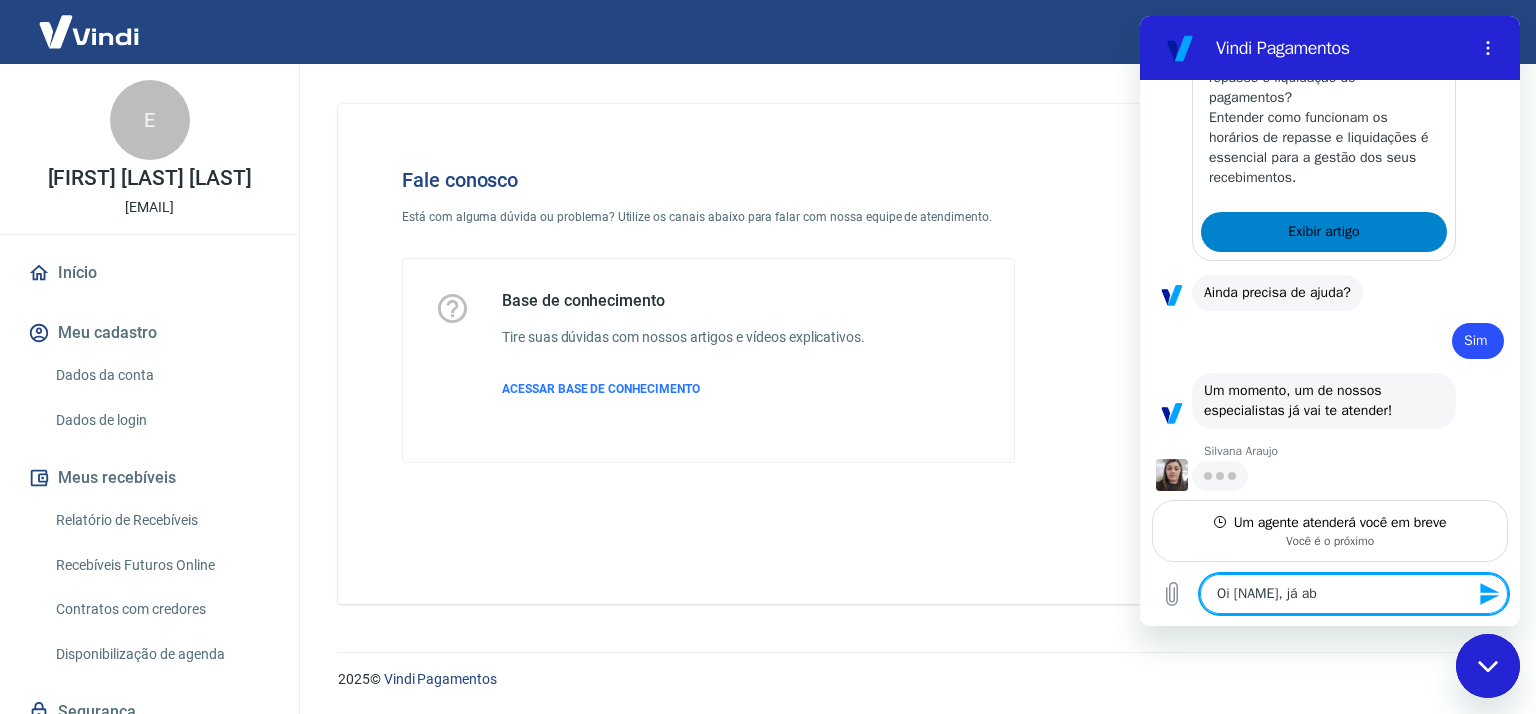 type on "Oi [NAME], já abr" 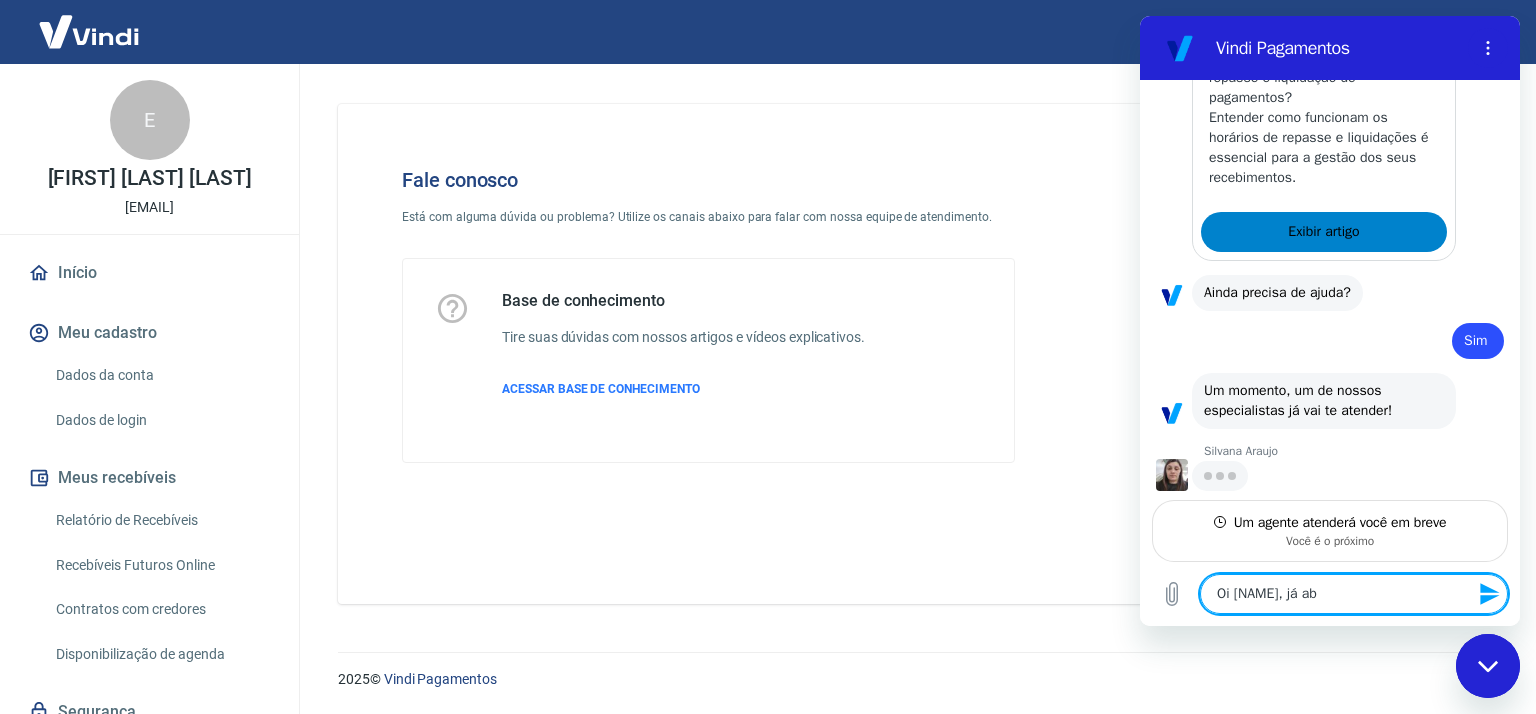 type on "x" 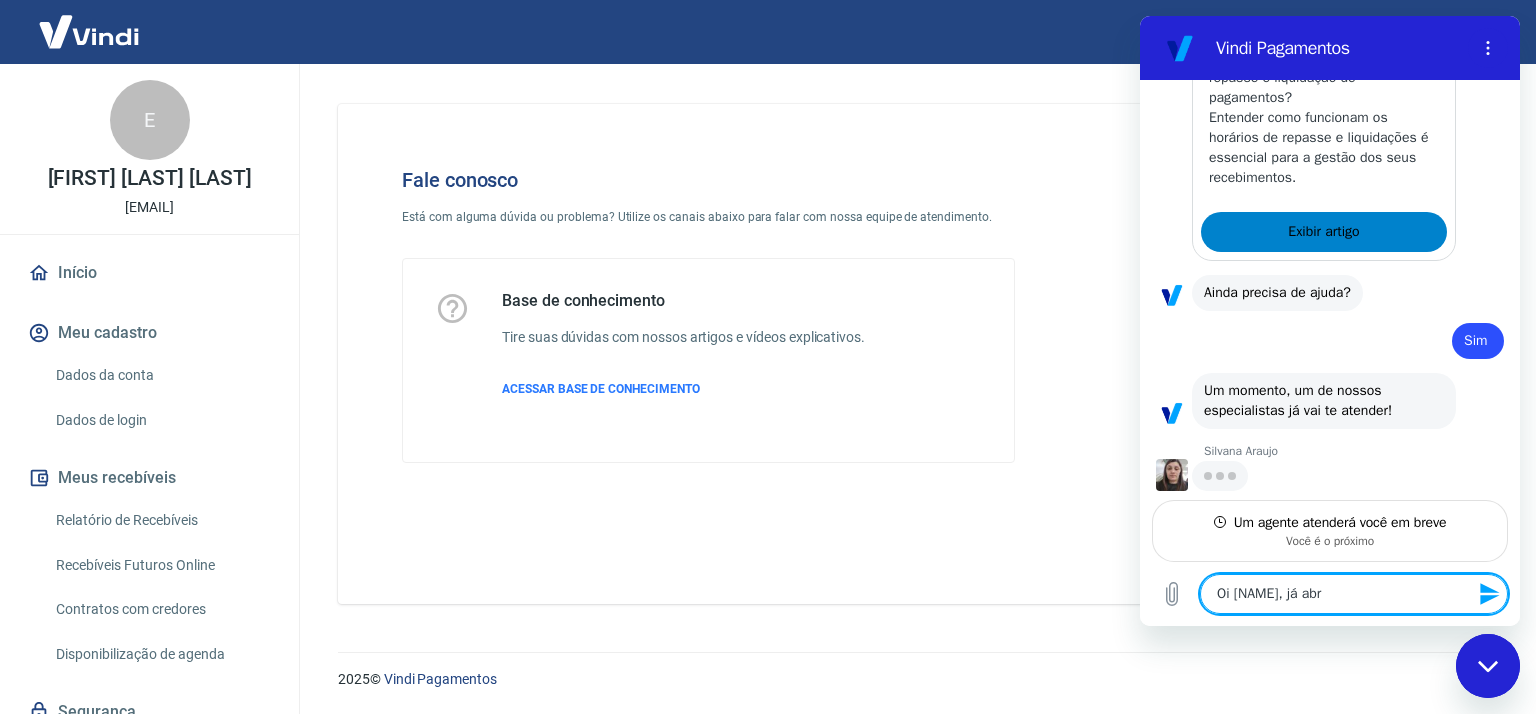 type on "Oi [NAME], já abri" 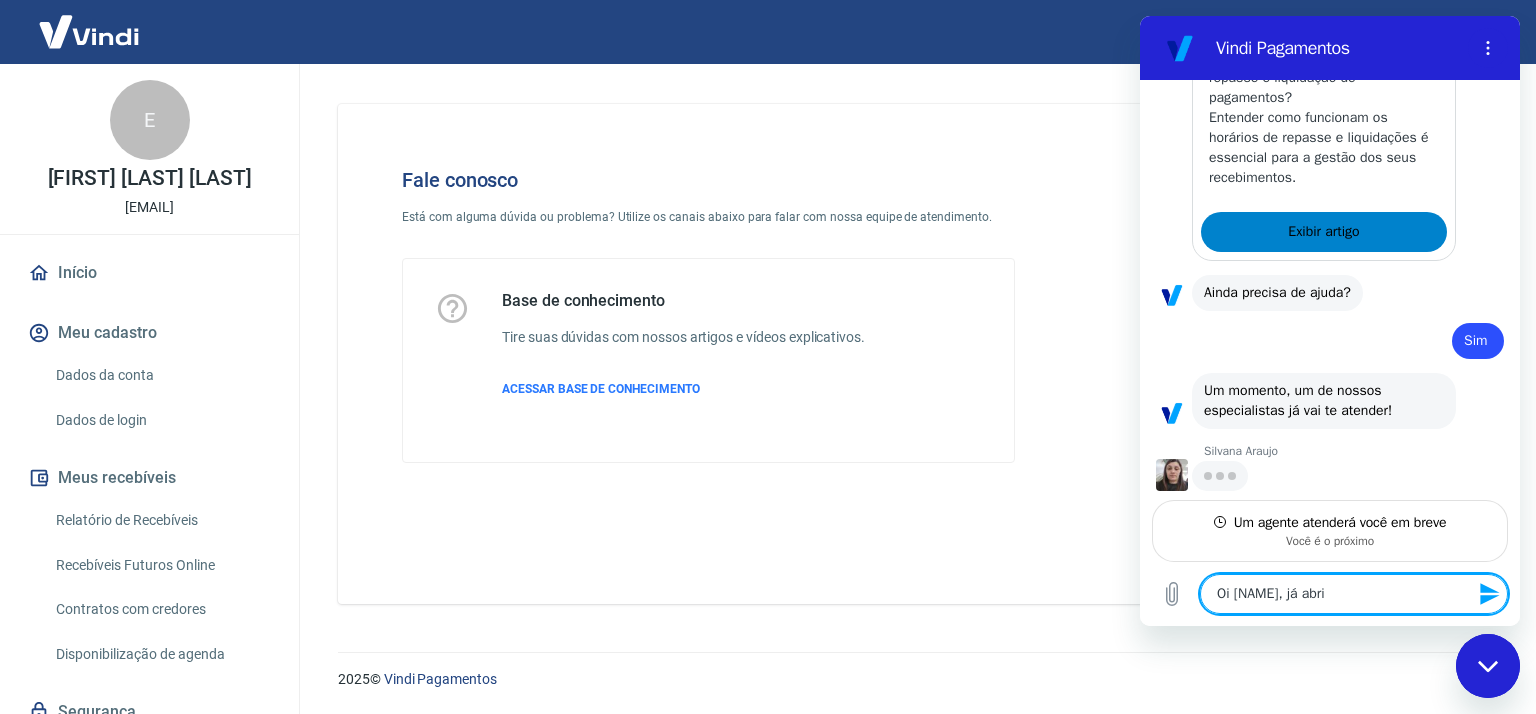 type on "Oi [NAME], já abri" 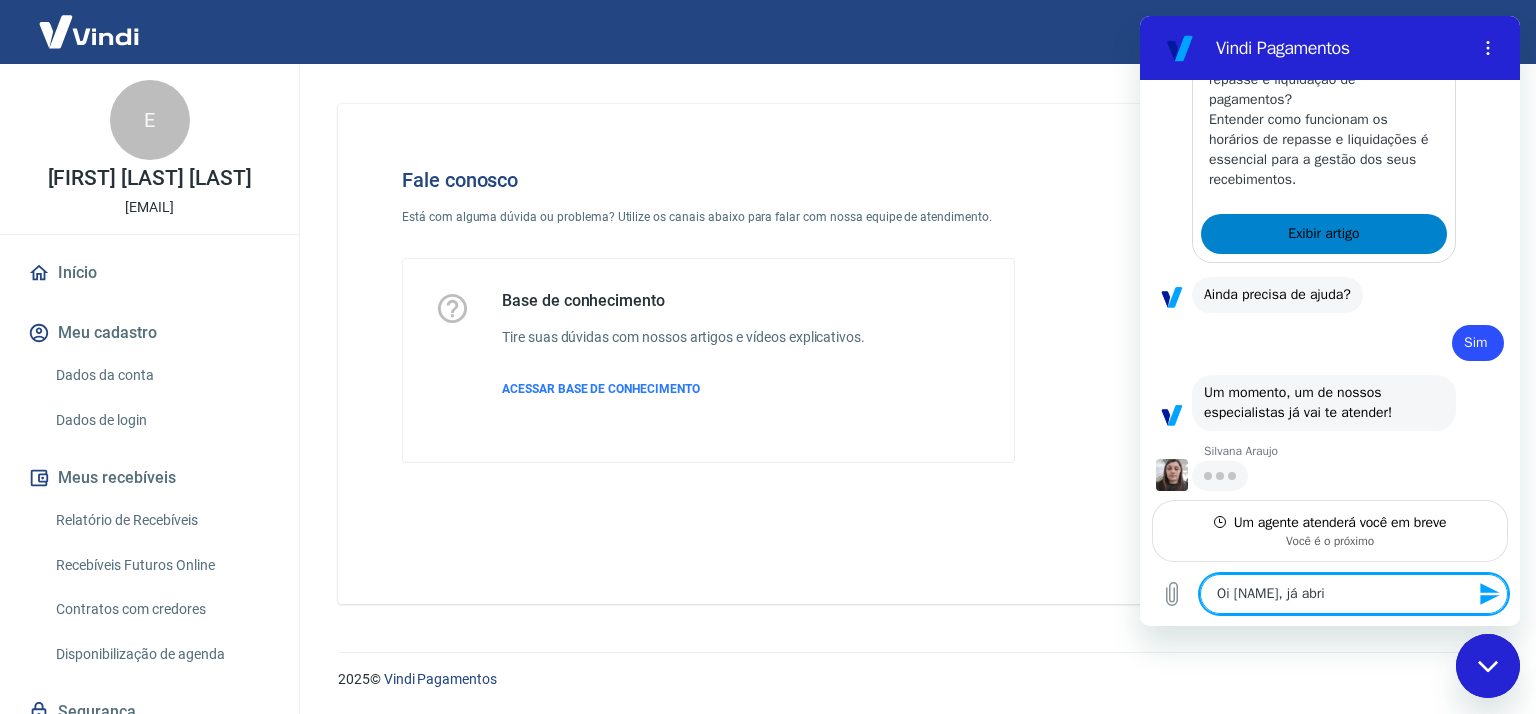 type on "Oi [NAME], já abri d" 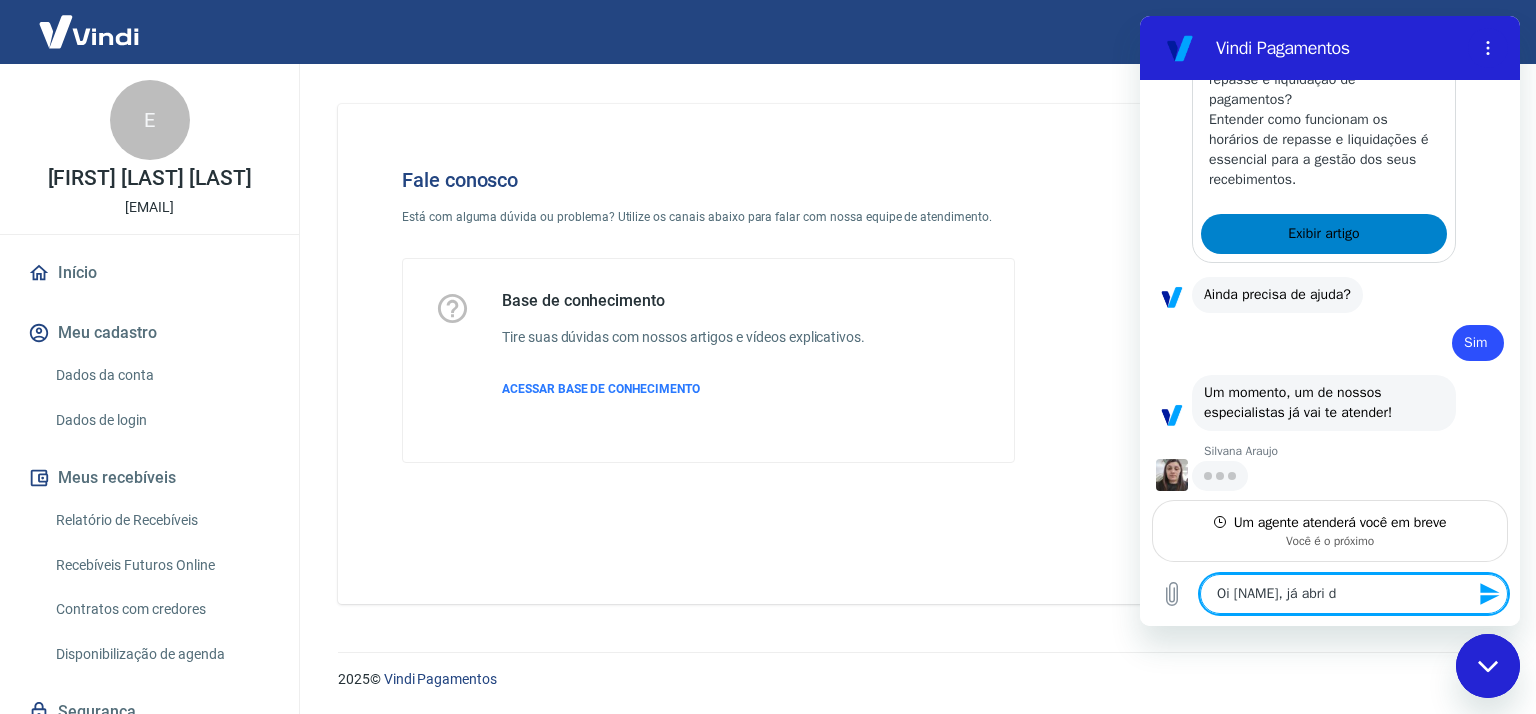 type on "Oi [NAME], já abri do" 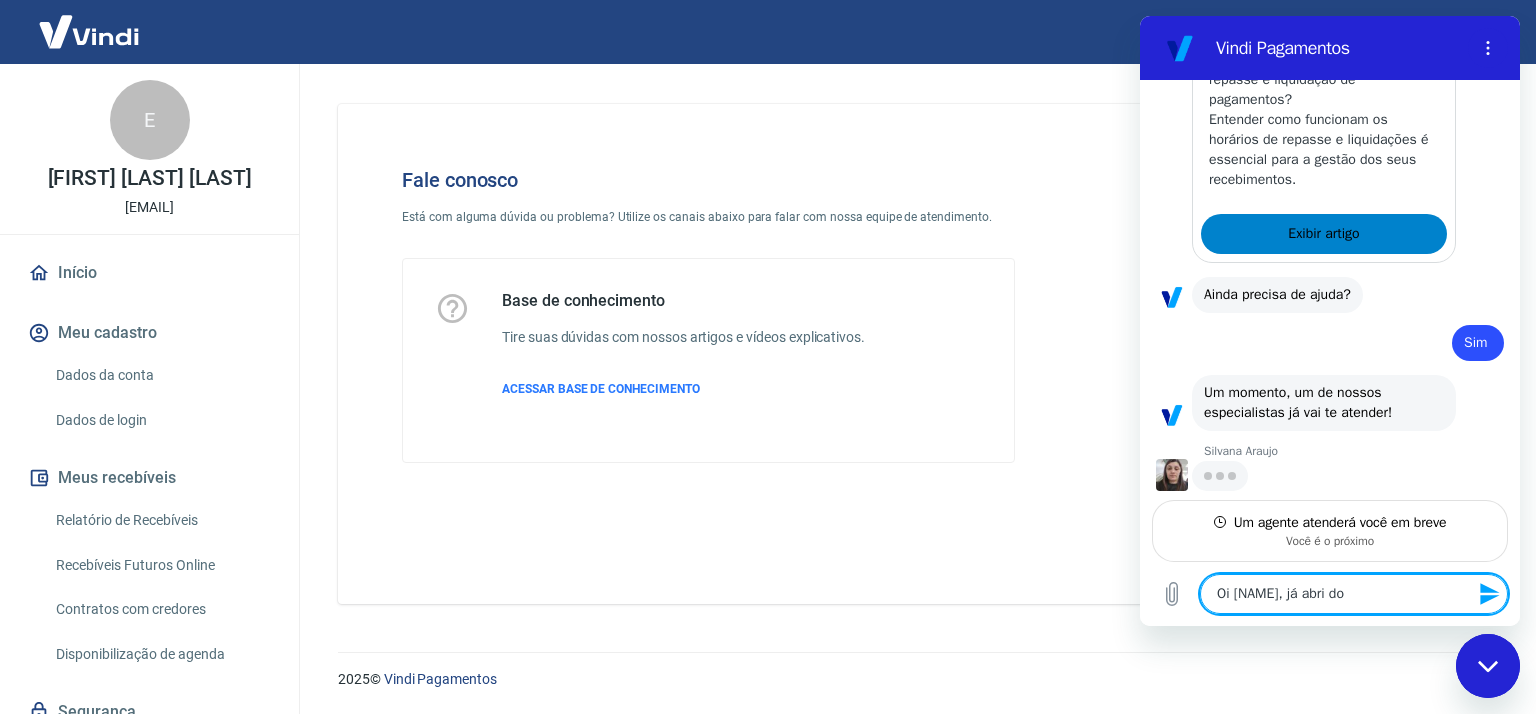 type on "Oi [NAME], já abri doi" 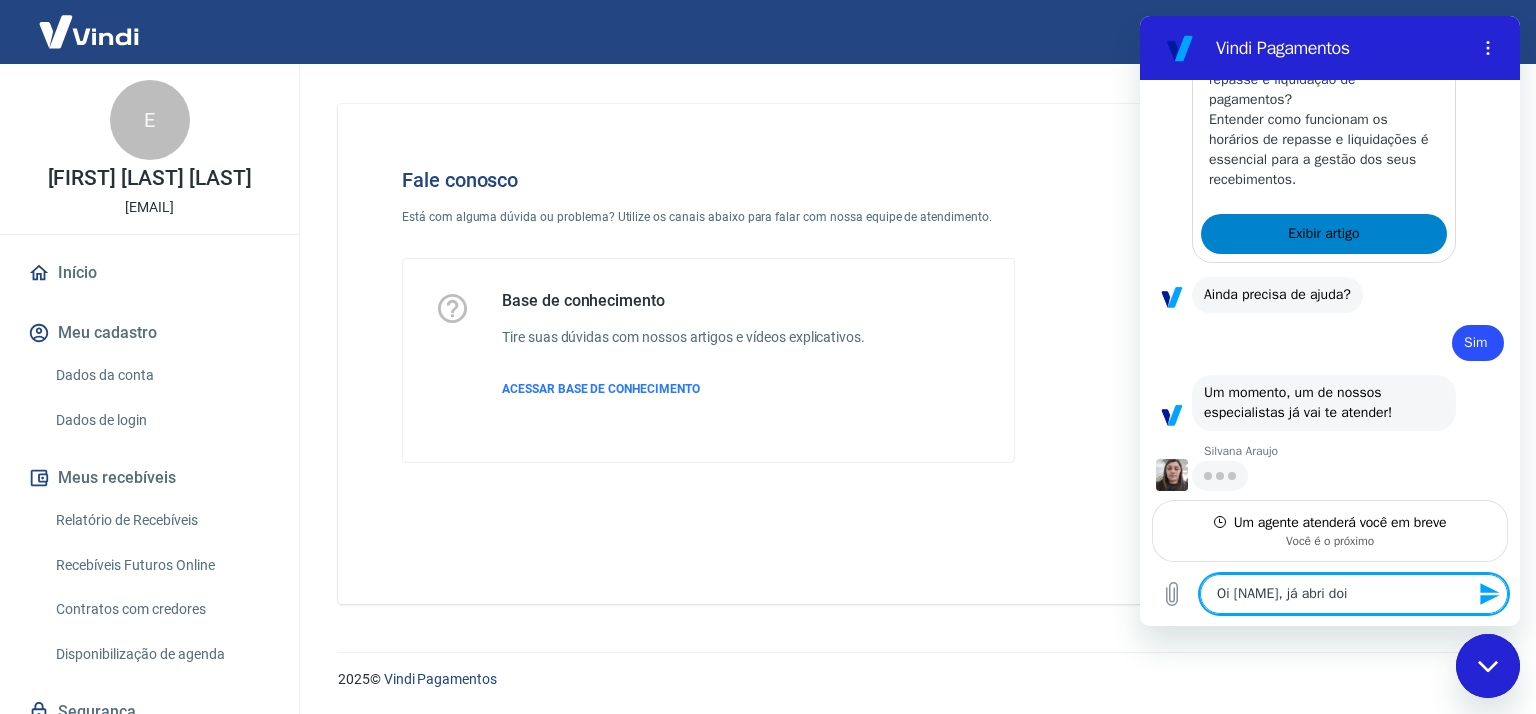 type on "Oi [NAME], já abri dois" 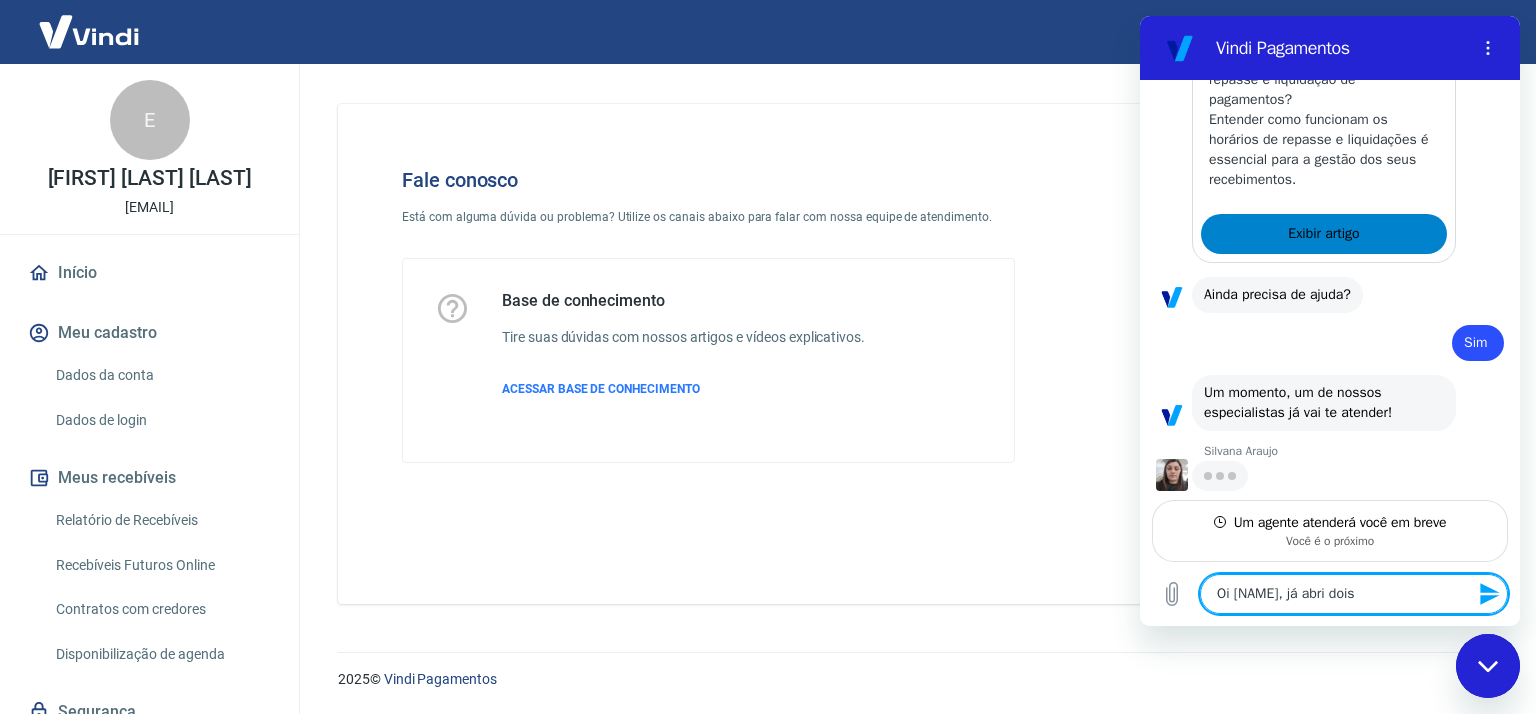 type on "Oi [NAME], já abri dois" 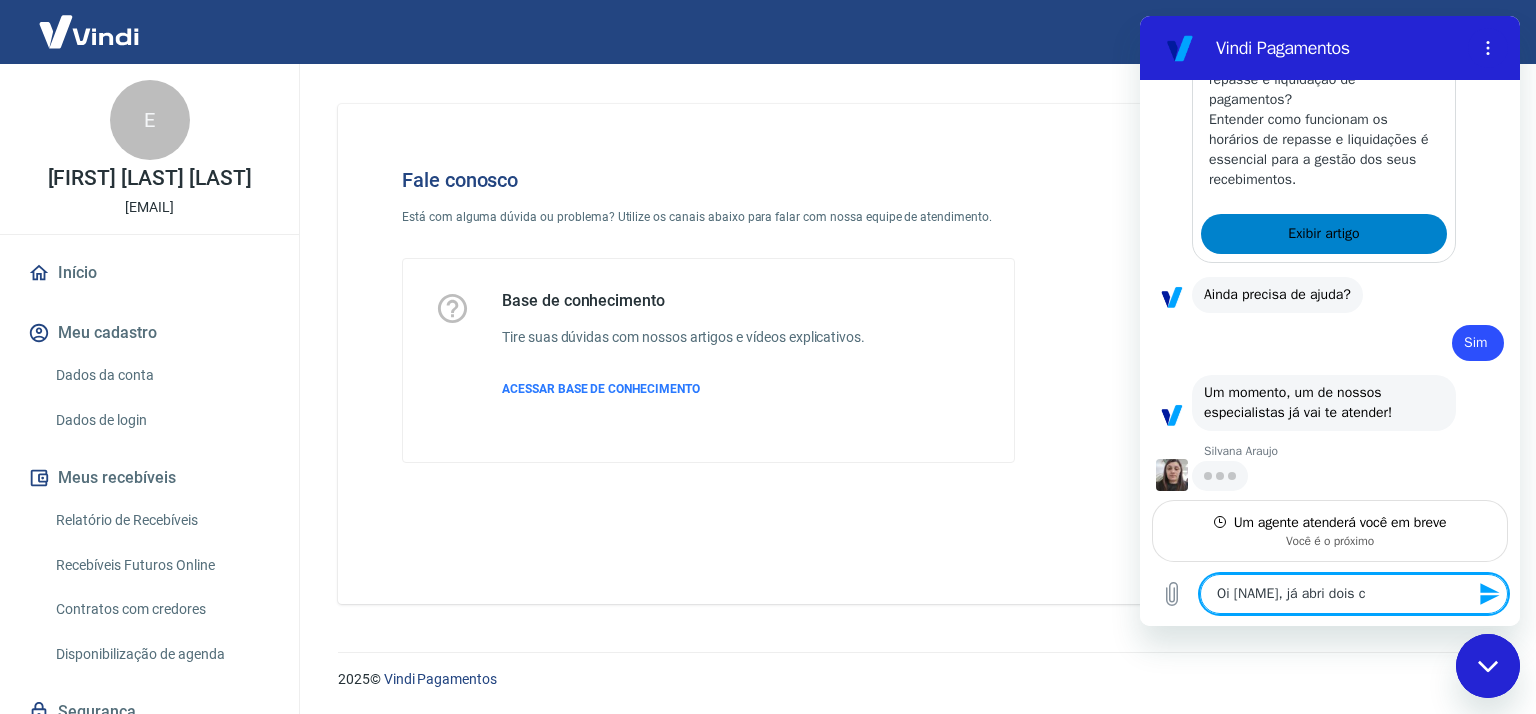 type on "Oi [NAME], já abri dois ch" 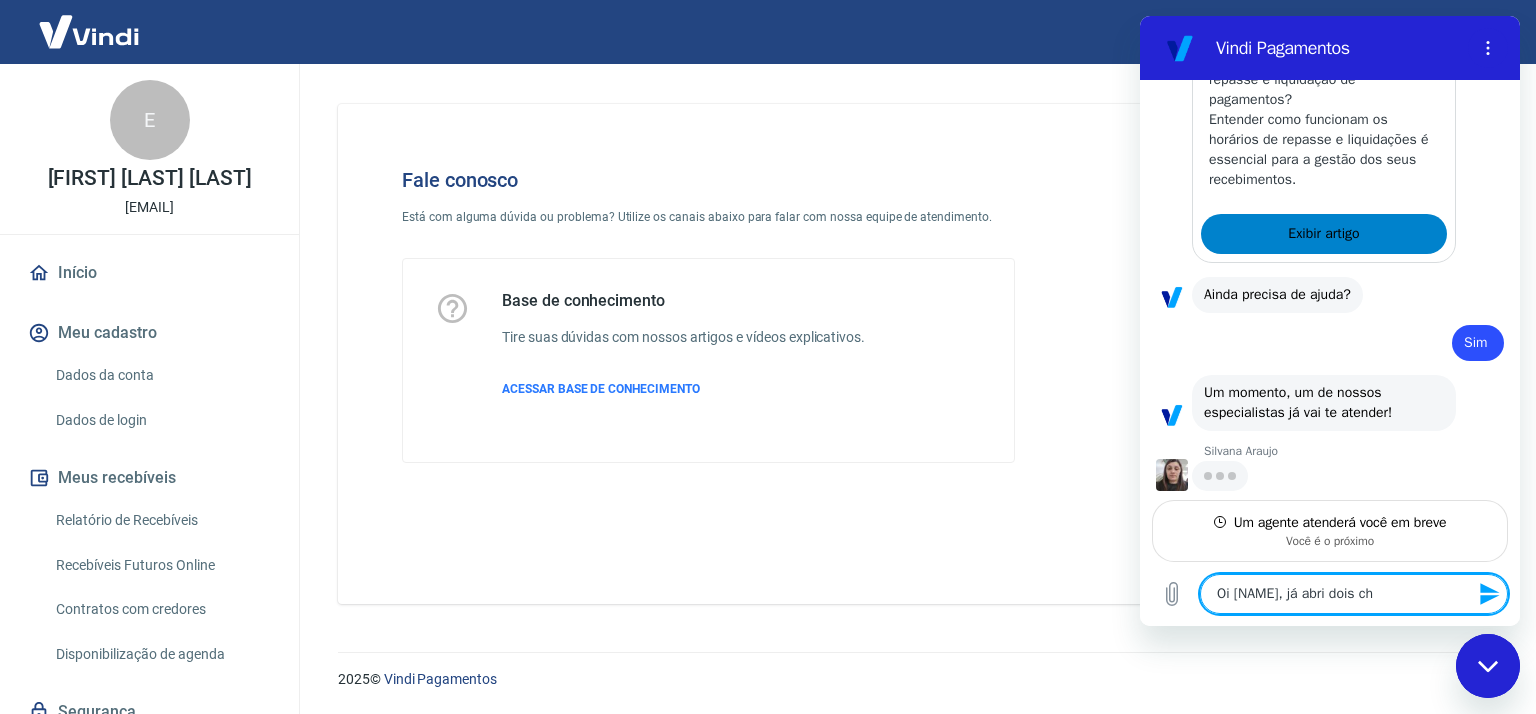 type on "Oi [NAME], já abri dois cha" 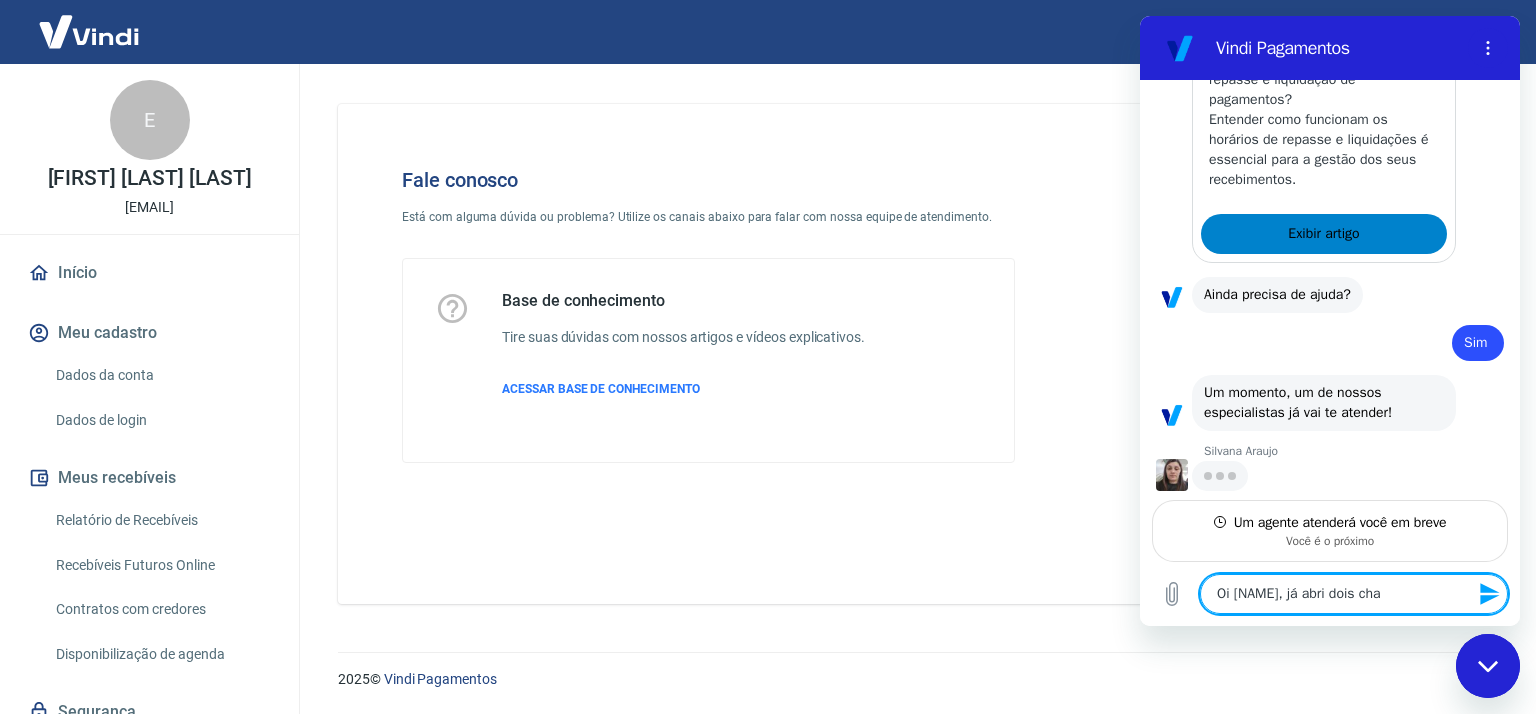 type on "Oi [NAME], já abri dois cham" 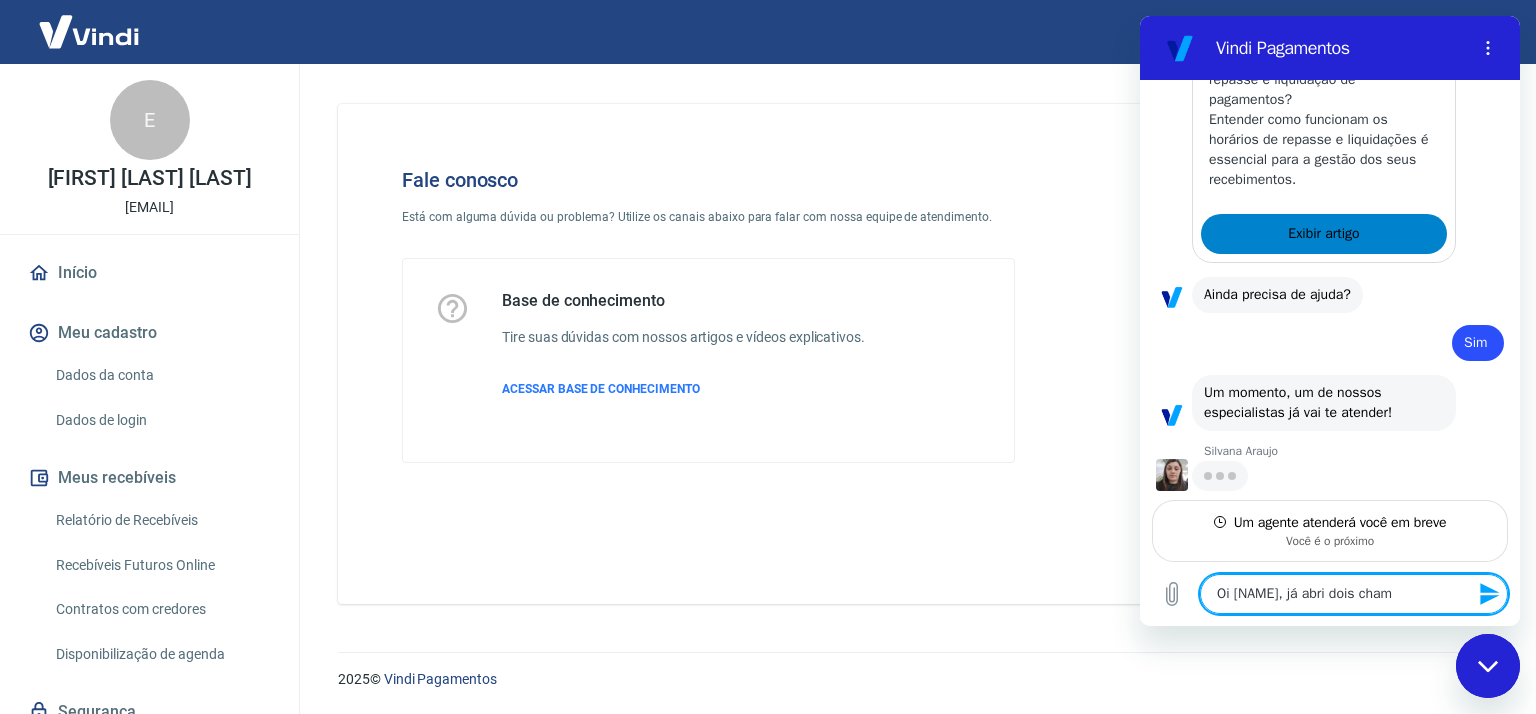 type on "Oi [NAME], já abri dois chama" 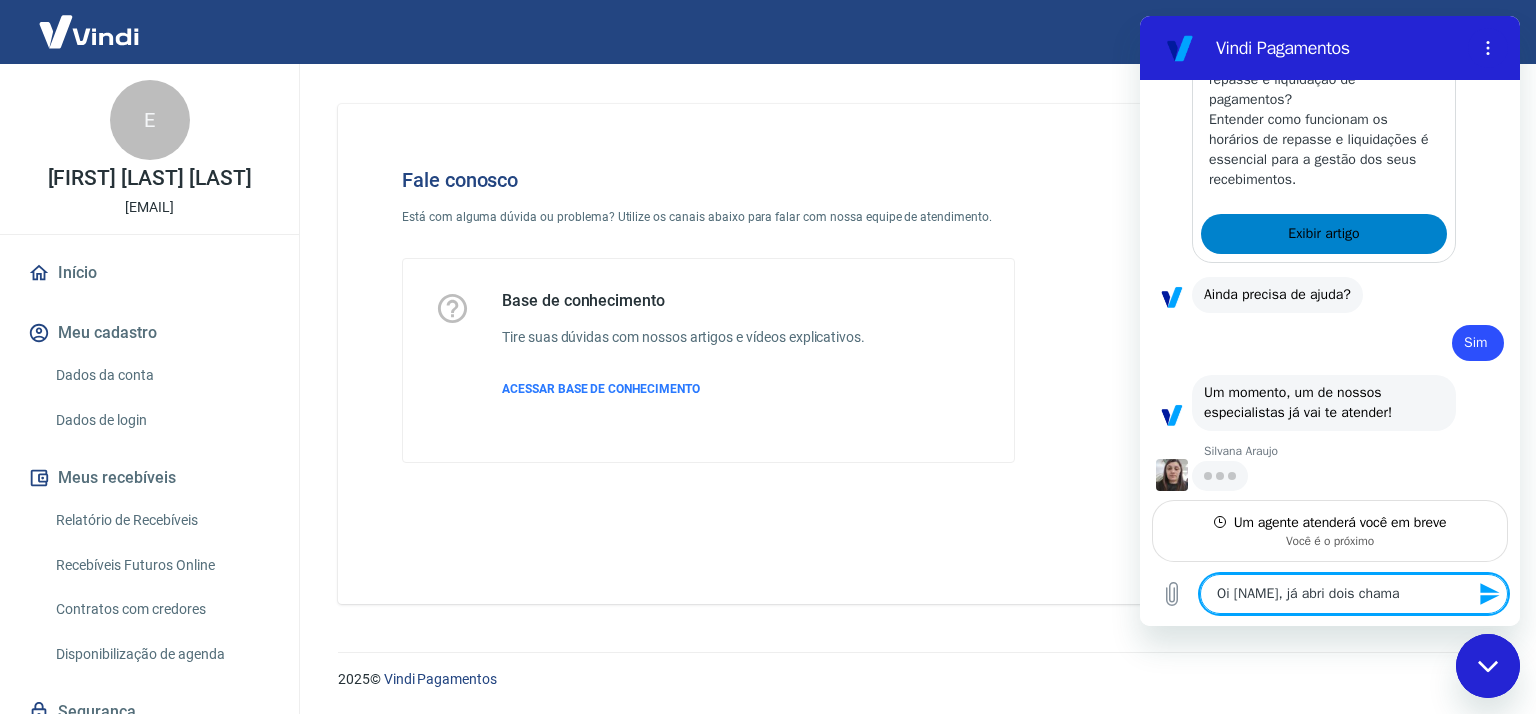 type on "Oi [NAME], já abri dois chamad" 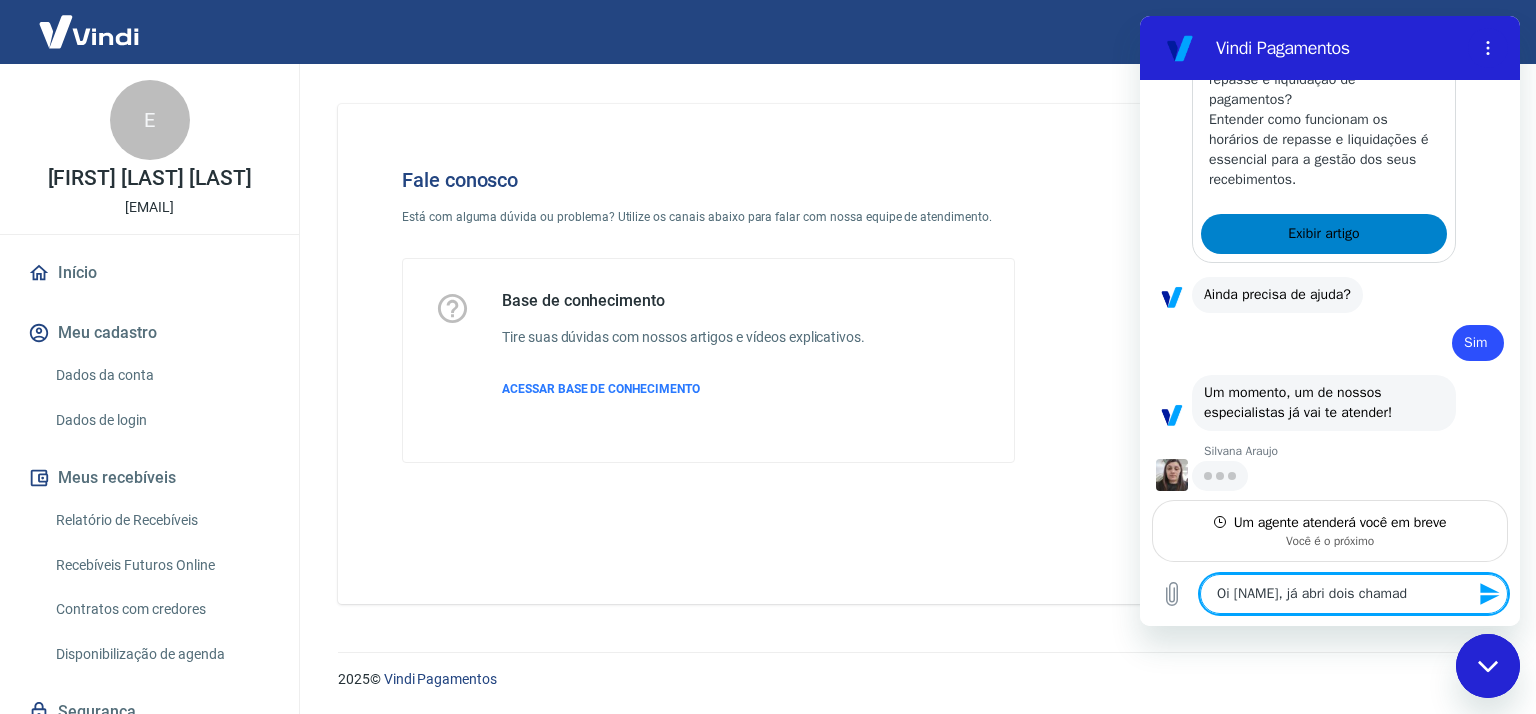 type on "Oi [NAME], já abri dois chamado" 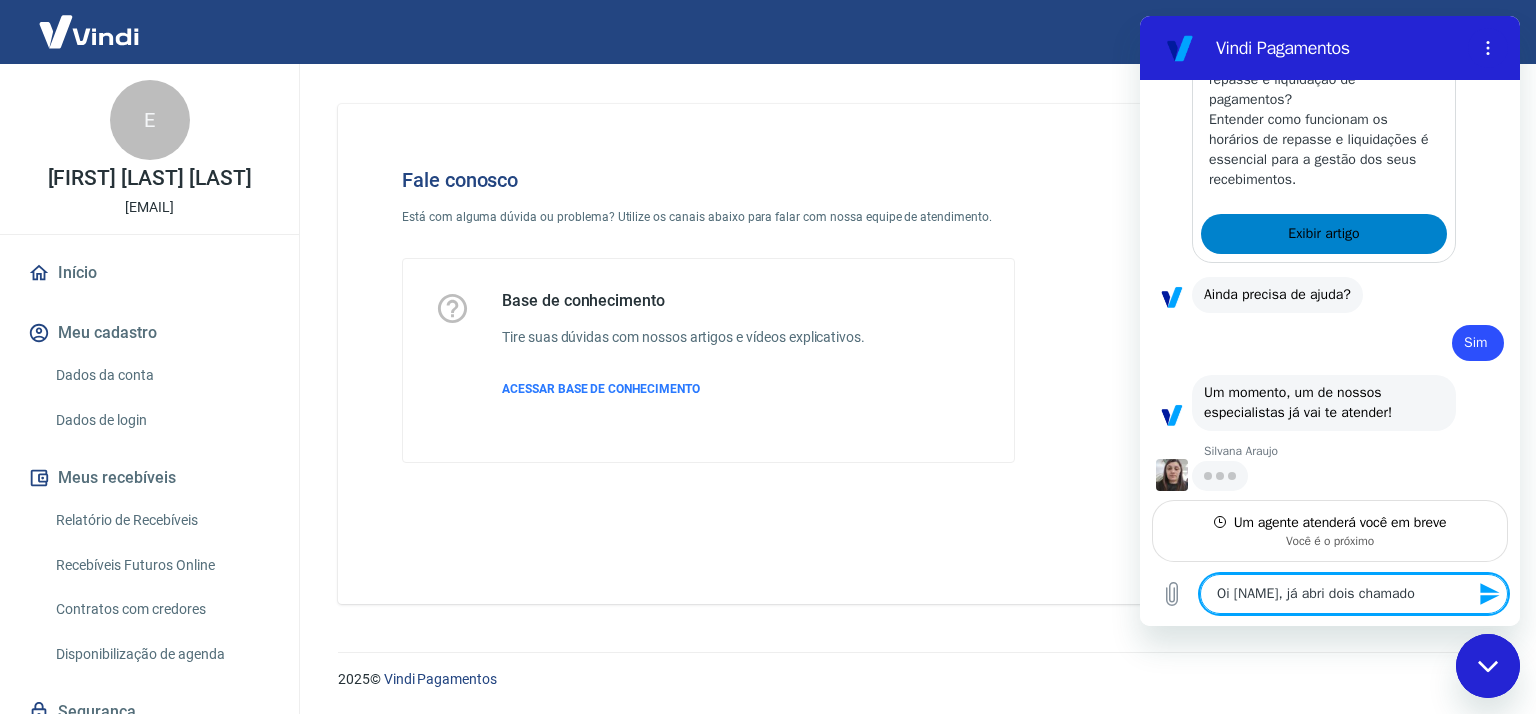 type on "Oi [NAME], já abri dois chamados" 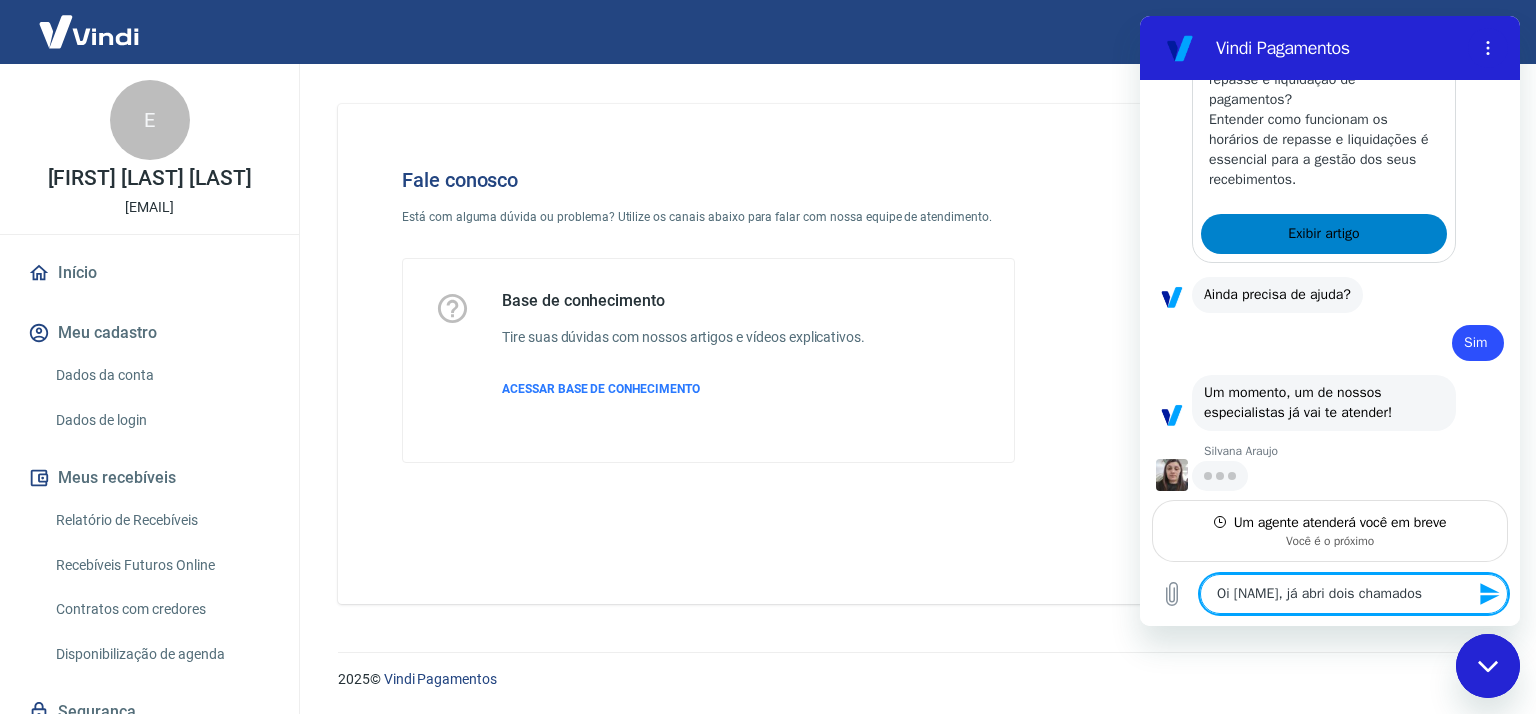 type on "Oi [NAME], já abri dois chamados" 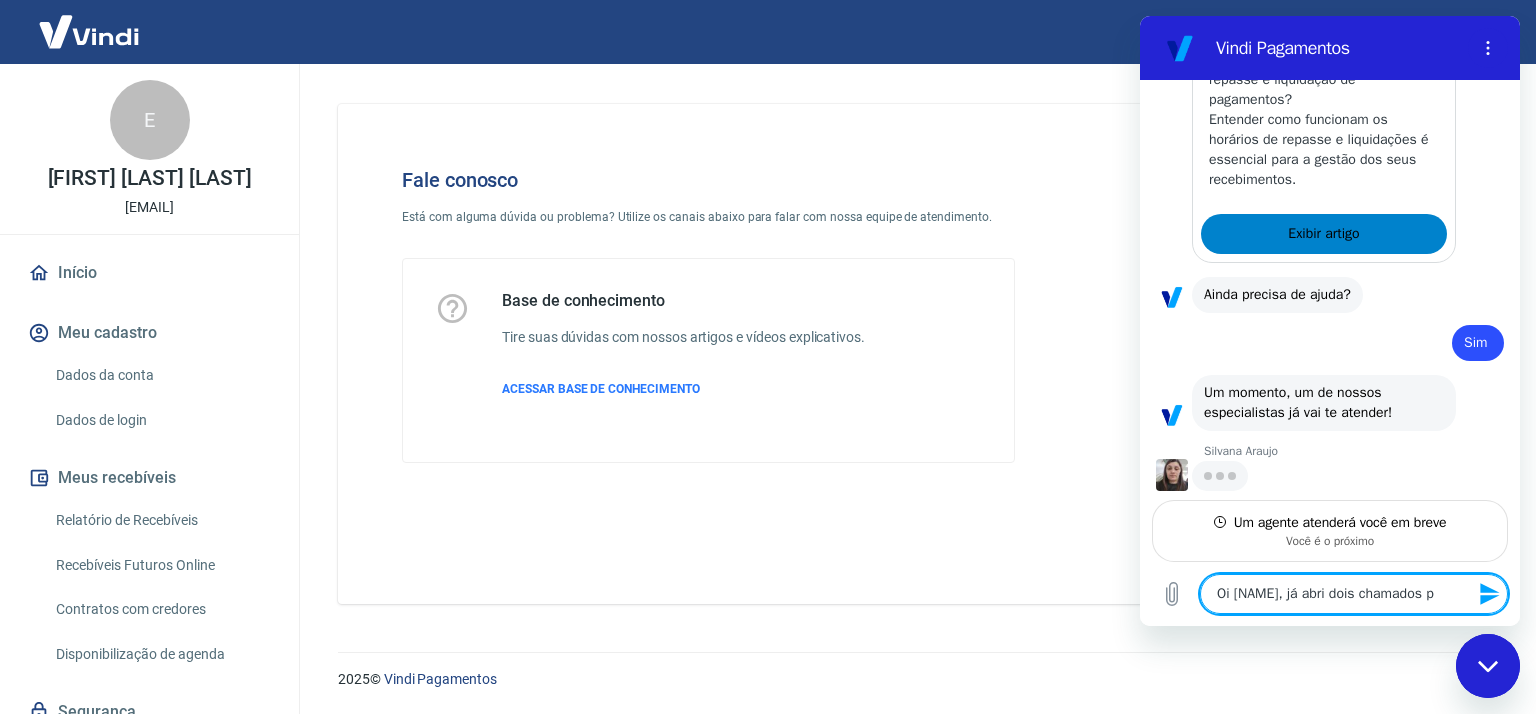 type on "Oi [NAME], já abri dois chamados po" 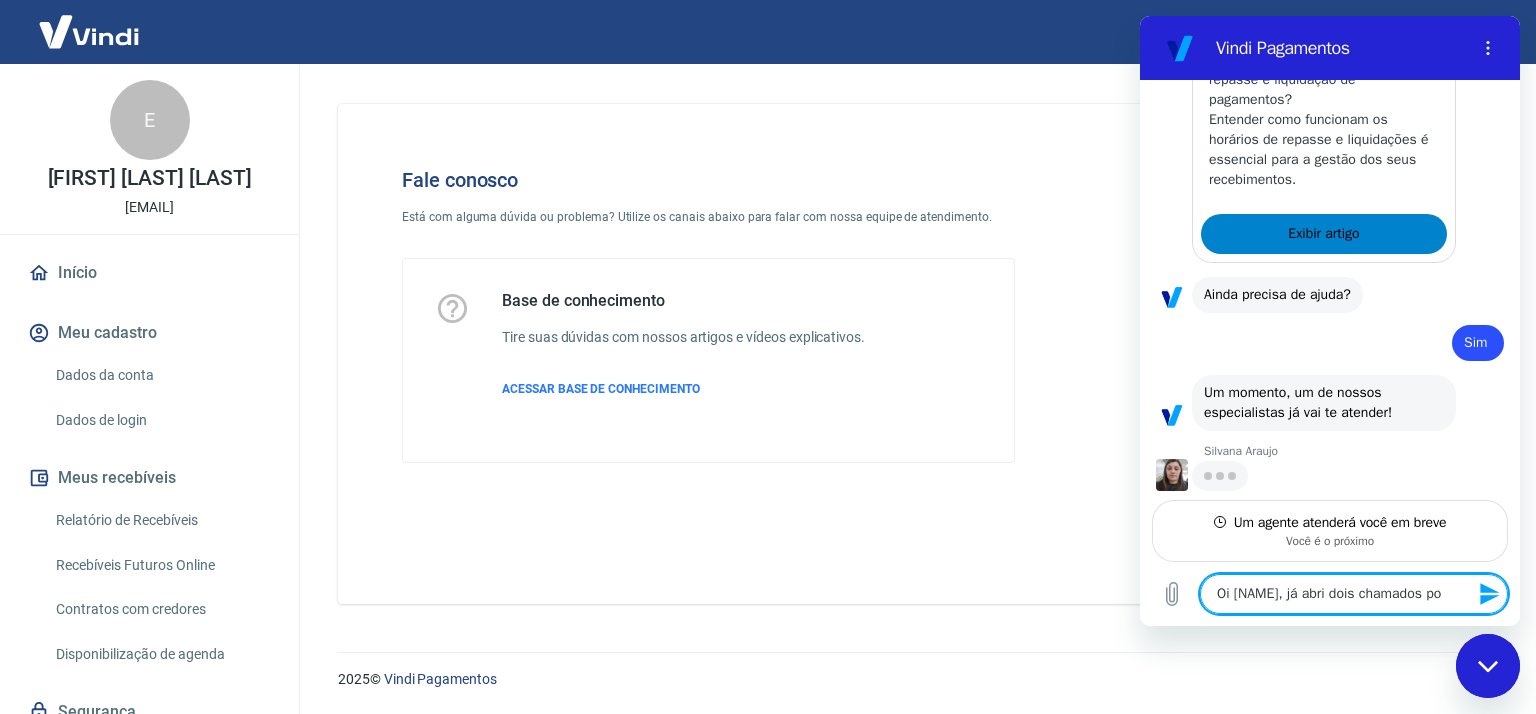 type on "Oi [NAME], já abri dois chamados poi" 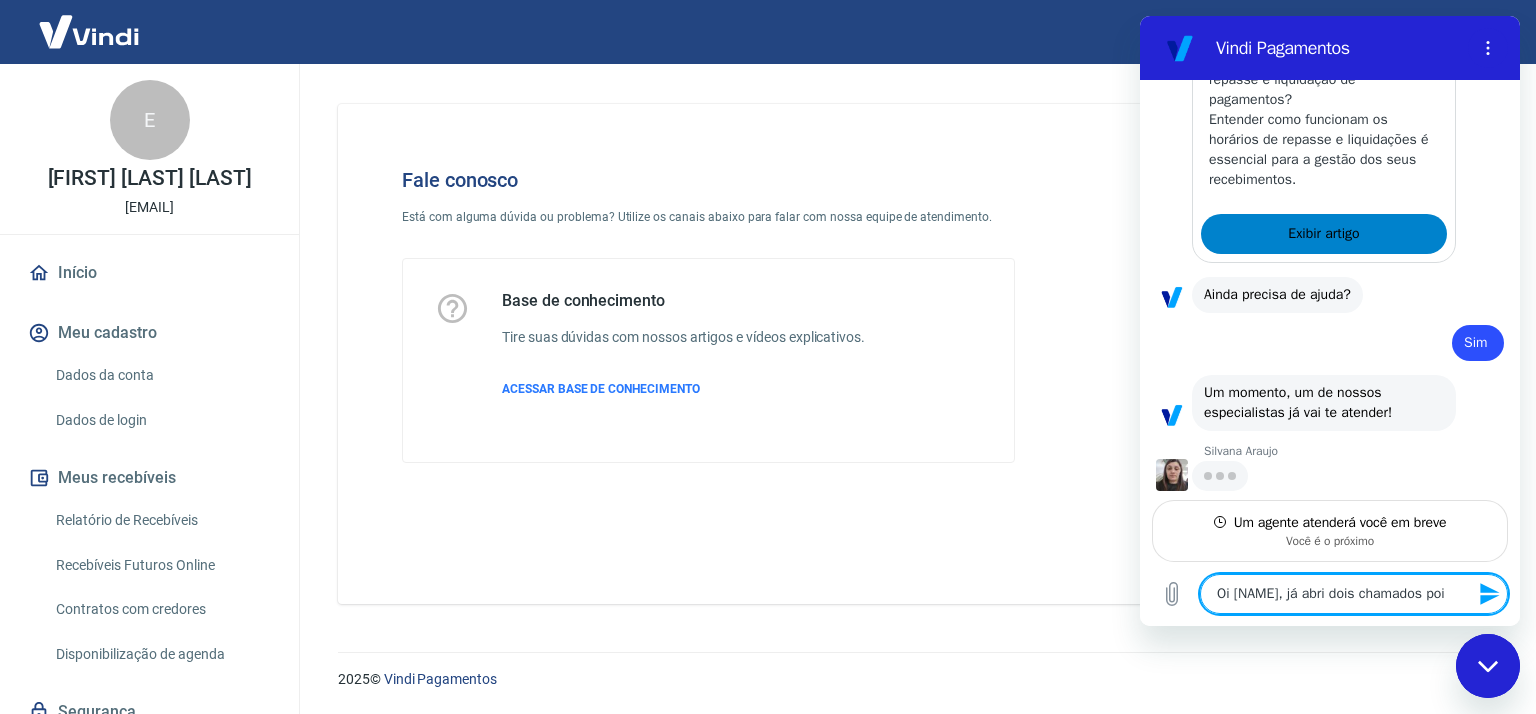 type on "Oi [NAME], já abri dois chamados pois" 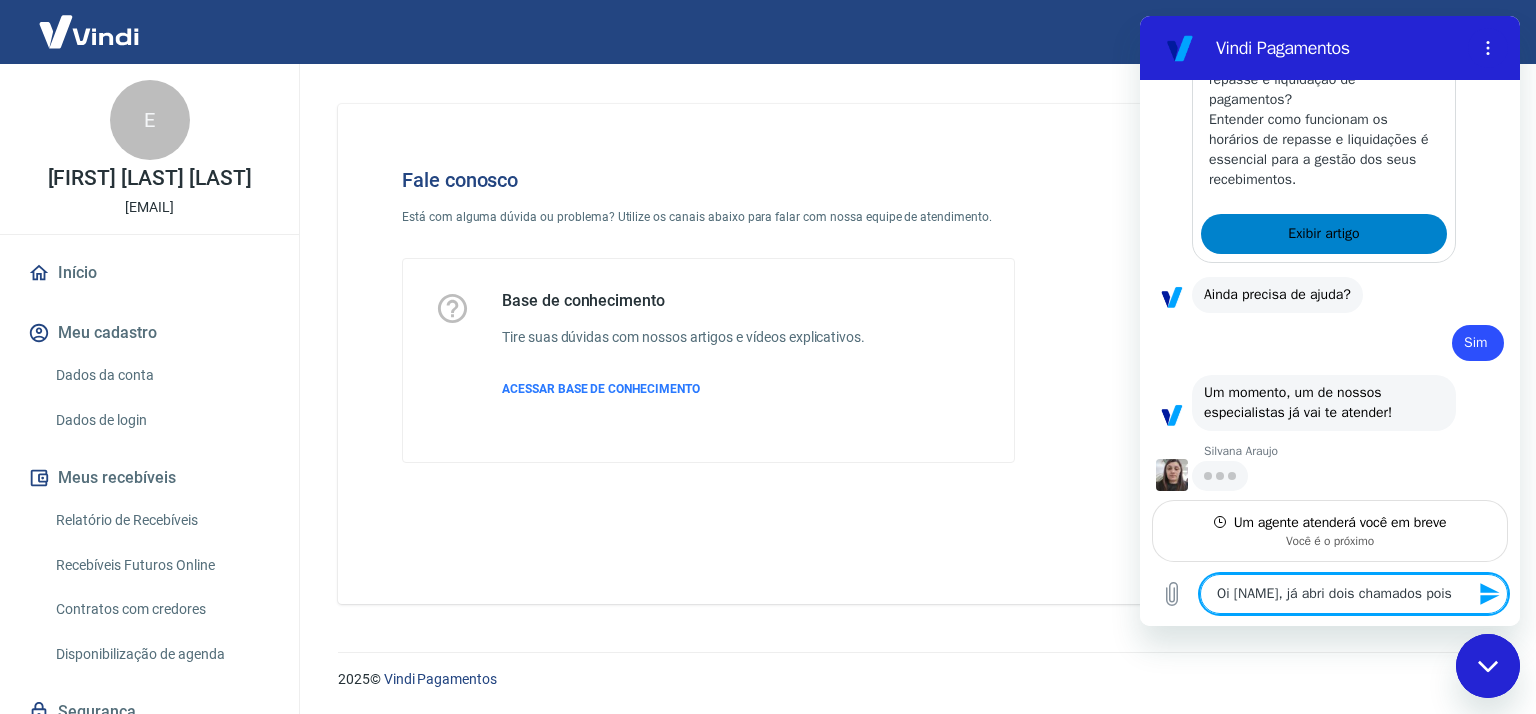 type on "Oi [NAME], já abri dois chamados pois" 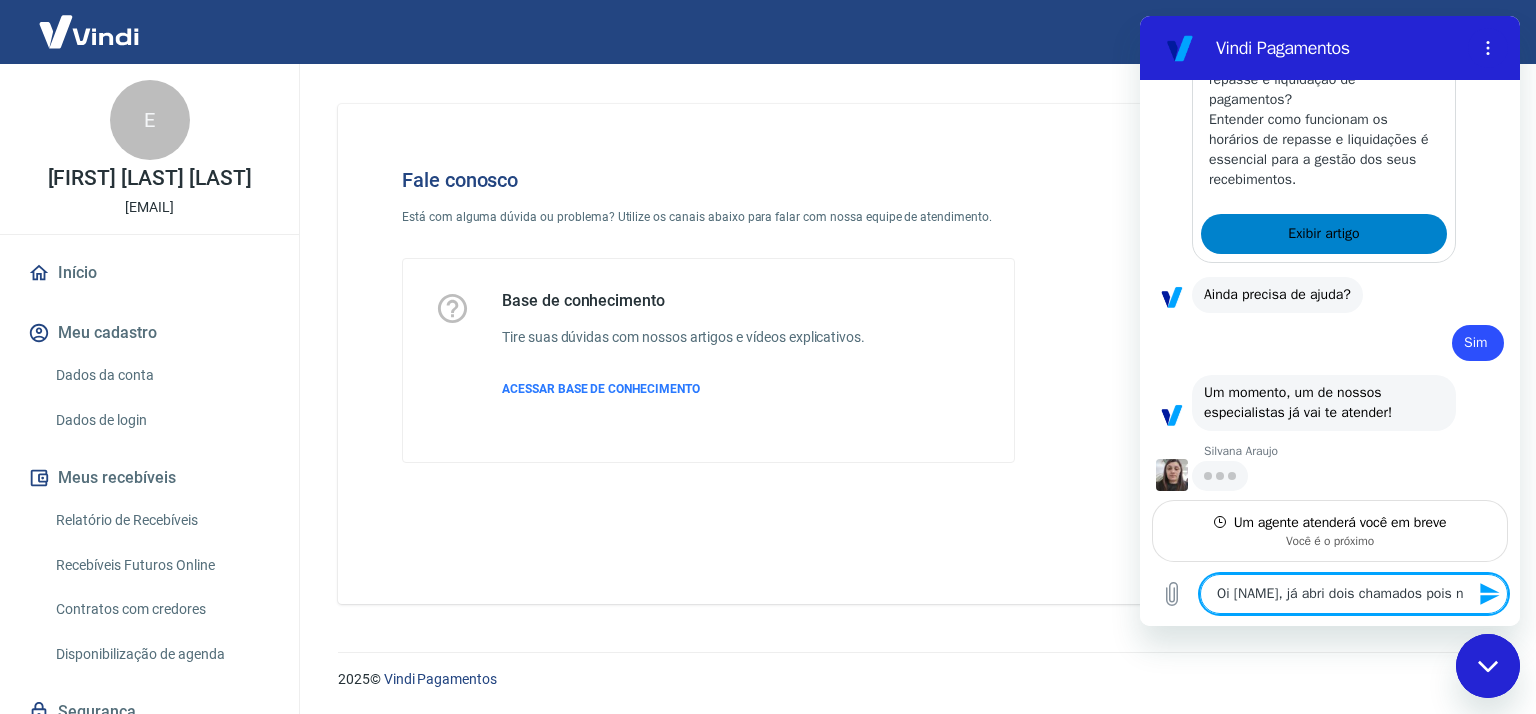 type on "Oi [NAME], já abri dois chamados pois nã" 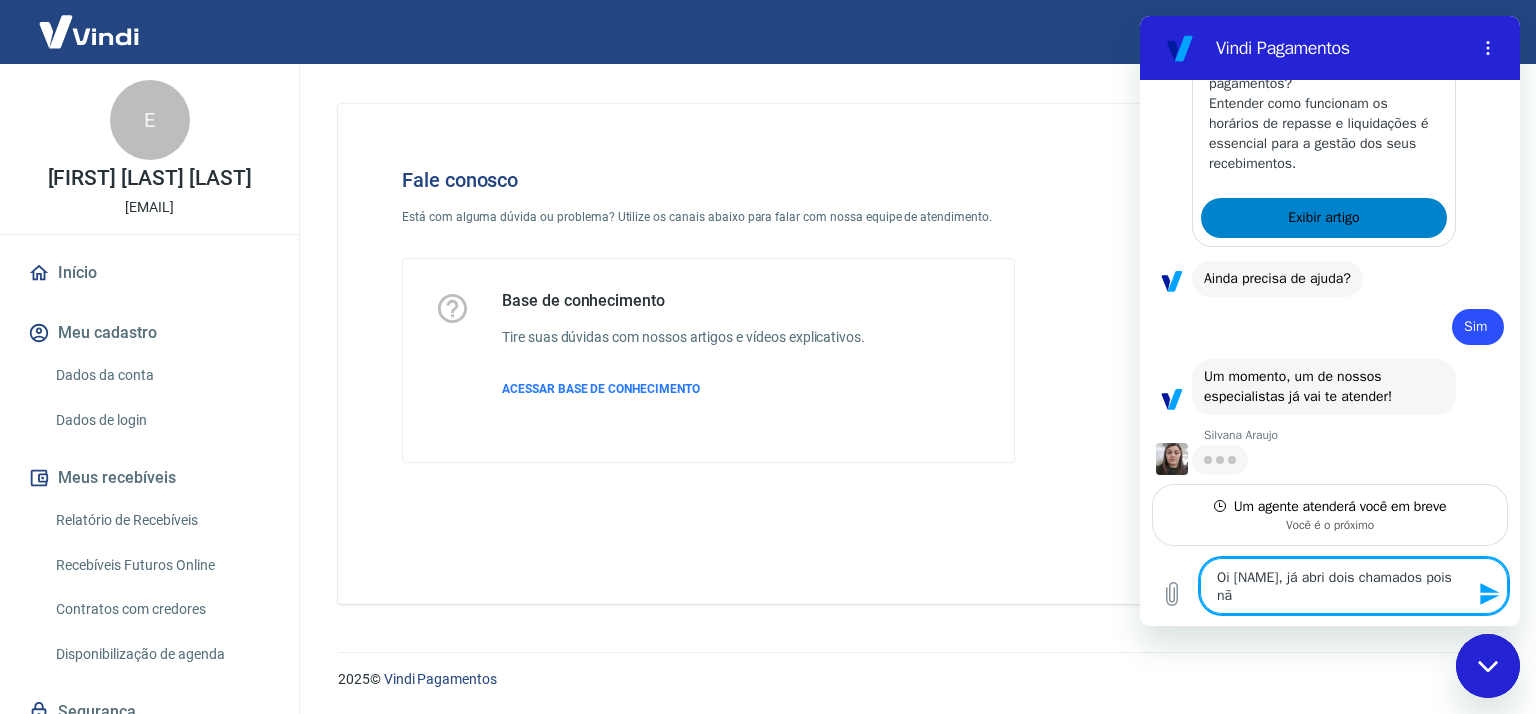 scroll, scrollTop: 2368, scrollLeft: 0, axis: vertical 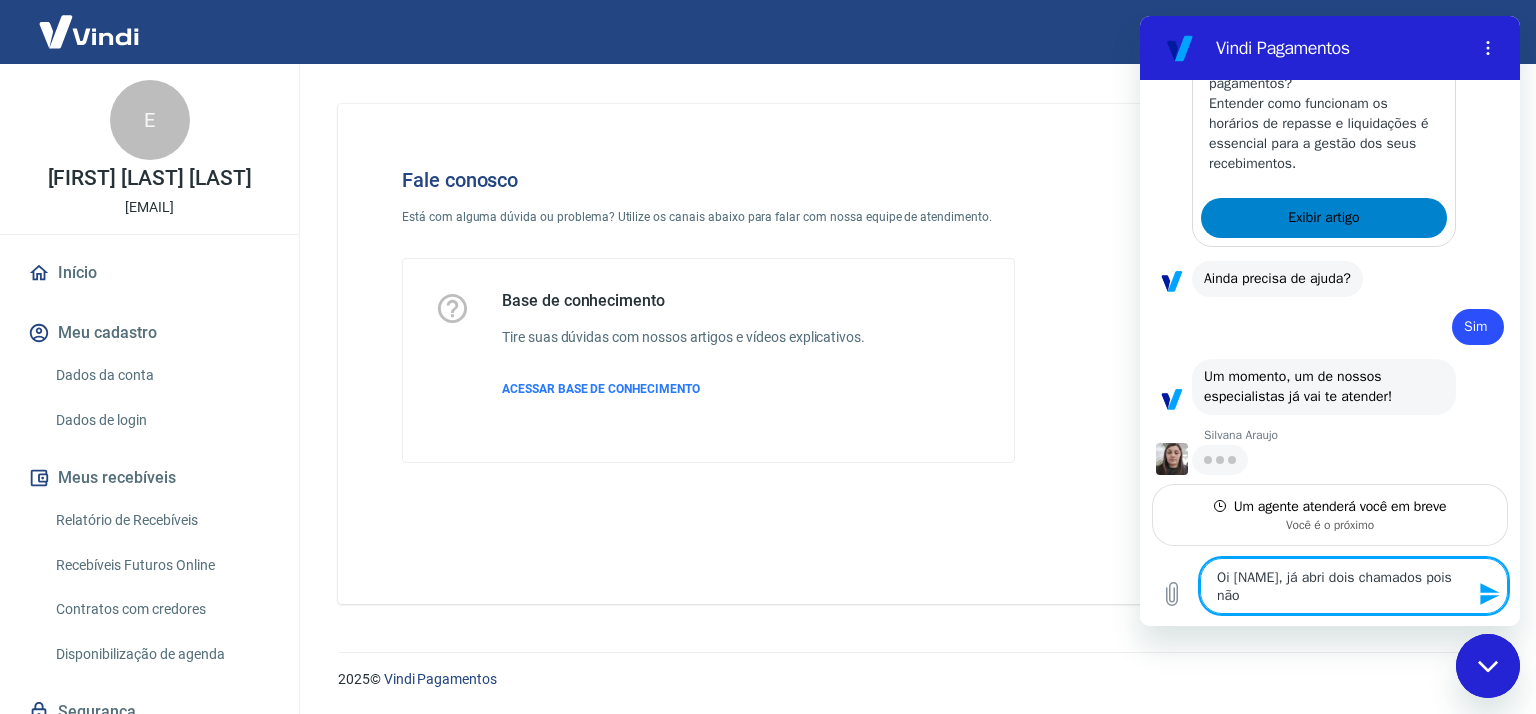 type on "Oi [NAME], já abri dois chamados pois não" 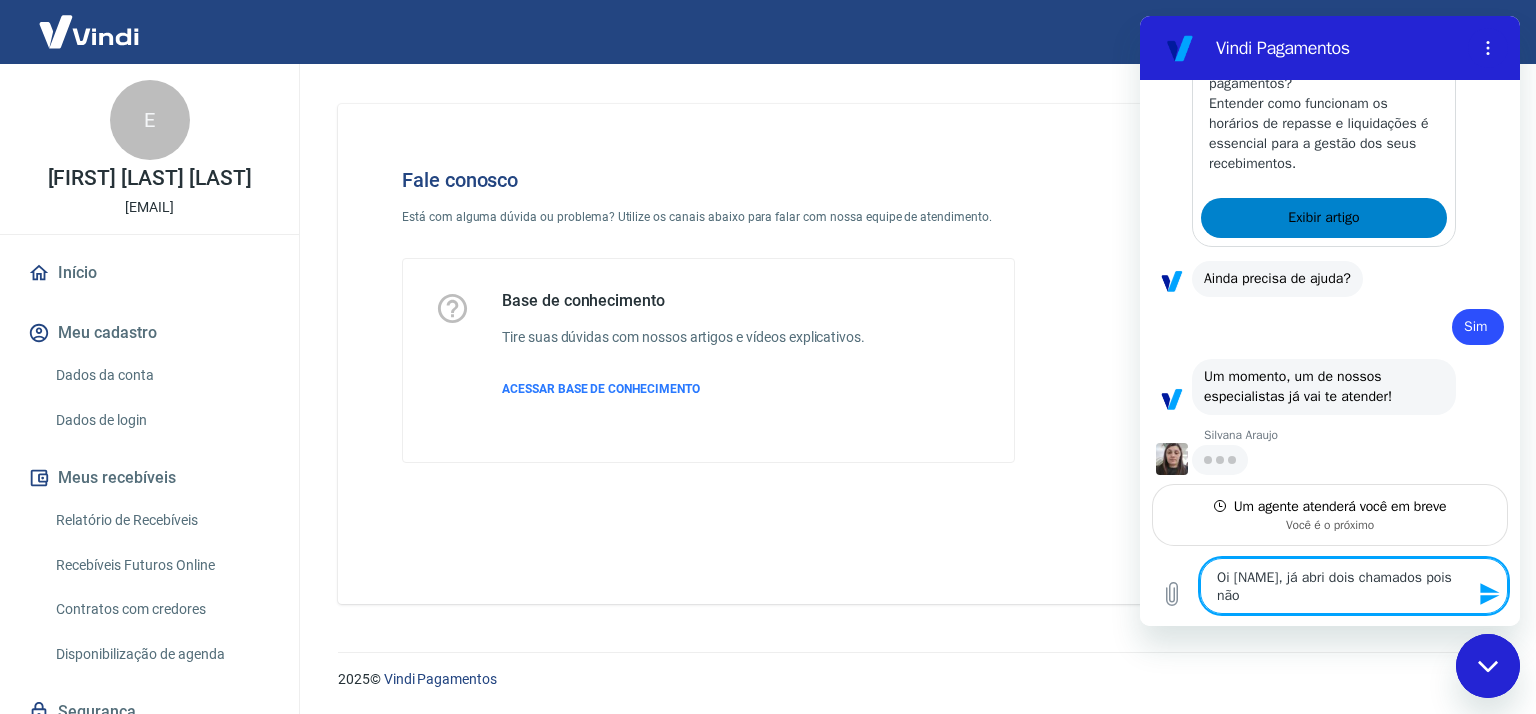 type on "Oi [NAME], já abri dois chamados pois não r" 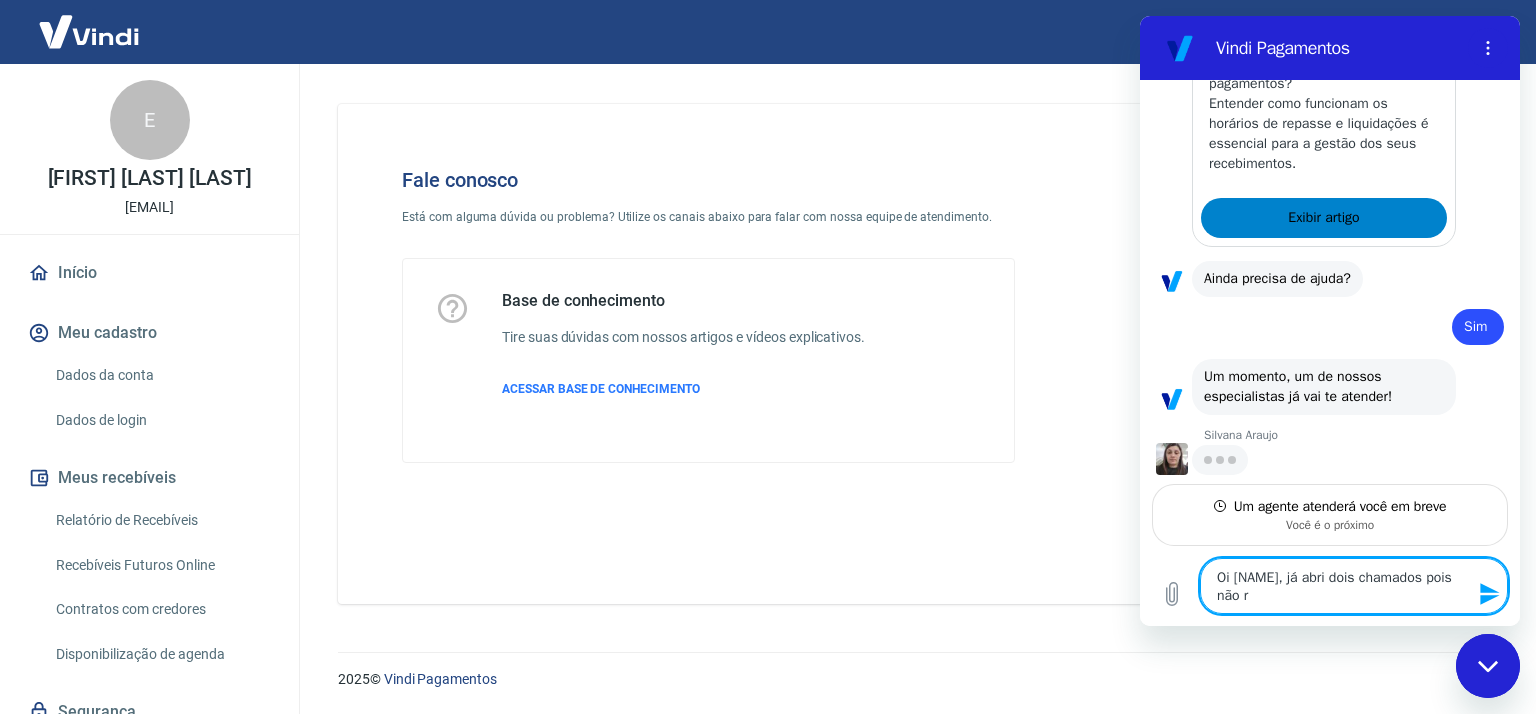 type on "Oi [NAME], já abri dois chamados pois não re" 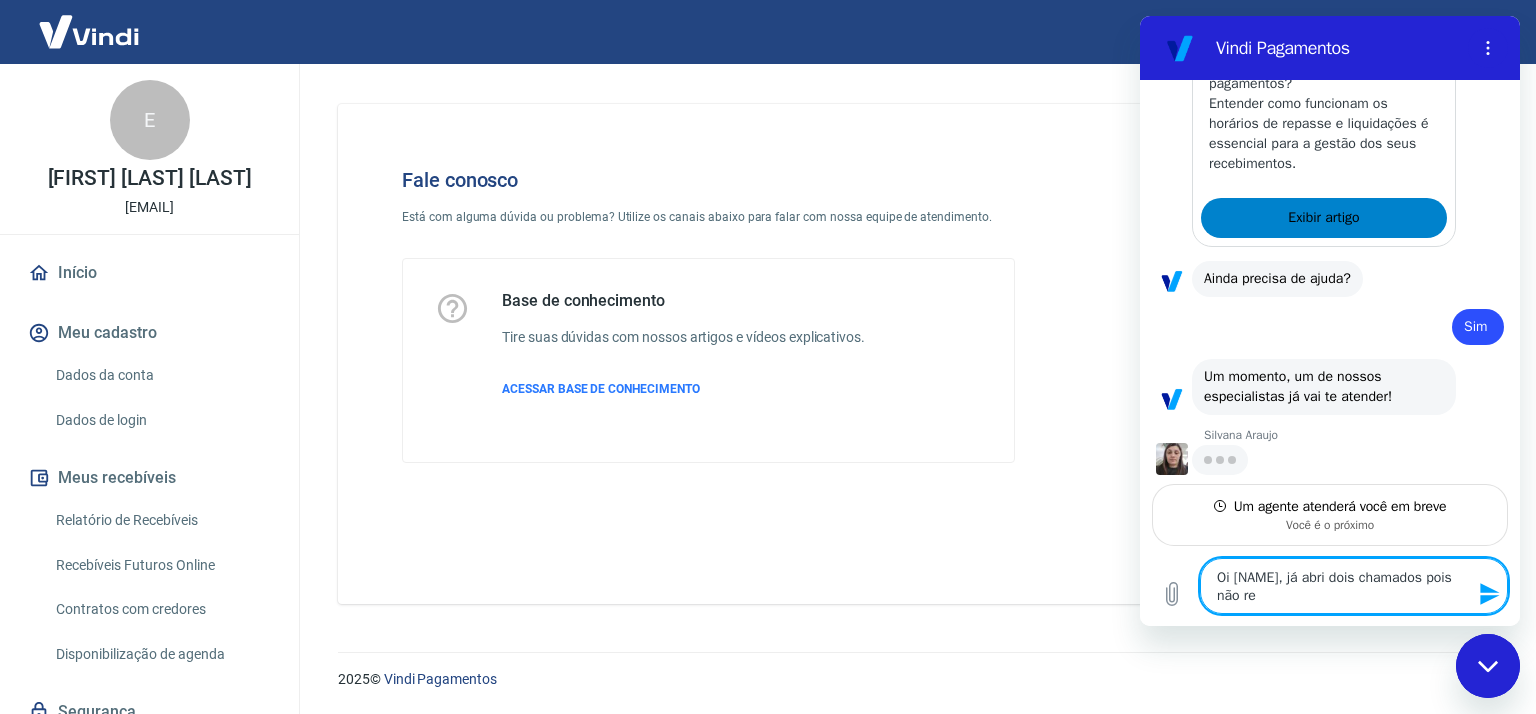type on "x" 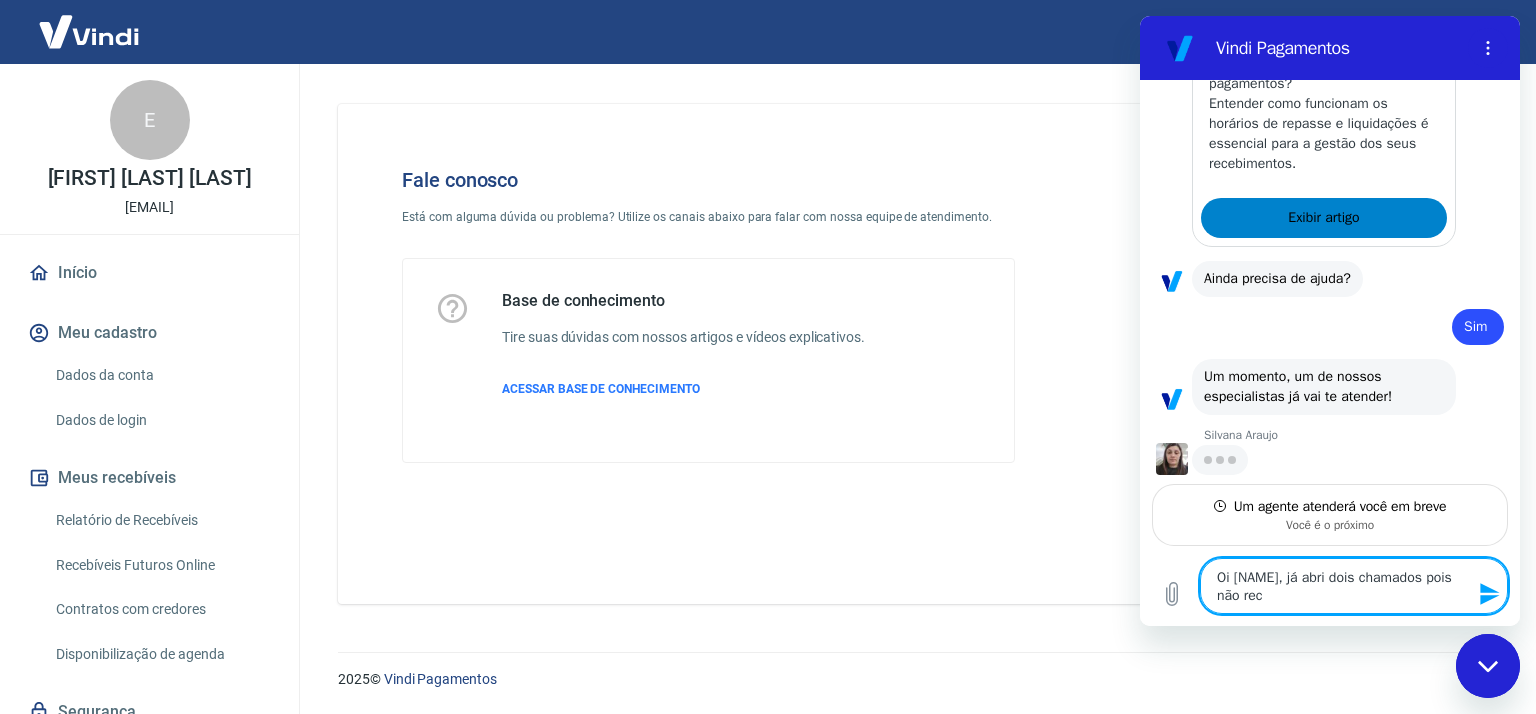 type on "x" 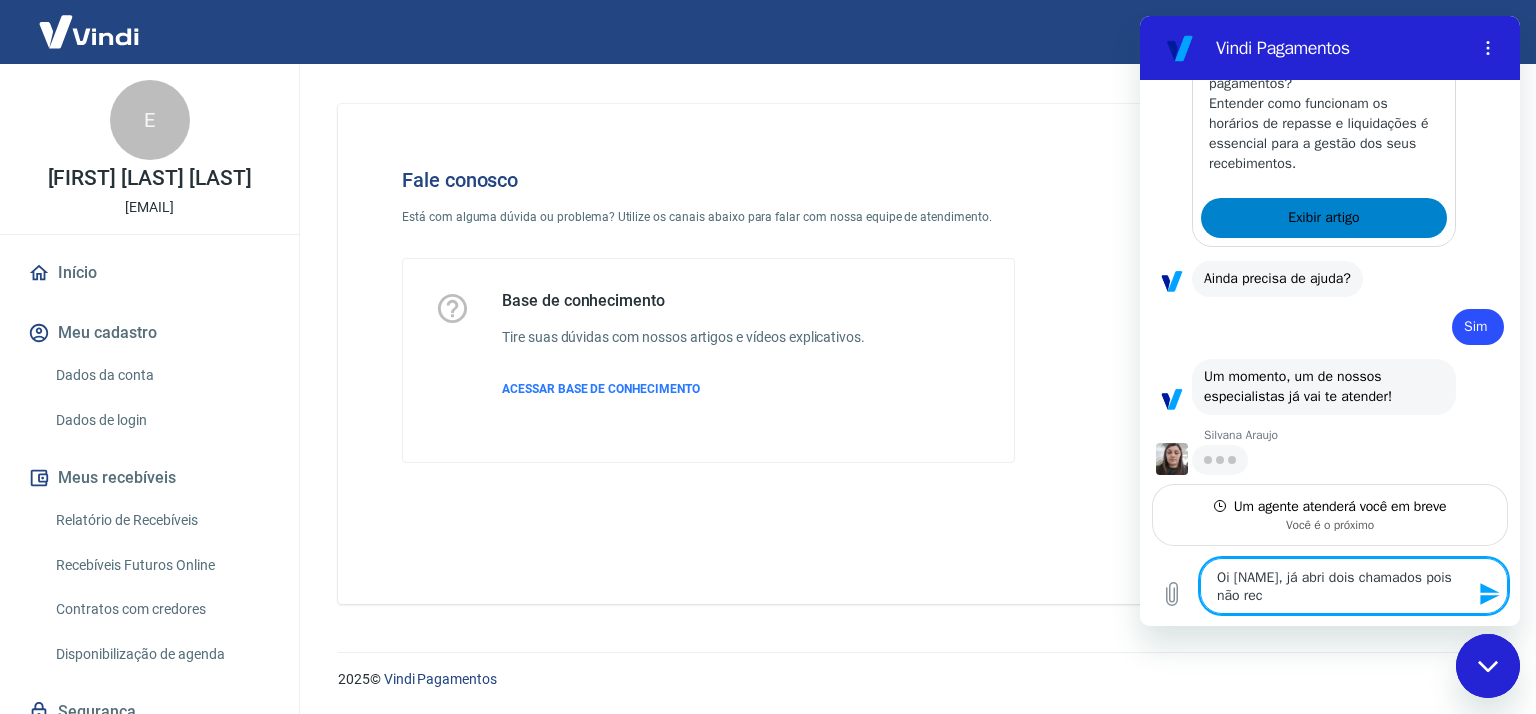 type on "Oi [NAME], já abri dois chamados pois não rece" 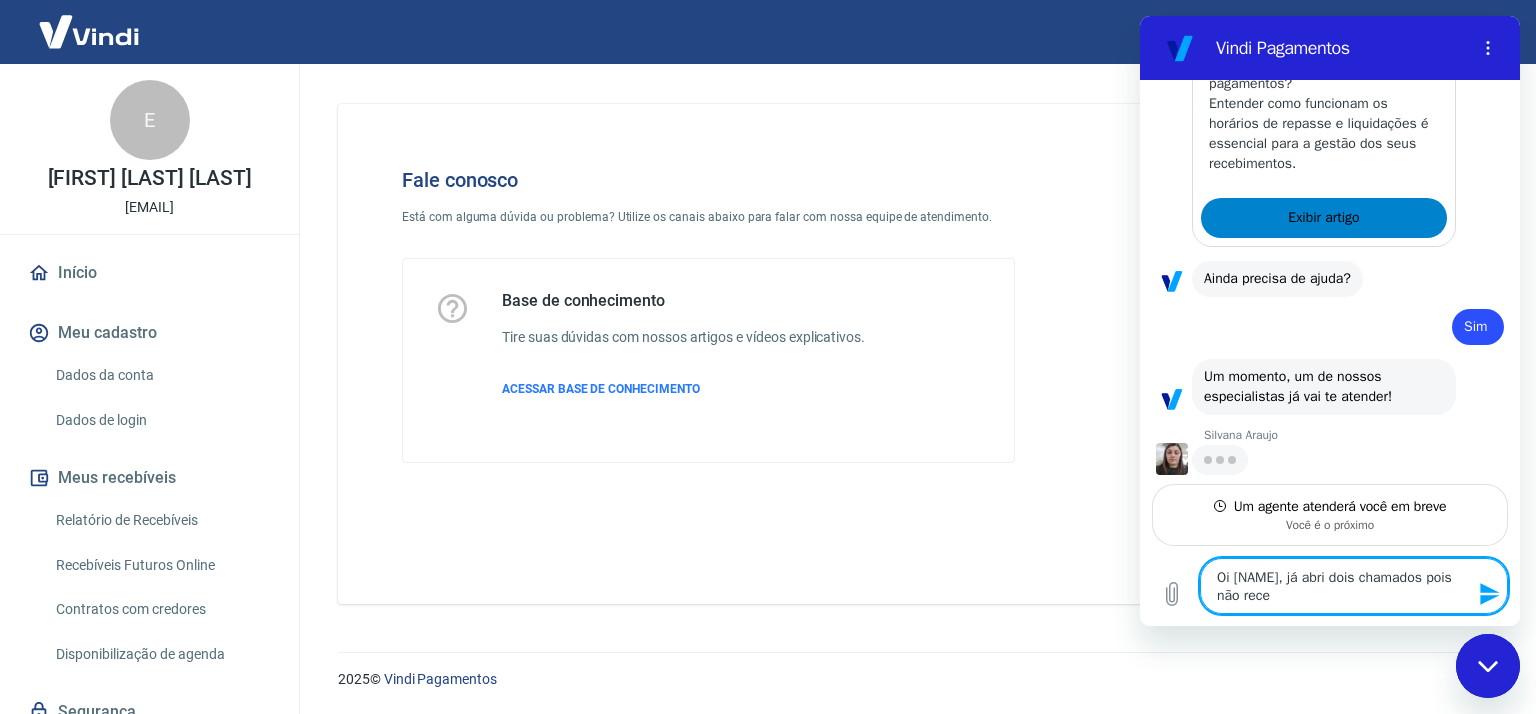 type on "x" 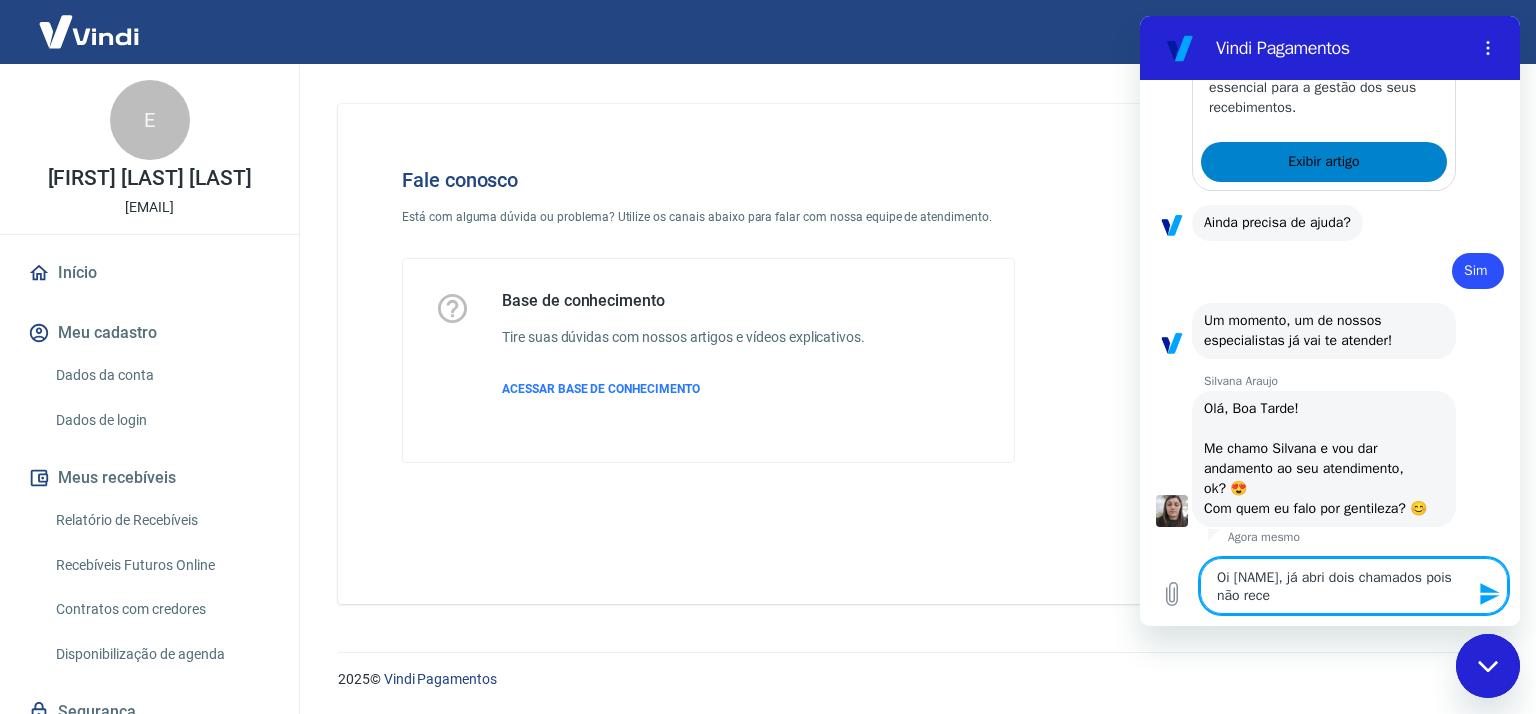 type on "Oi [NAME], já abri dois chamados pois não receb" 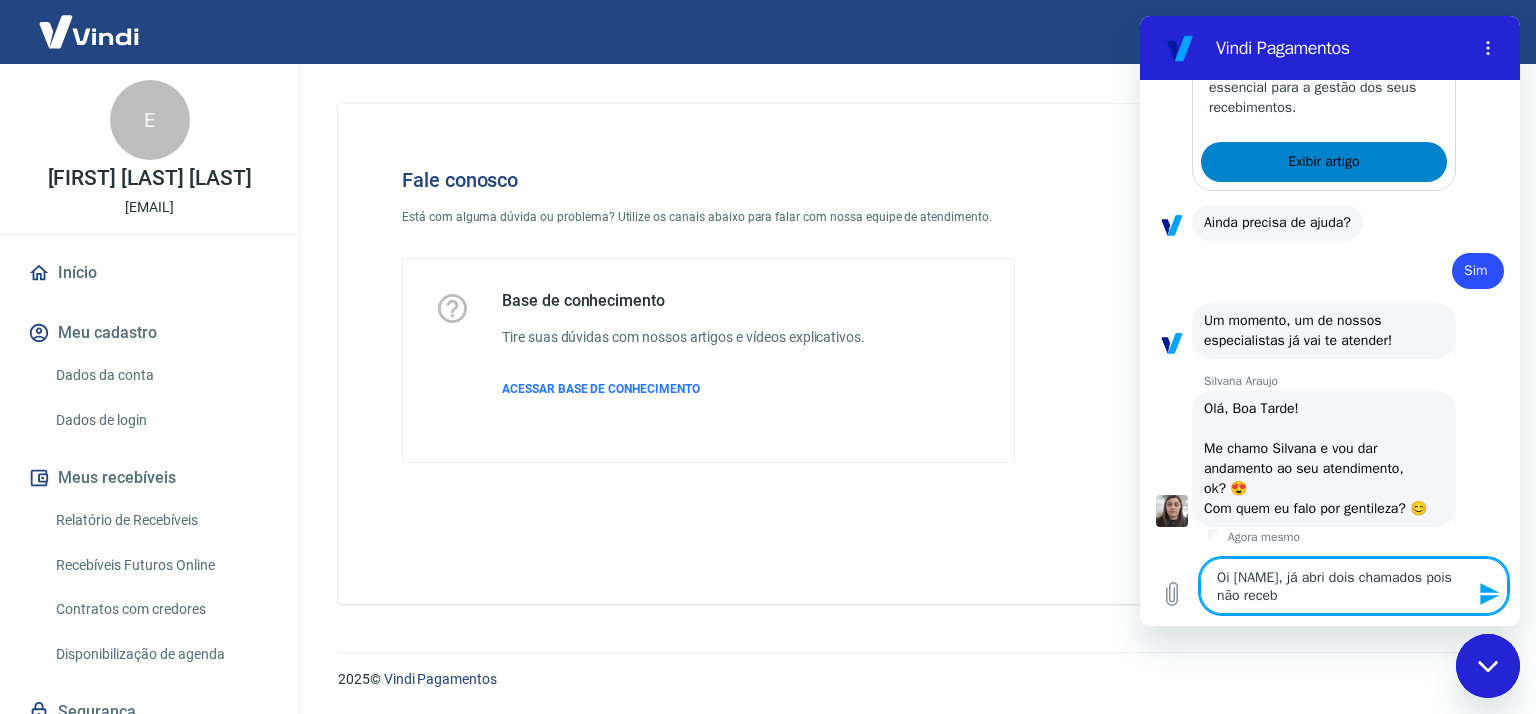 type on "Oi [NAME], já abri dois chamados pois não recebe" 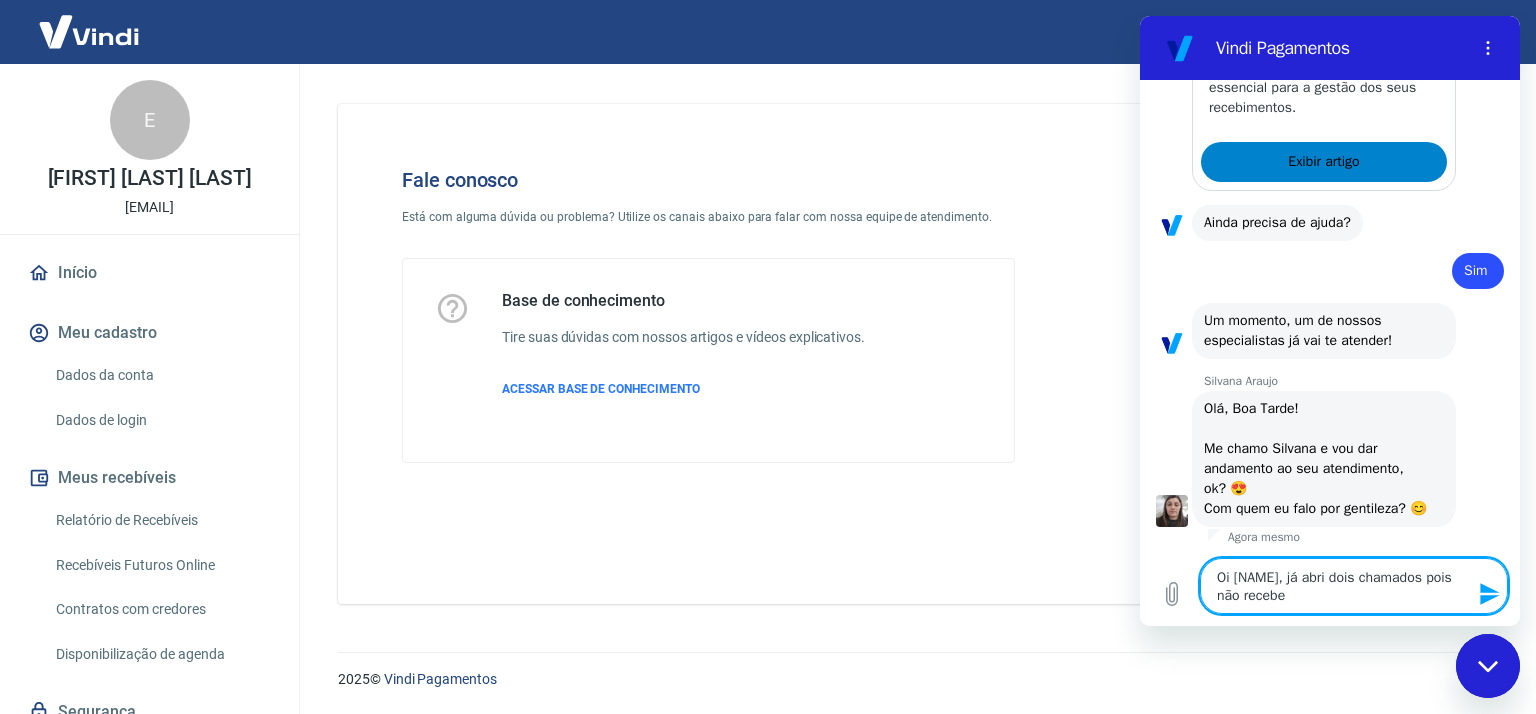 type on "Oi [NAME], já abri dois chamados pois não recebem" 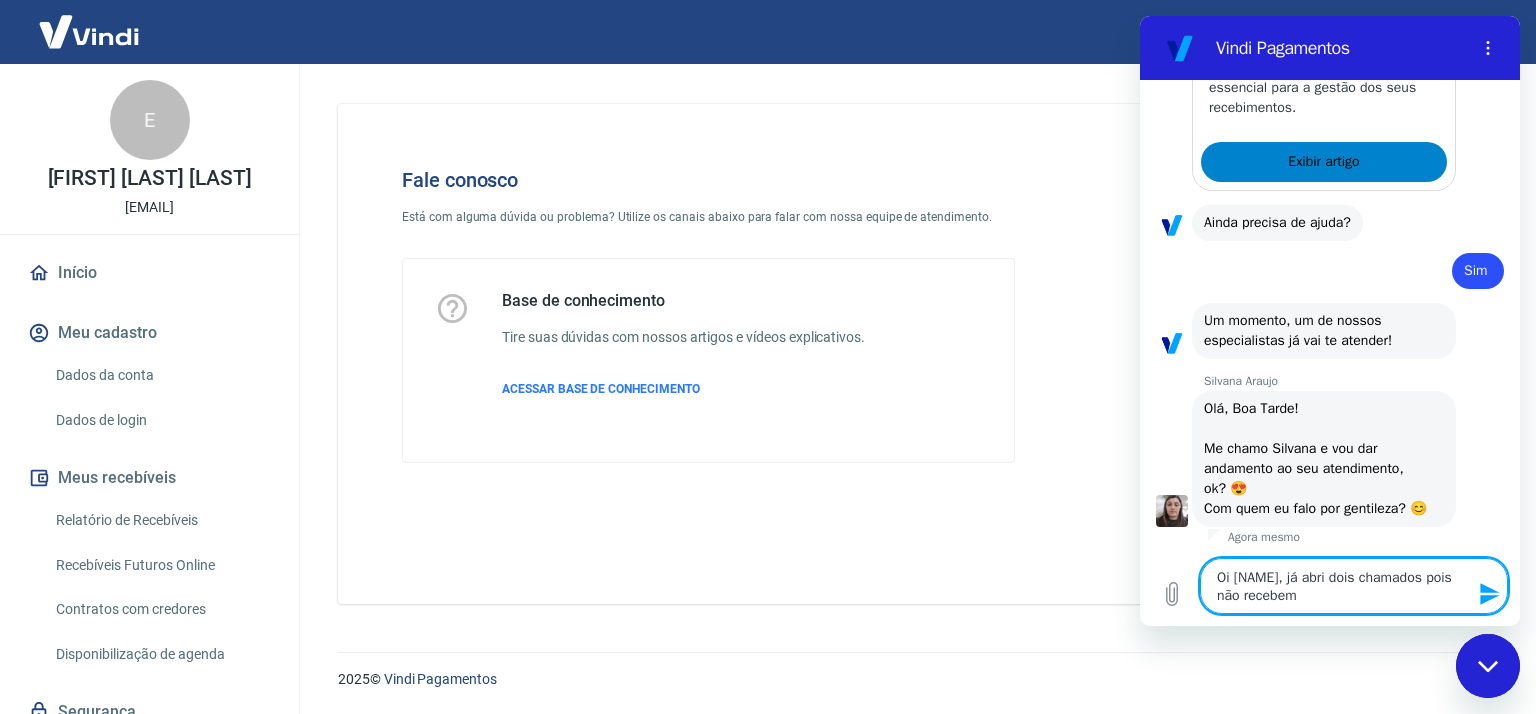 type on "Oi [NAME], já abri dois chamados pois não recebemo" 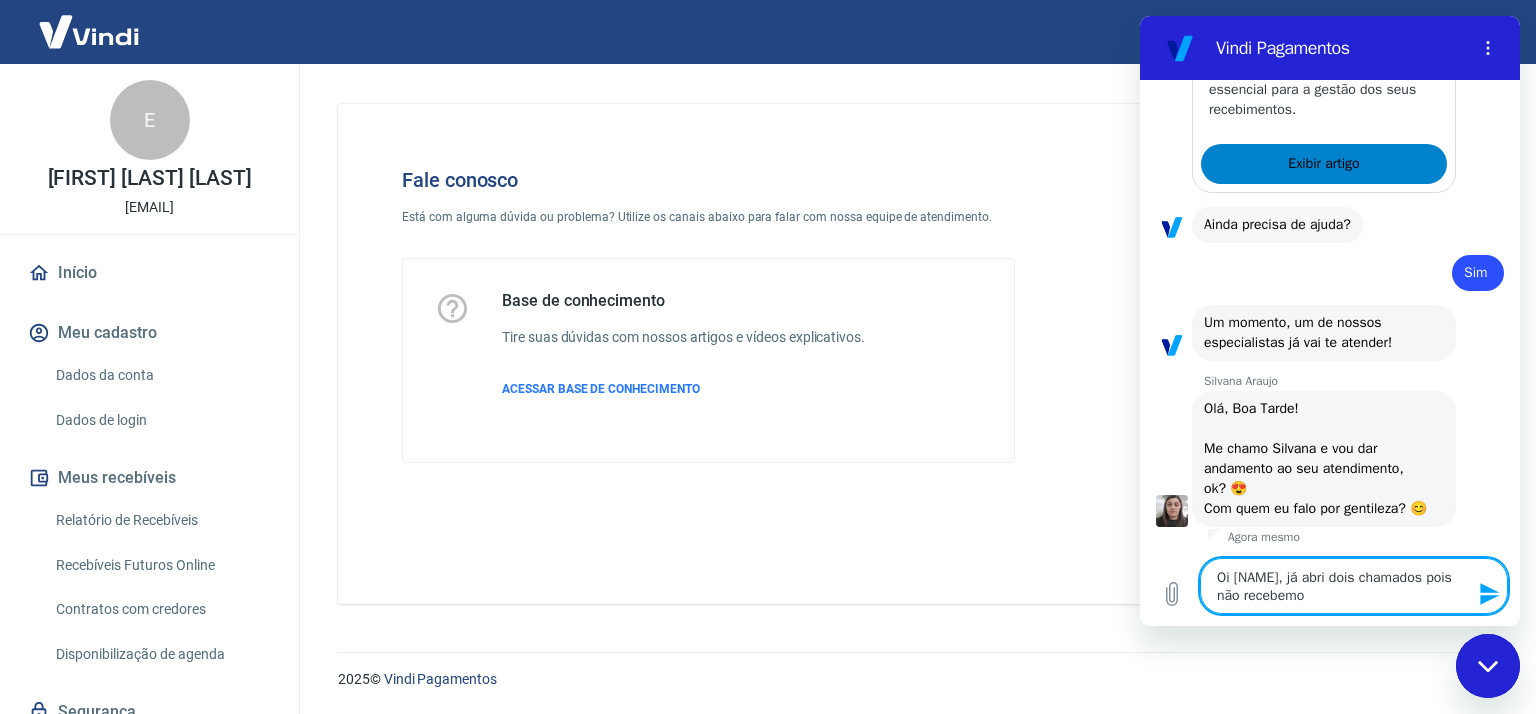 type on "Oi [NAME], já abri dois chamados pois não recebemos" 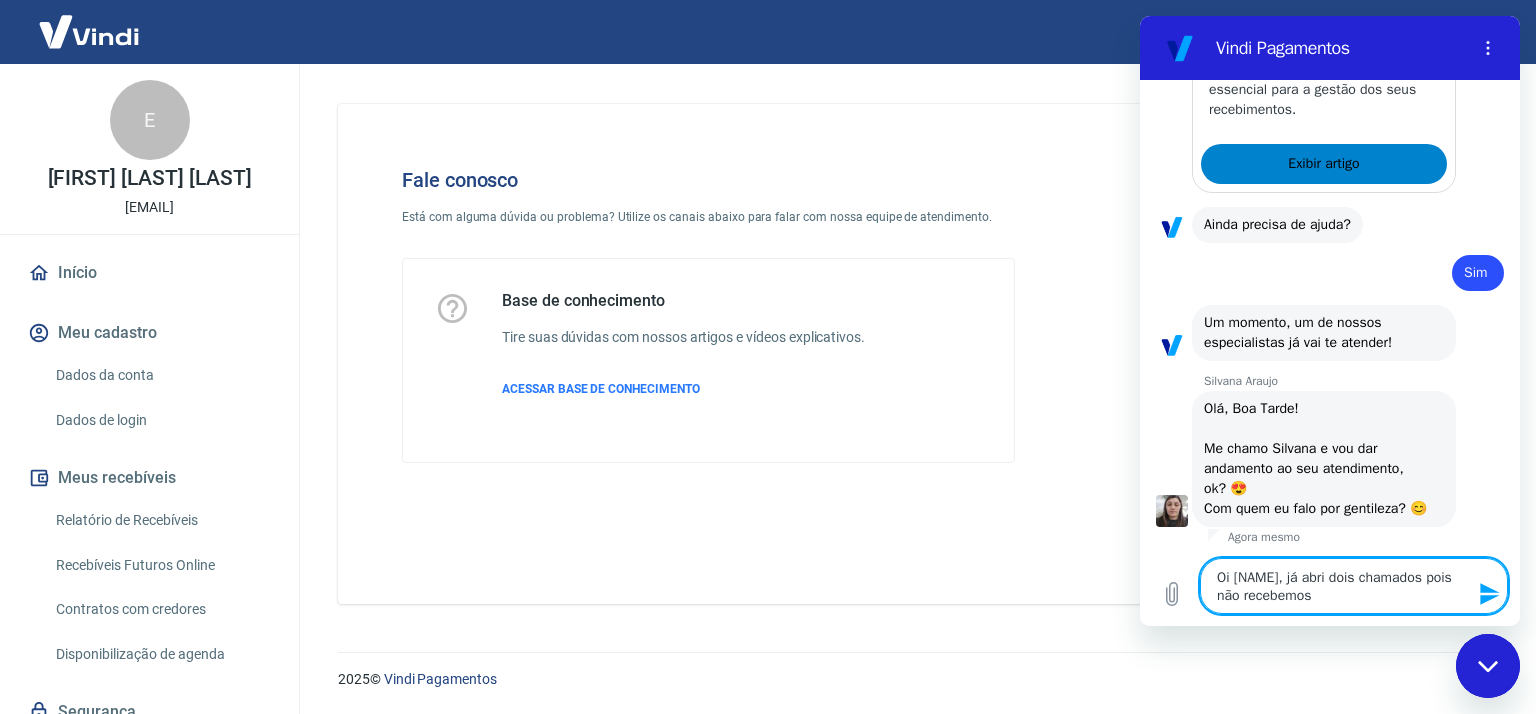 type on "Oi [NAME], já abri dois chamados pois não recebemos" 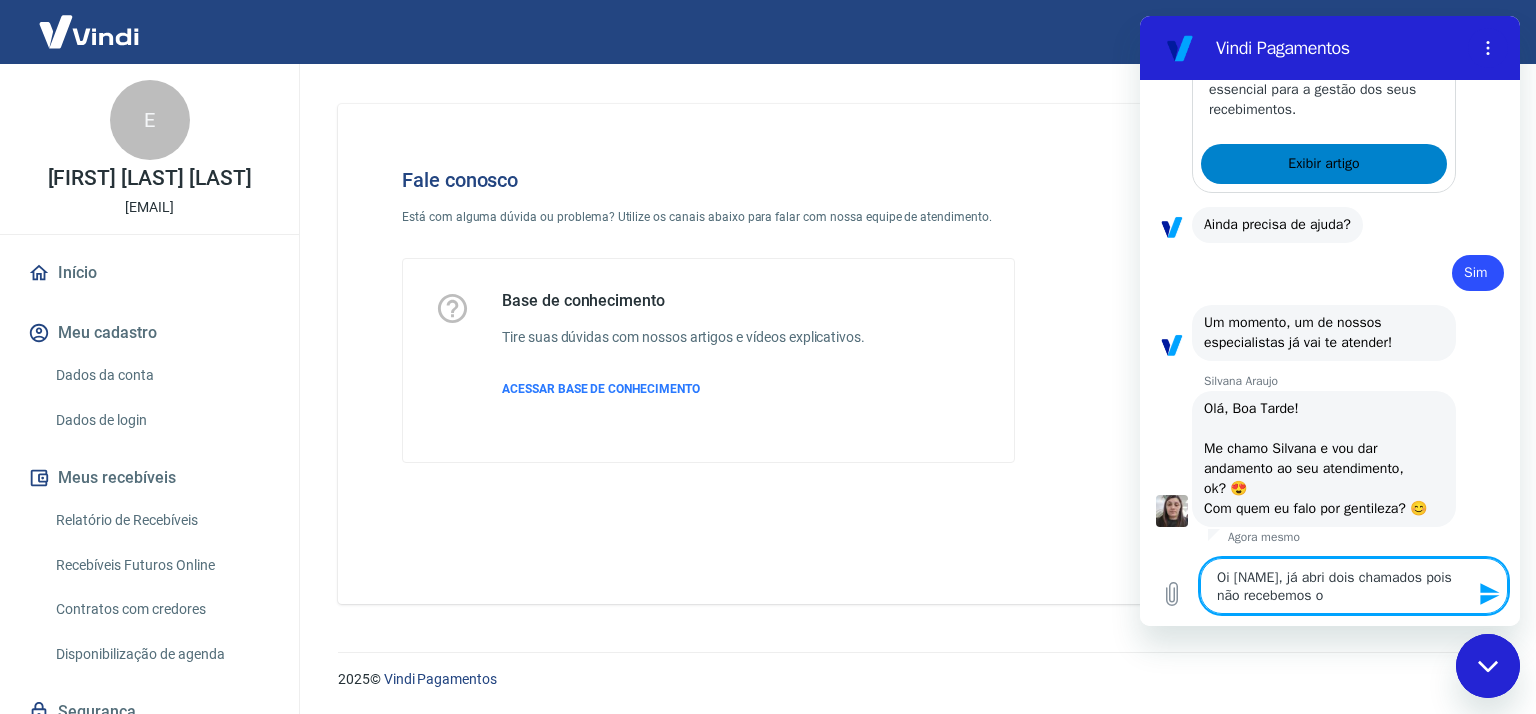 type on "Oi [NAME], já abri dois chamados pois não recebemos o" 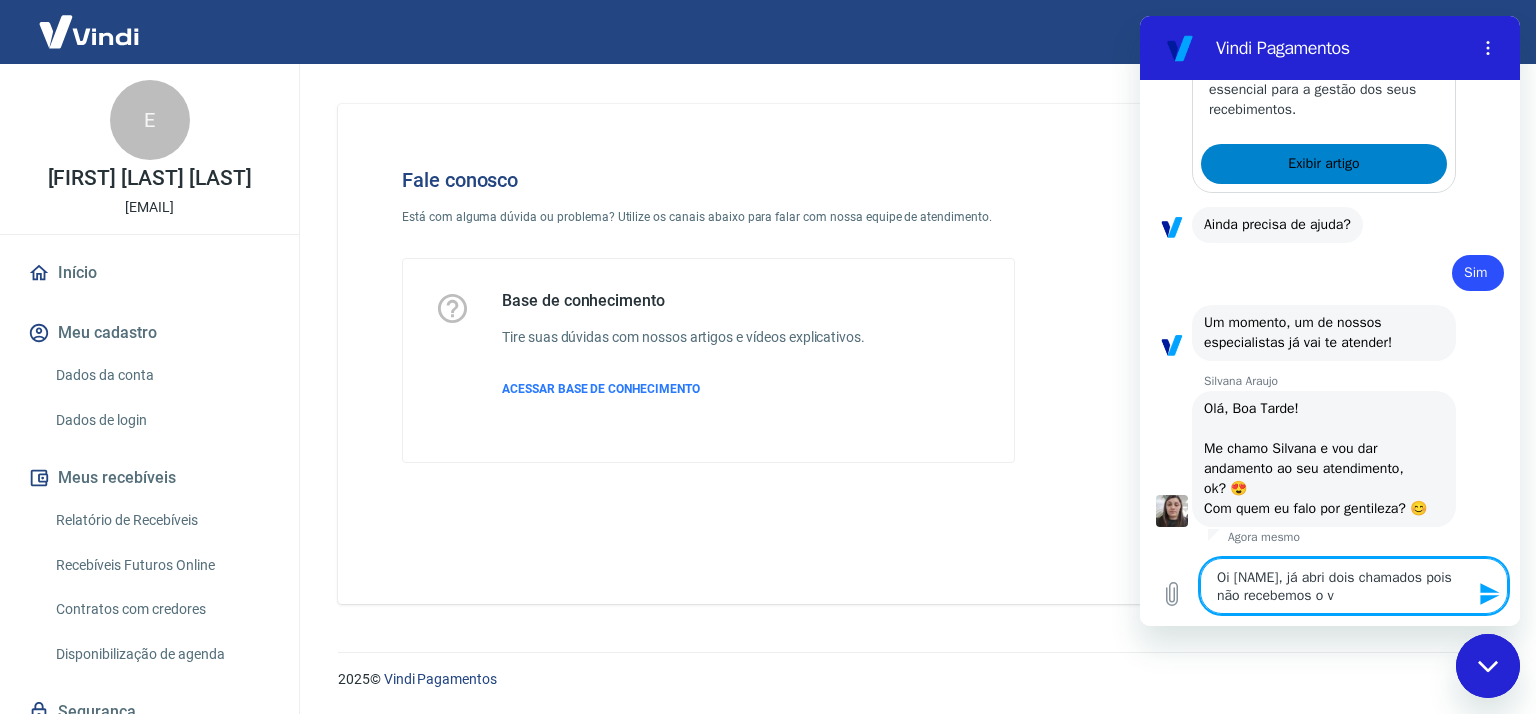 scroll, scrollTop: 2460, scrollLeft: 0, axis: vertical 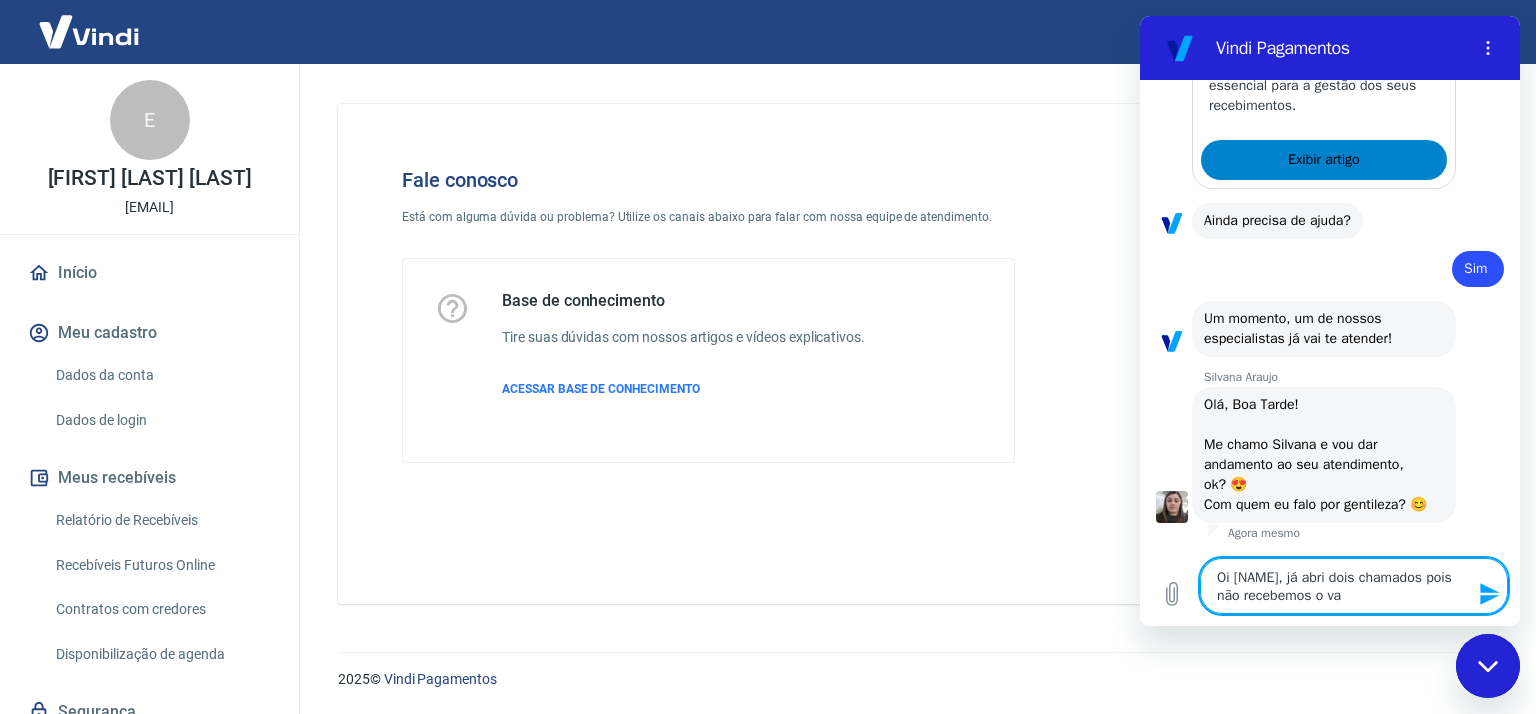 type on "Oi [NAME], já abri dois chamados pois não recebemos o val" 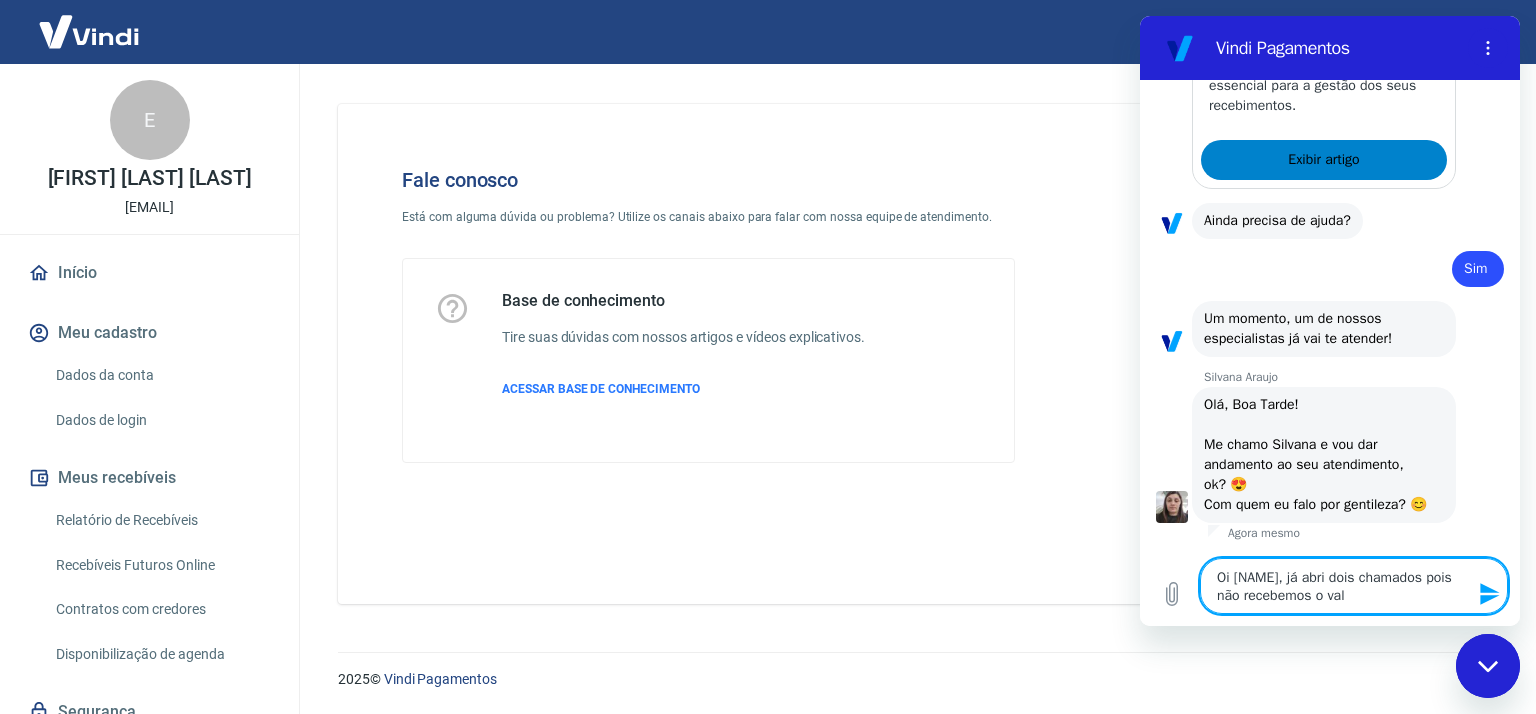 type on "Oi [NAME], já abri dois chamados pois não recebemos o valo" 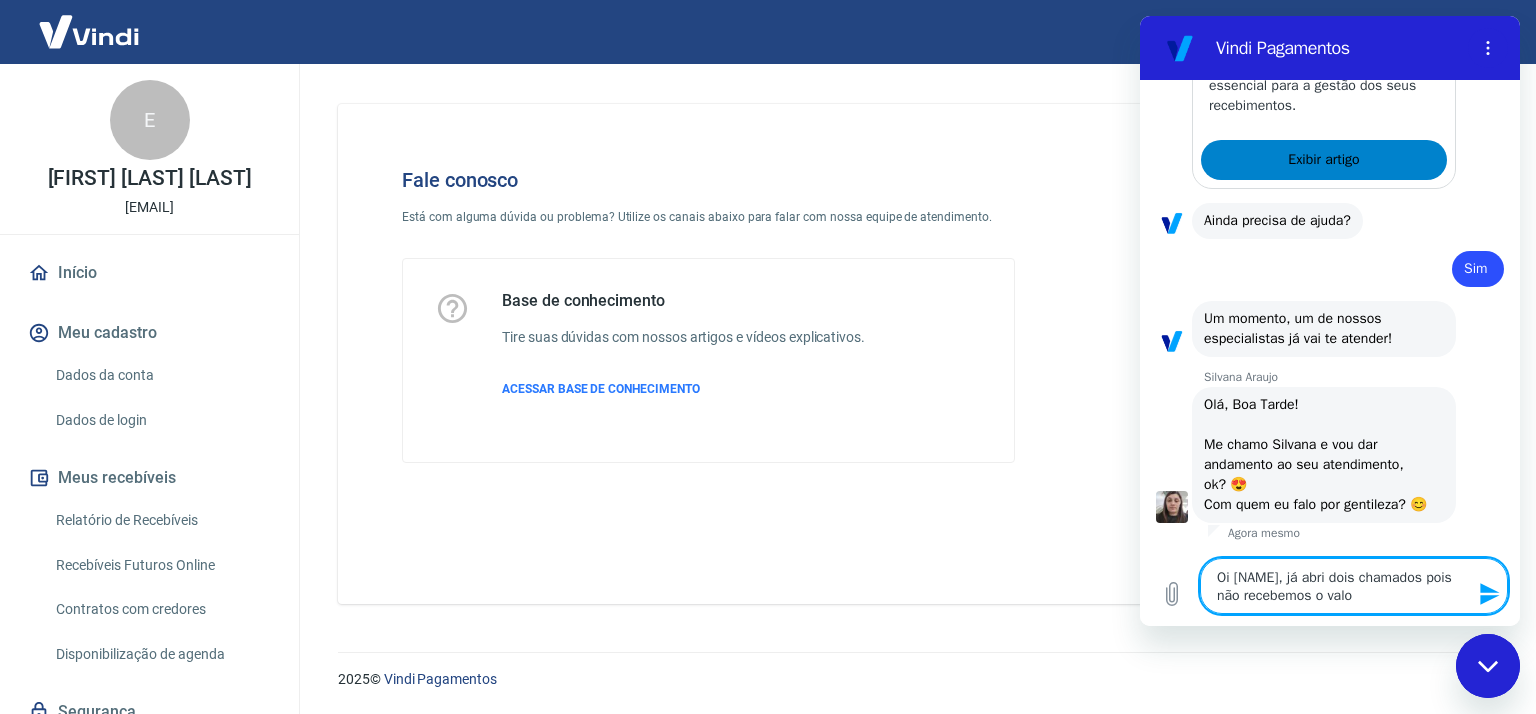 type 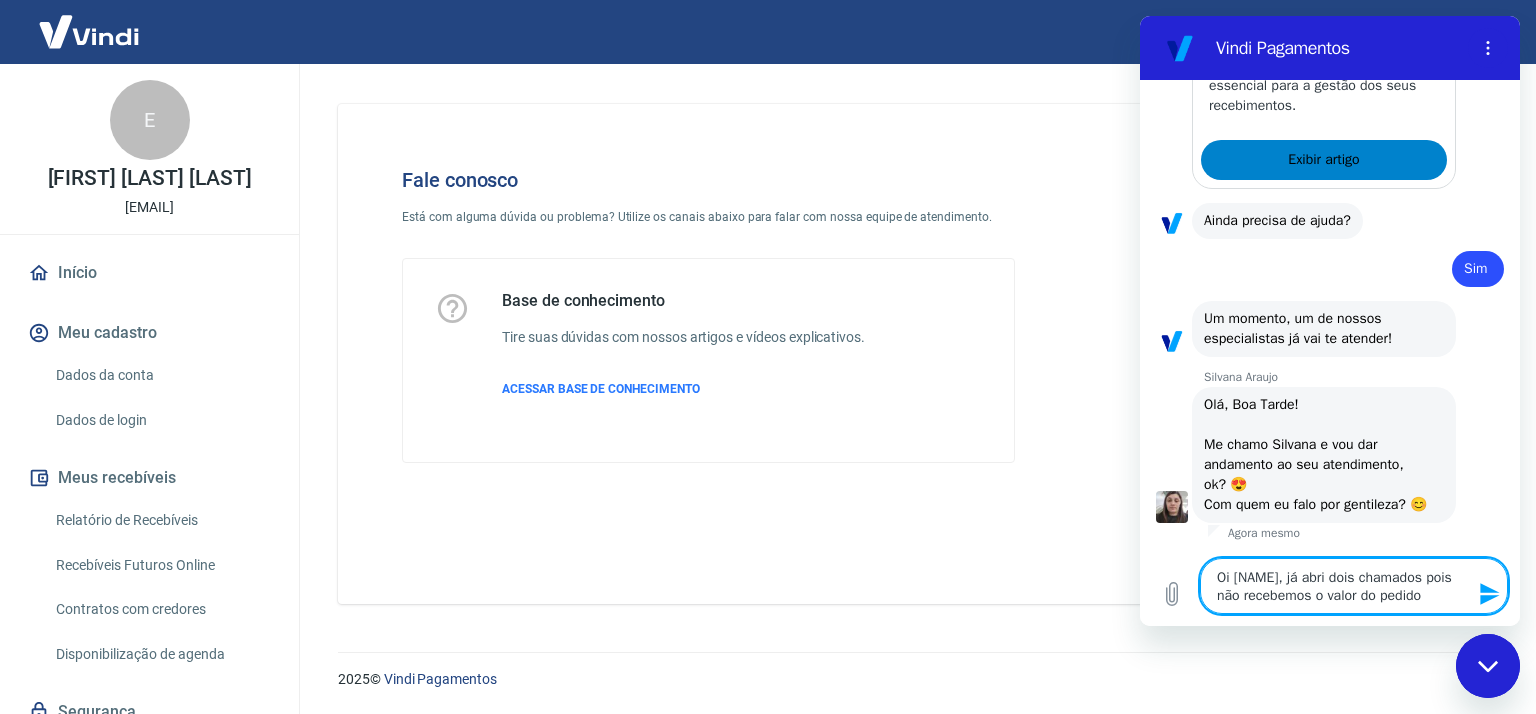 paste on "[NUMBER]" 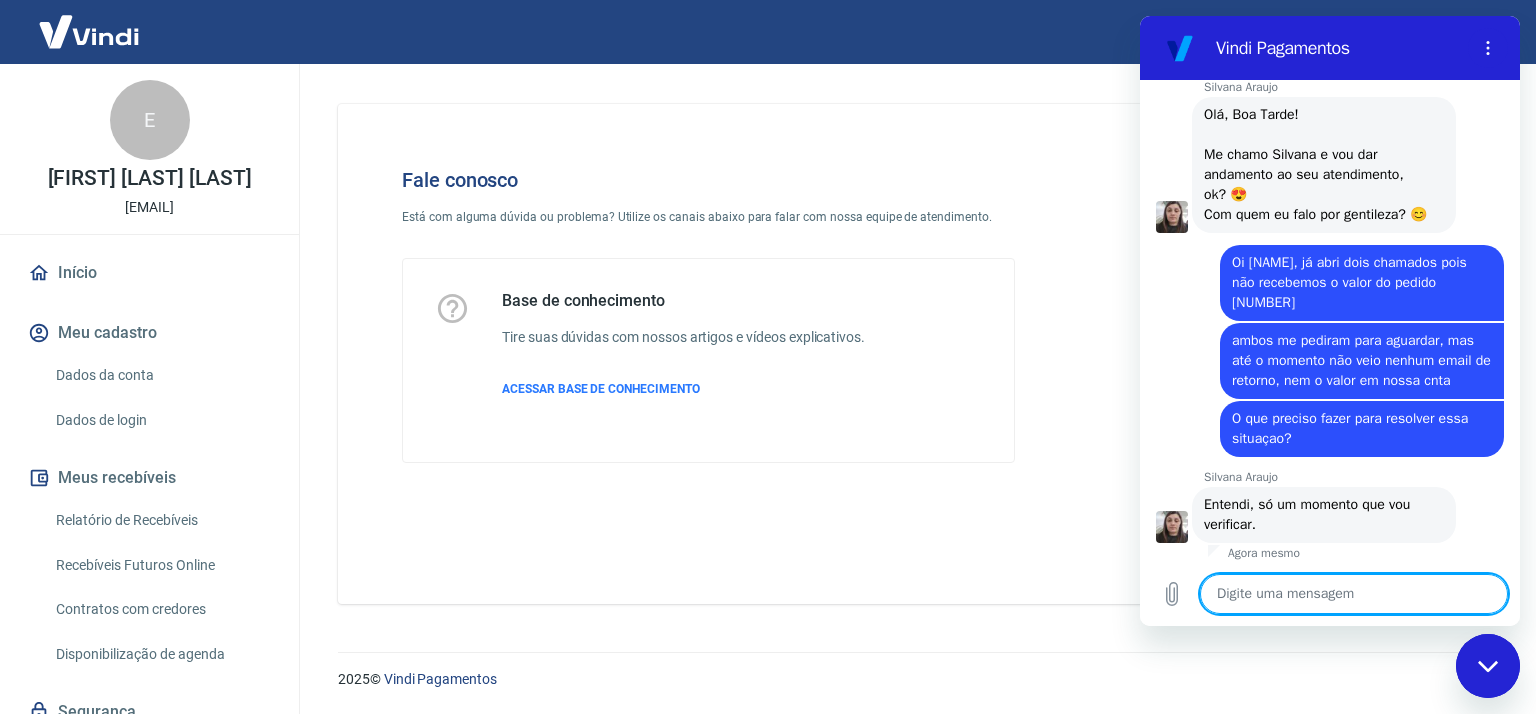 scroll, scrollTop: 2755, scrollLeft: 0, axis: vertical 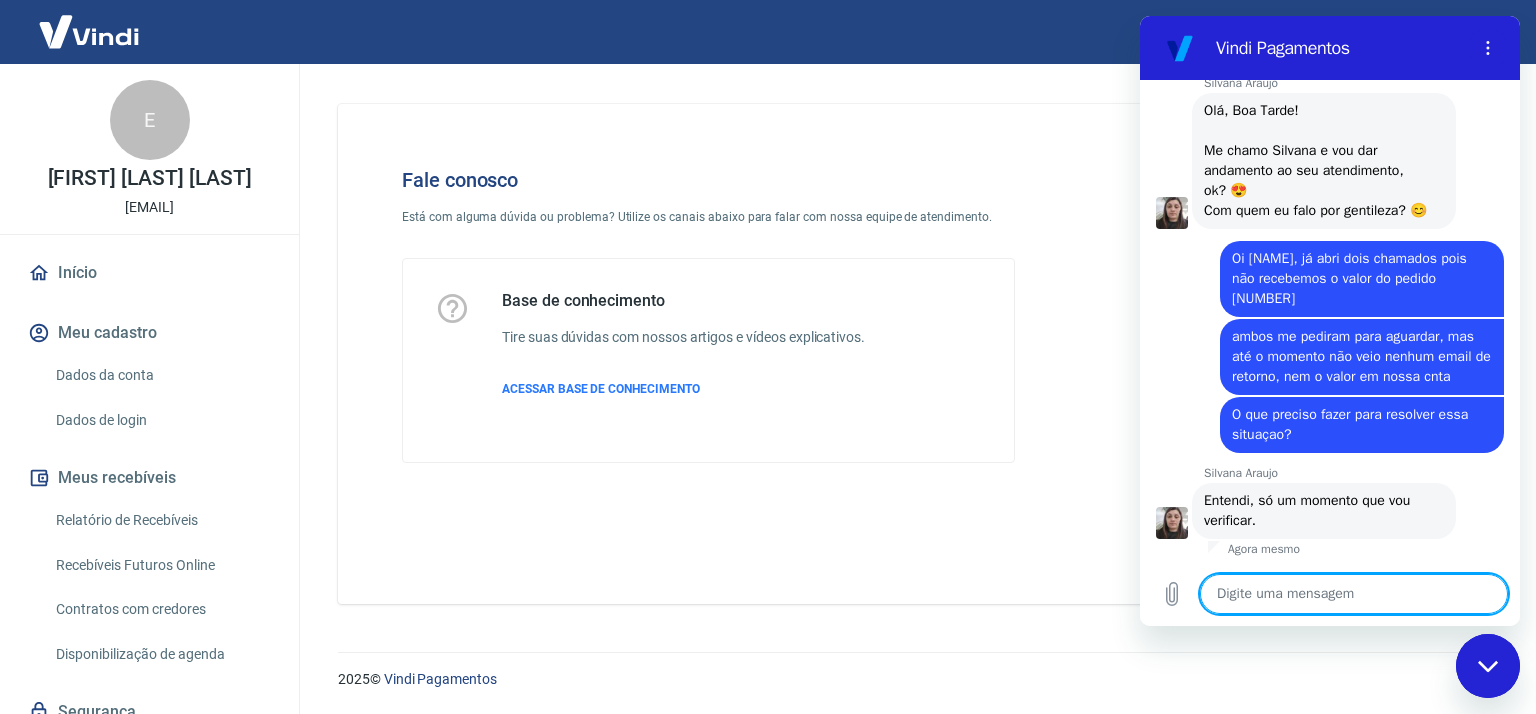 click at bounding box center (1354, 594) 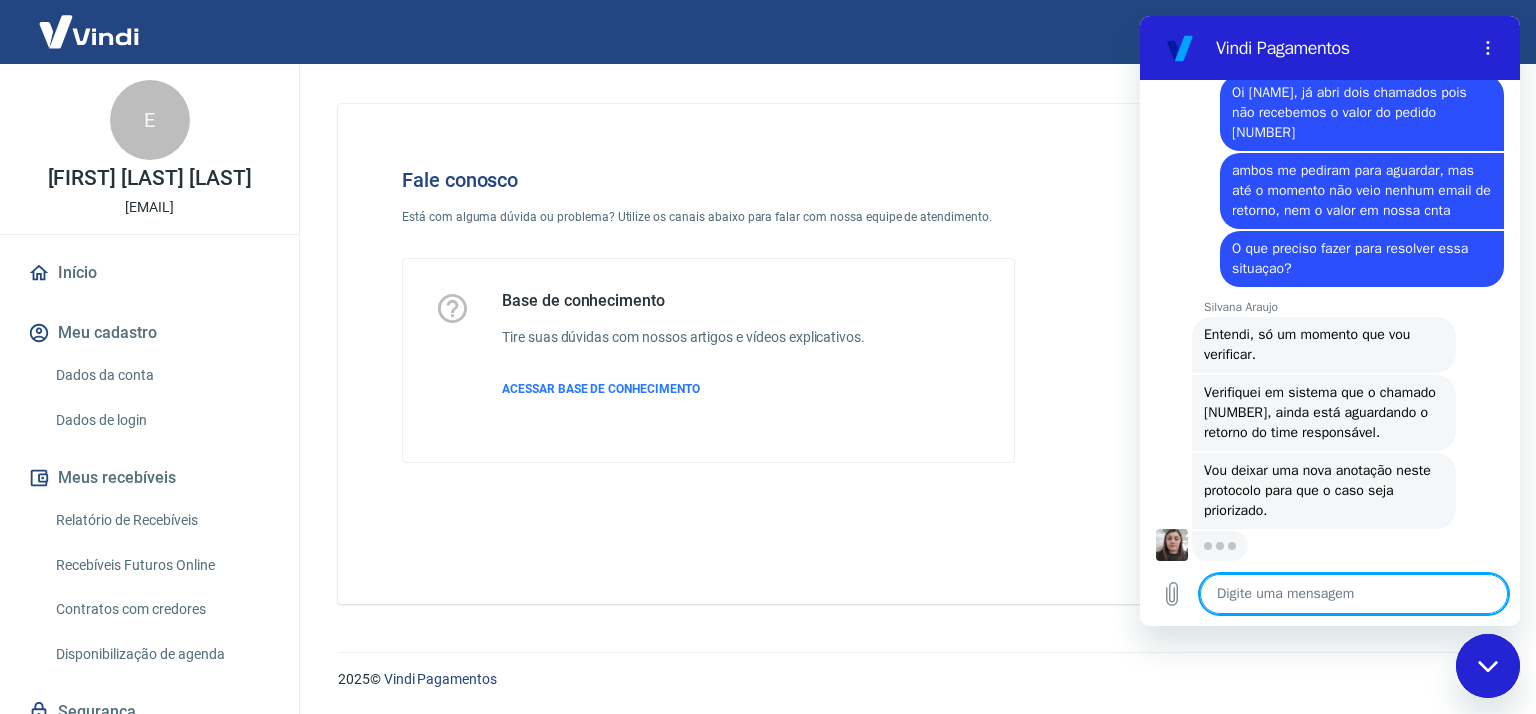 scroll, scrollTop: 2940, scrollLeft: 0, axis: vertical 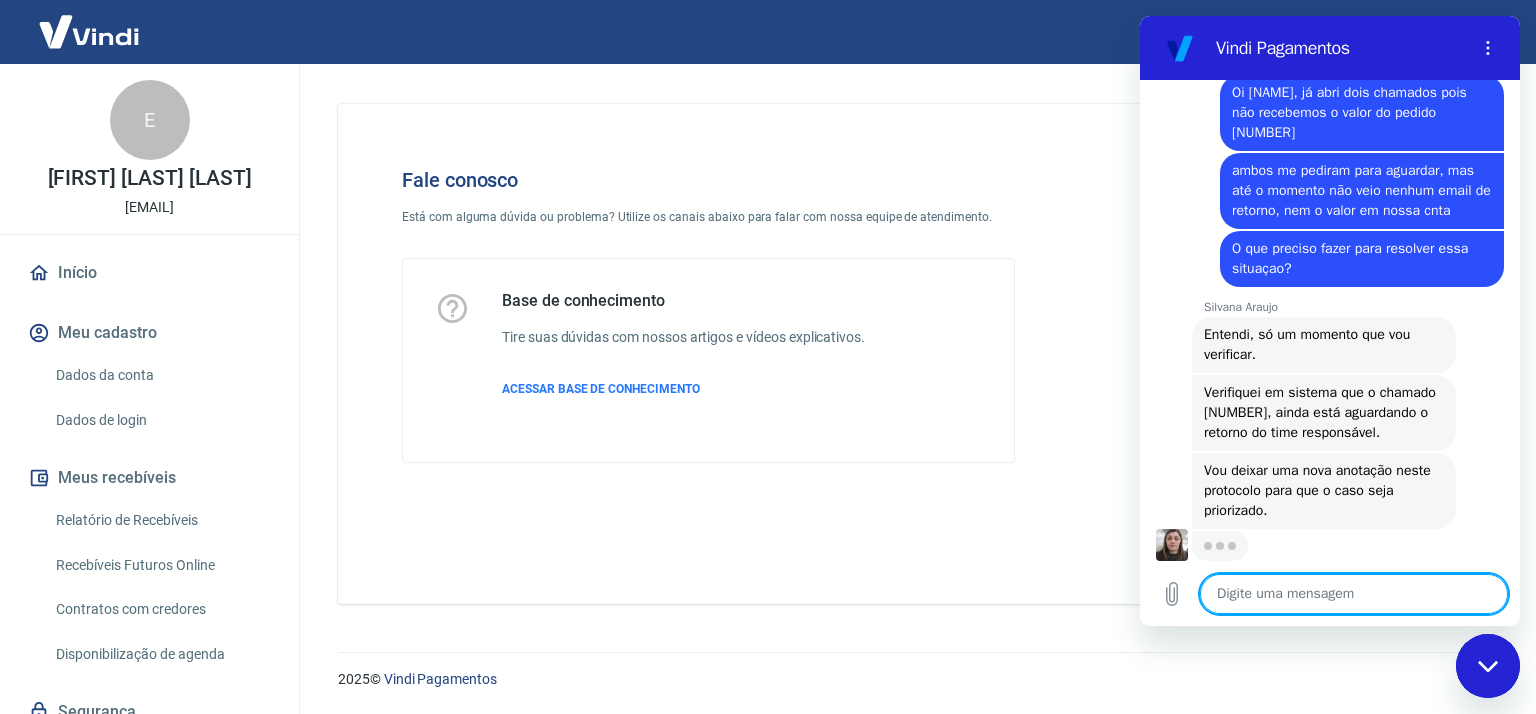 click at bounding box center [1354, 594] 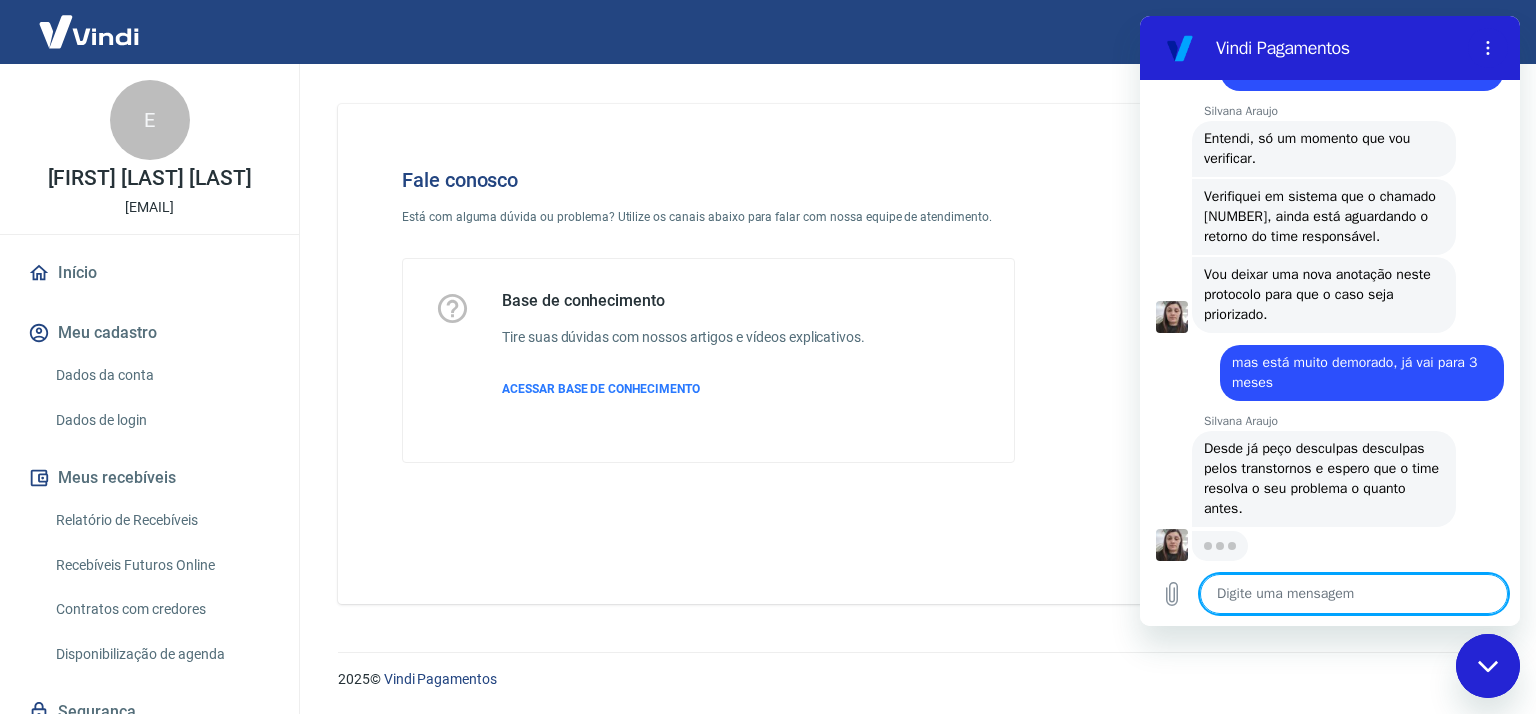 scroll, scrollTop: 3135, scrollLeft: 0, axis: vertical 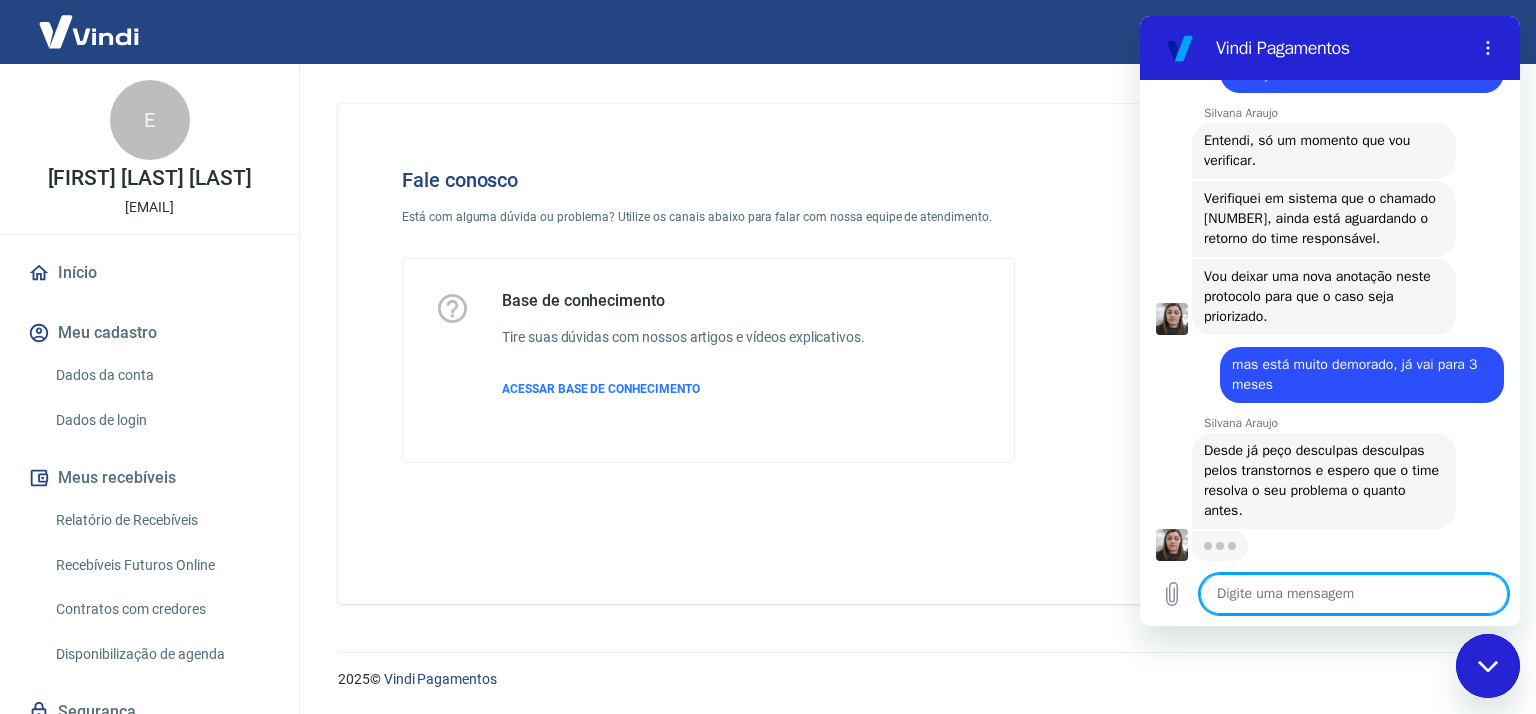 click at bounding box center [1354, 594] 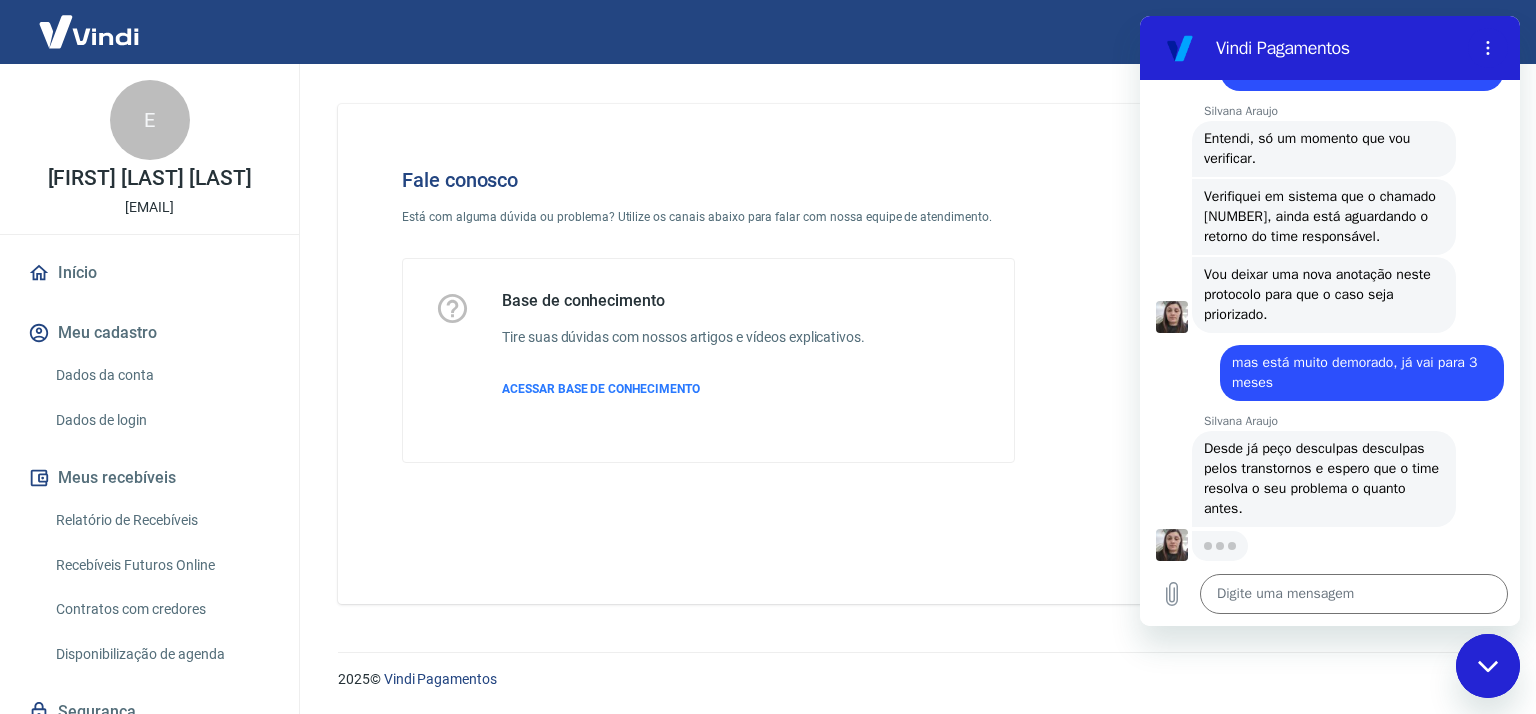 scroll, scrollTop: 3135, scrollLeft: 0, axis: vertical 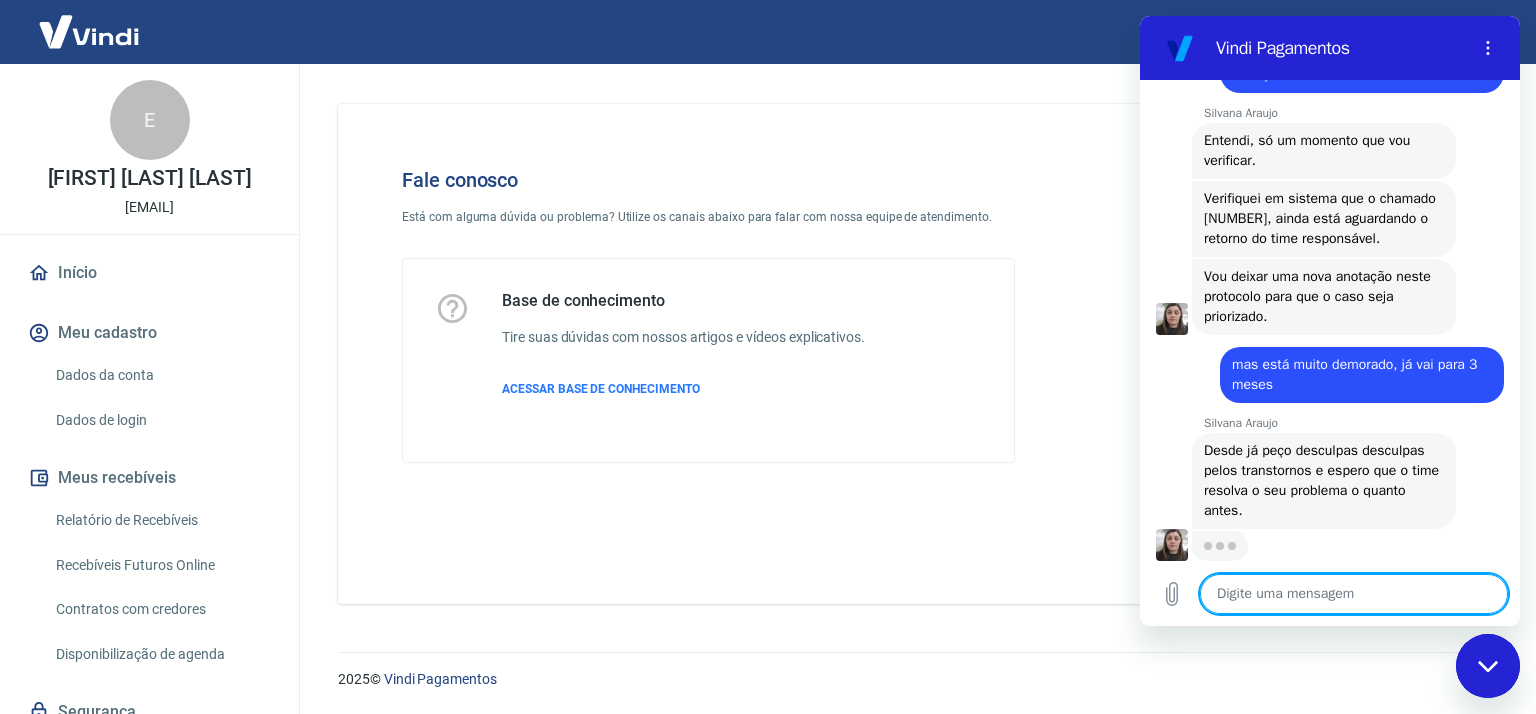 click at bounding box center (1354, 594) 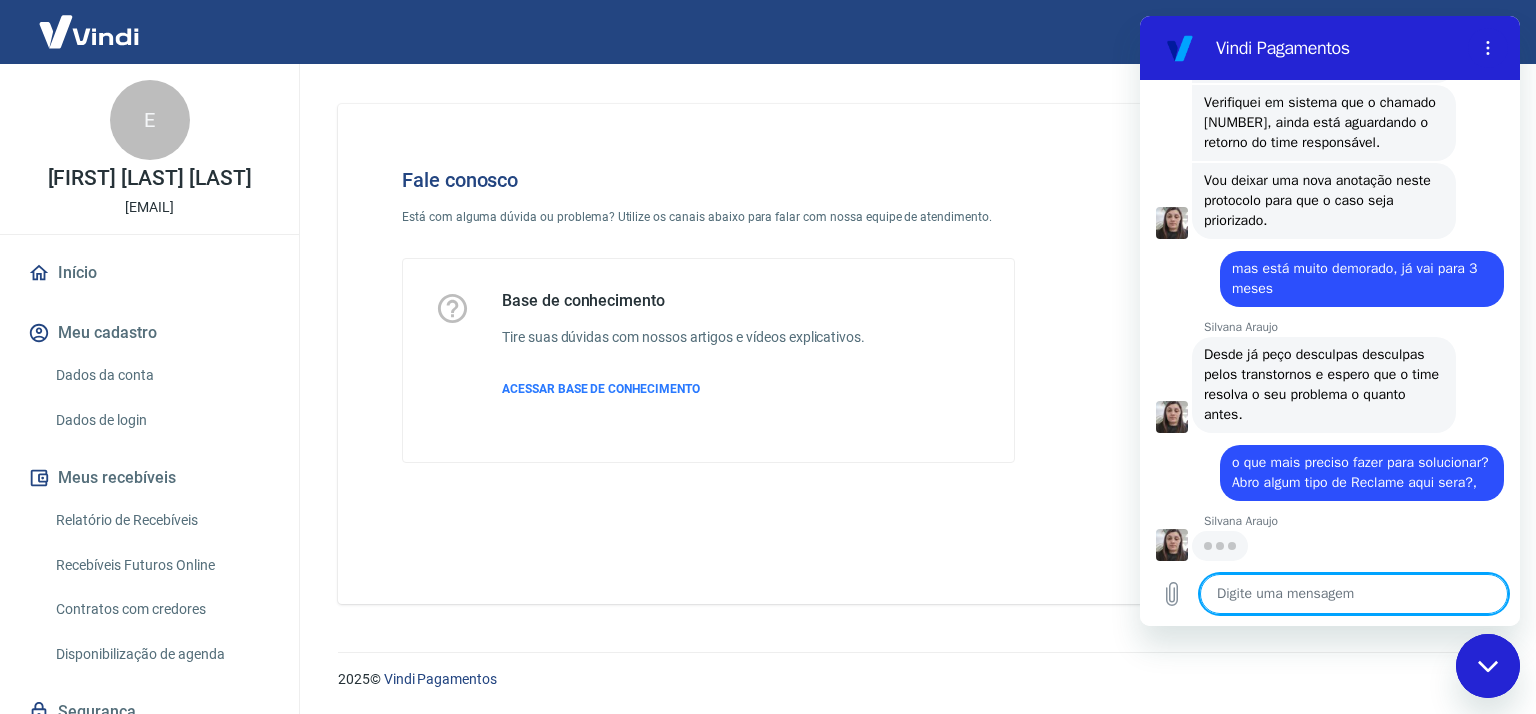 scroll, scrollTop: 3208, scrollLeft: 0, axis: vertical 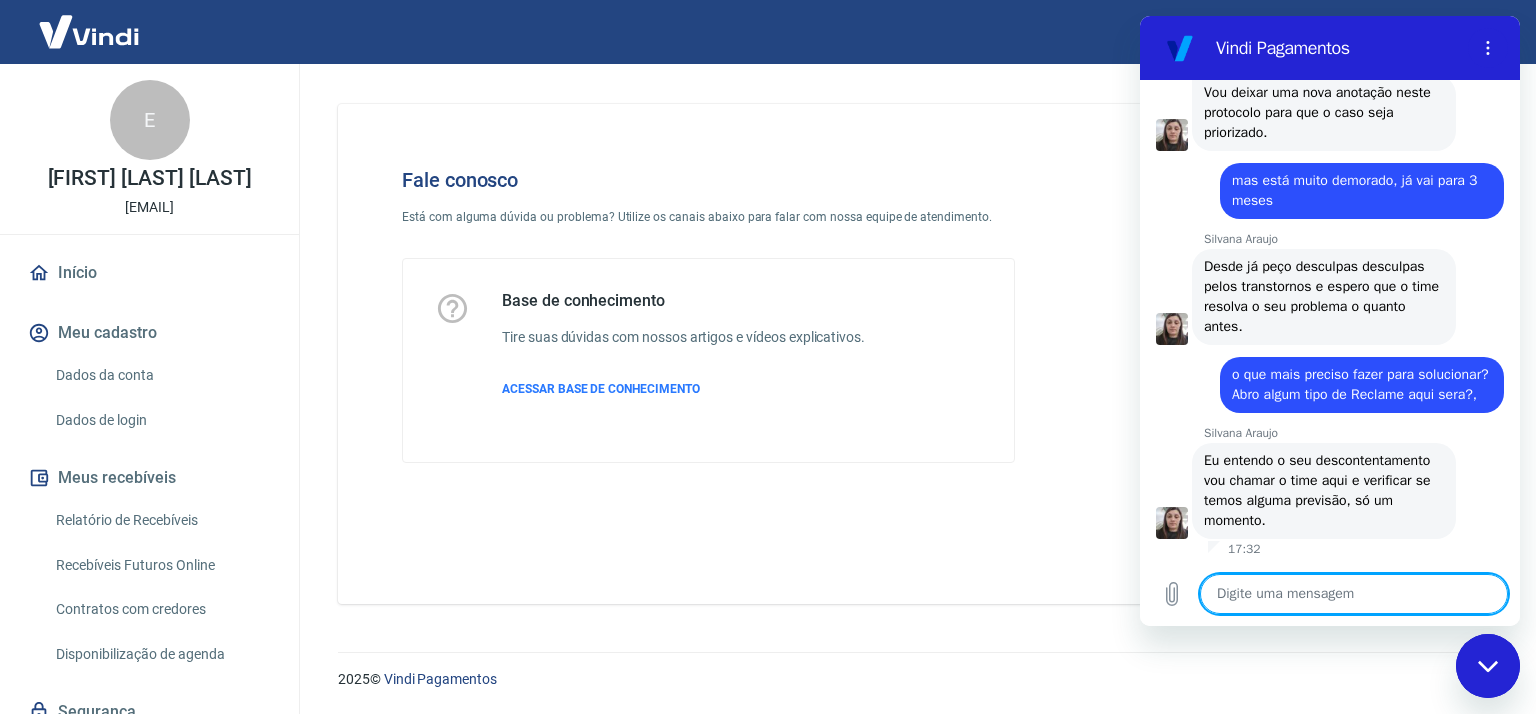 click at bounding box center (1354, 594) 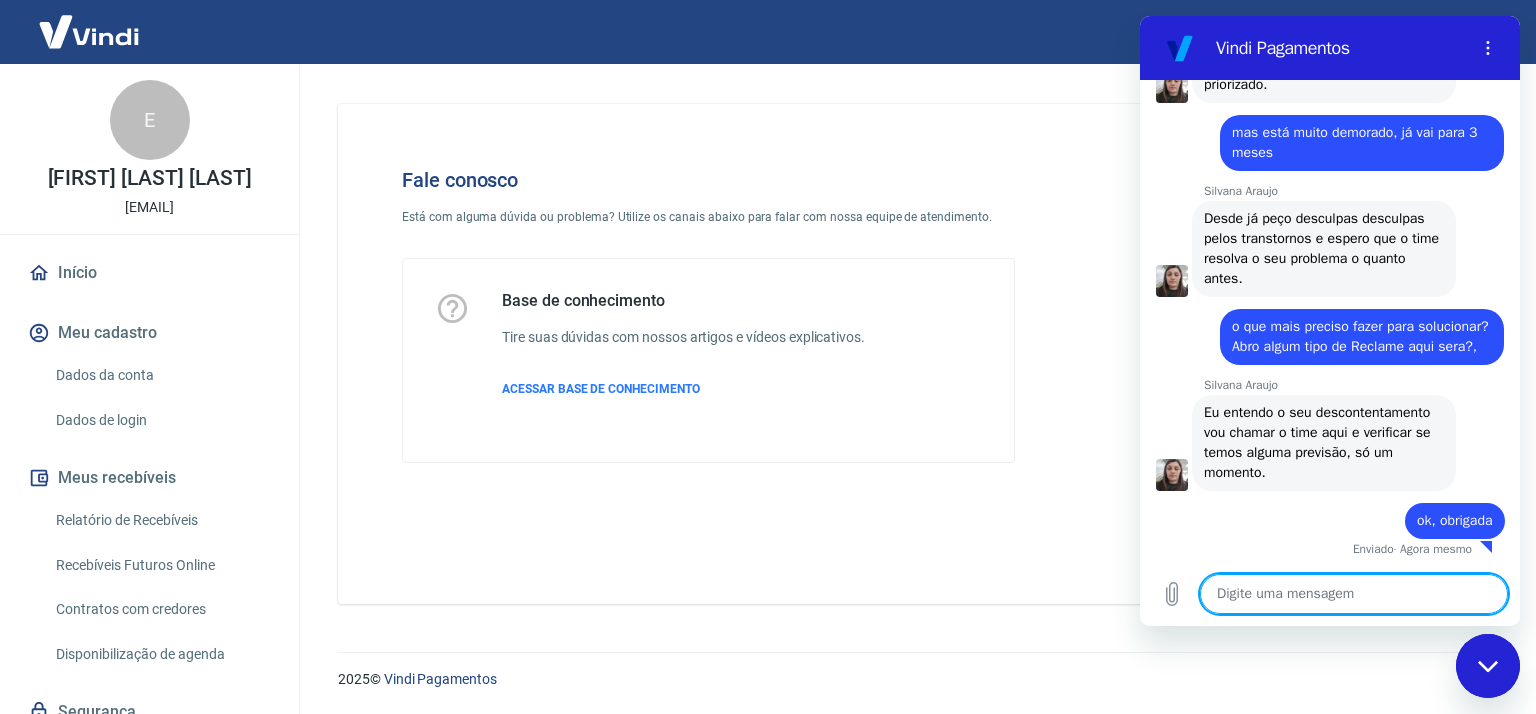 scroll, scrollTop: 3387, scrollLeft: 0, axis: vertical 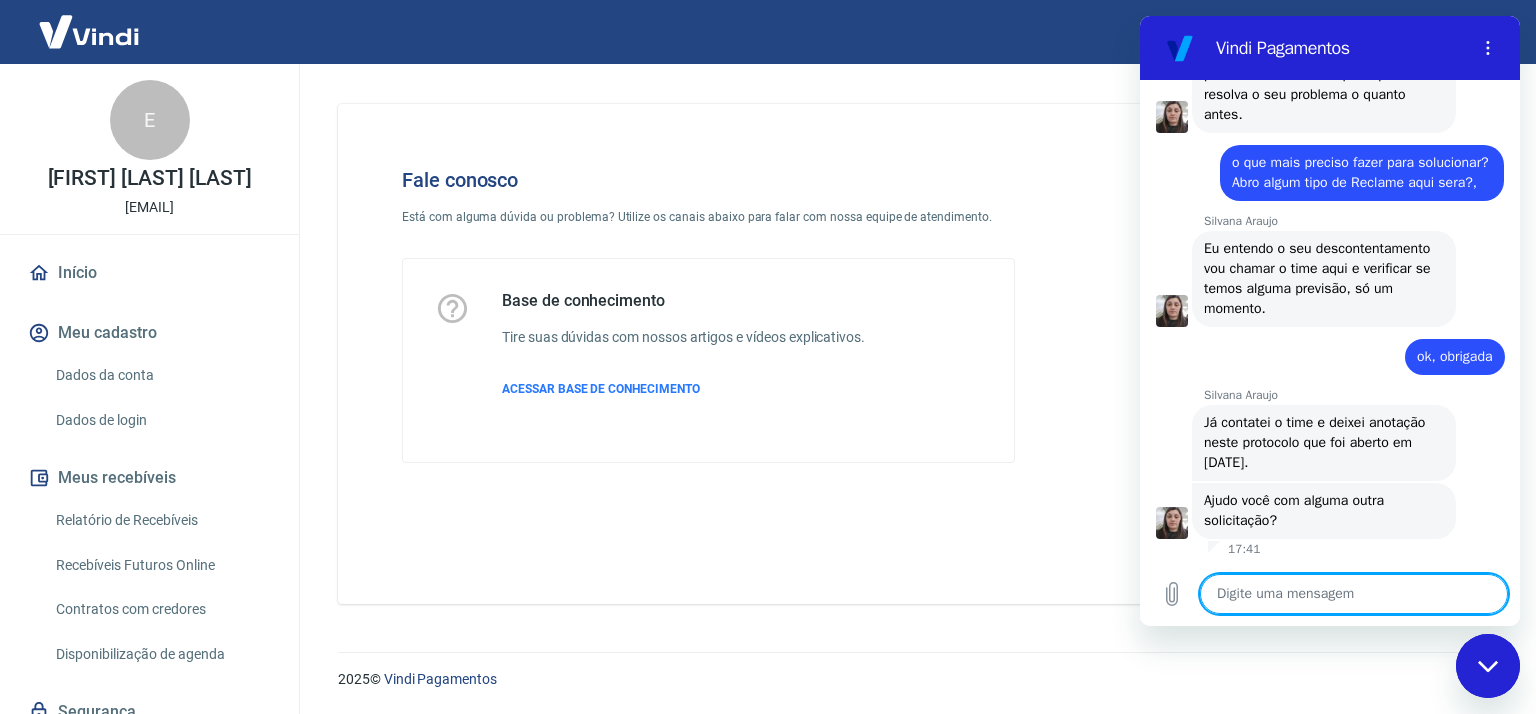 click at bounding box center (1354, 594) 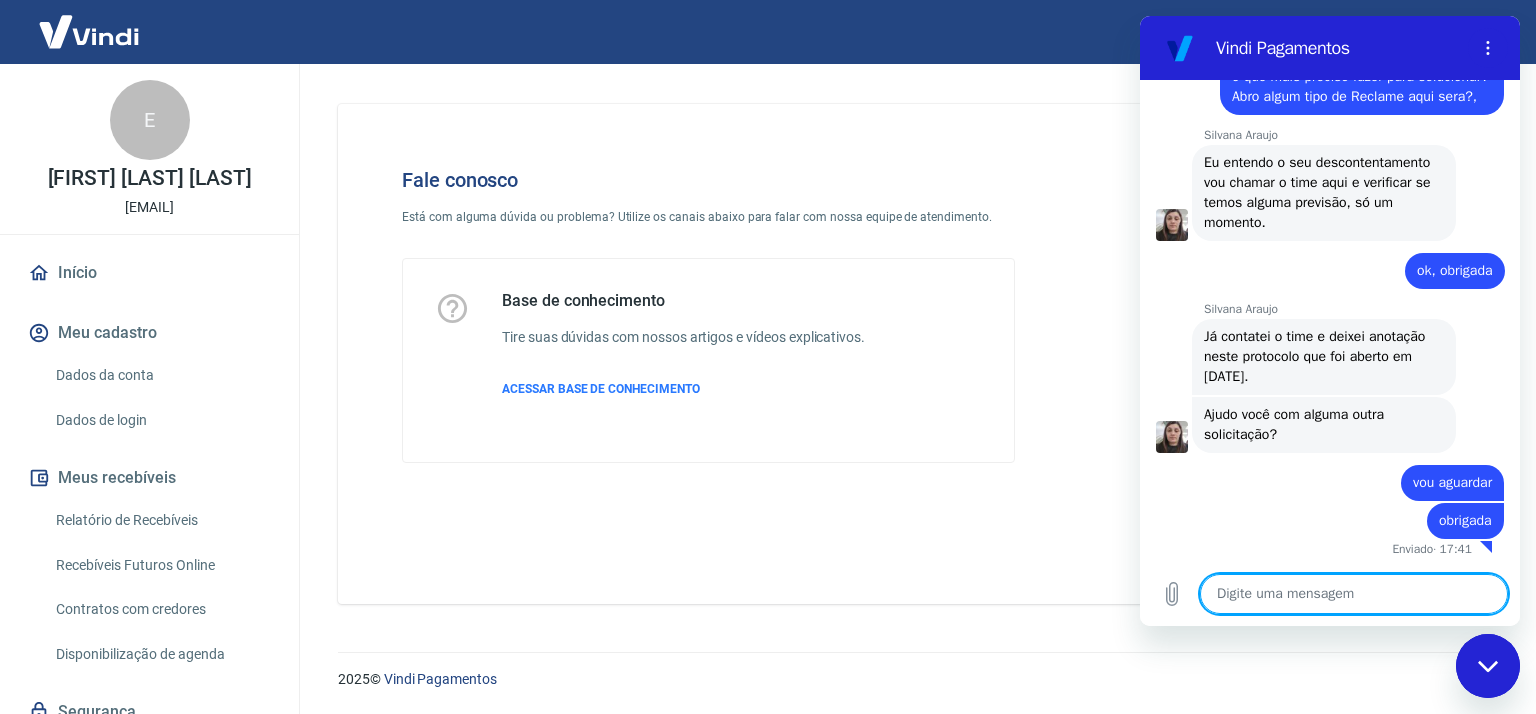 scroll, scrollTop: 3636, scrollLeft: 0, axis: vertical 